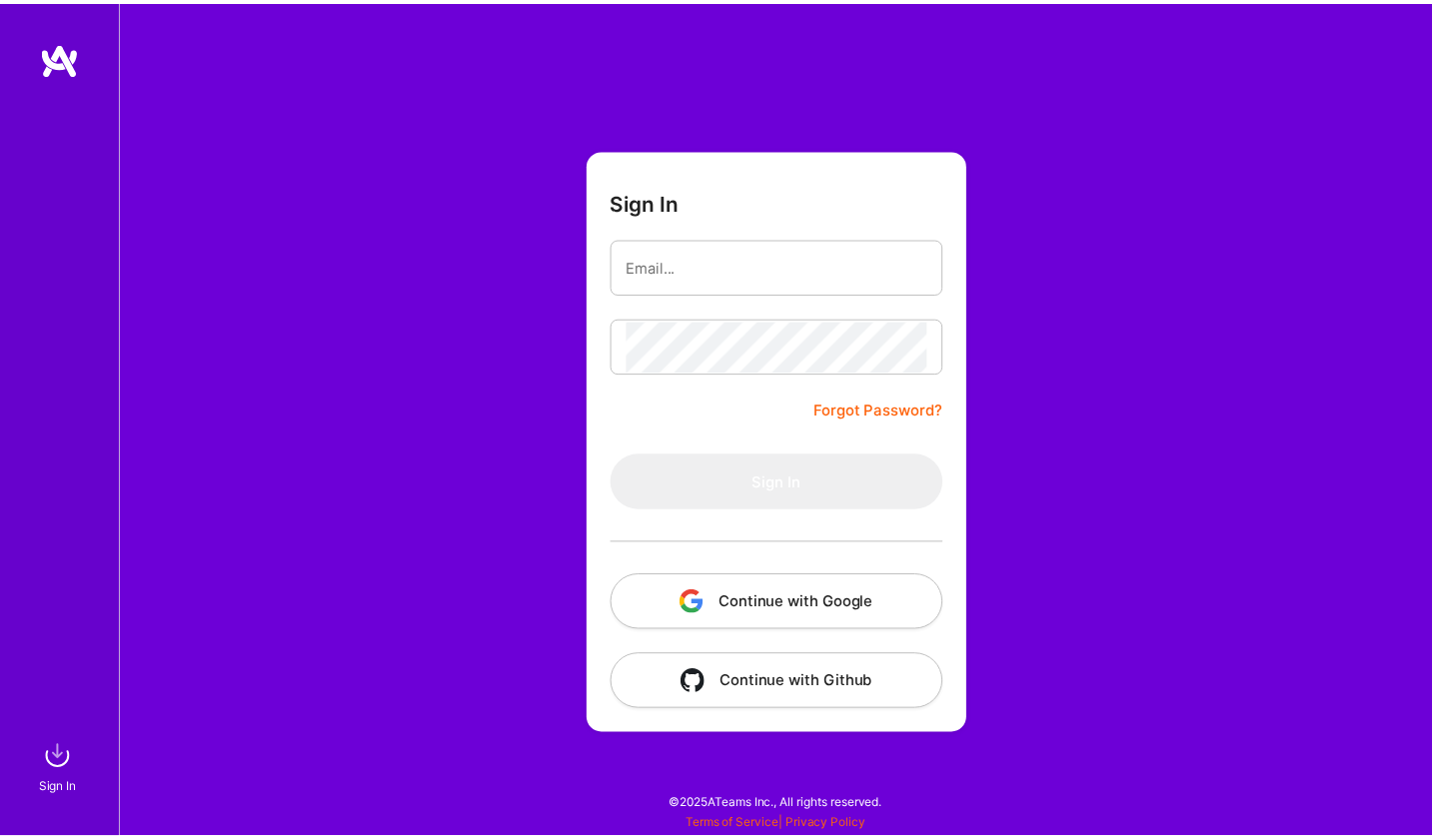 scroll, scrollTop: 0, scrollLeft: 0, axis: both 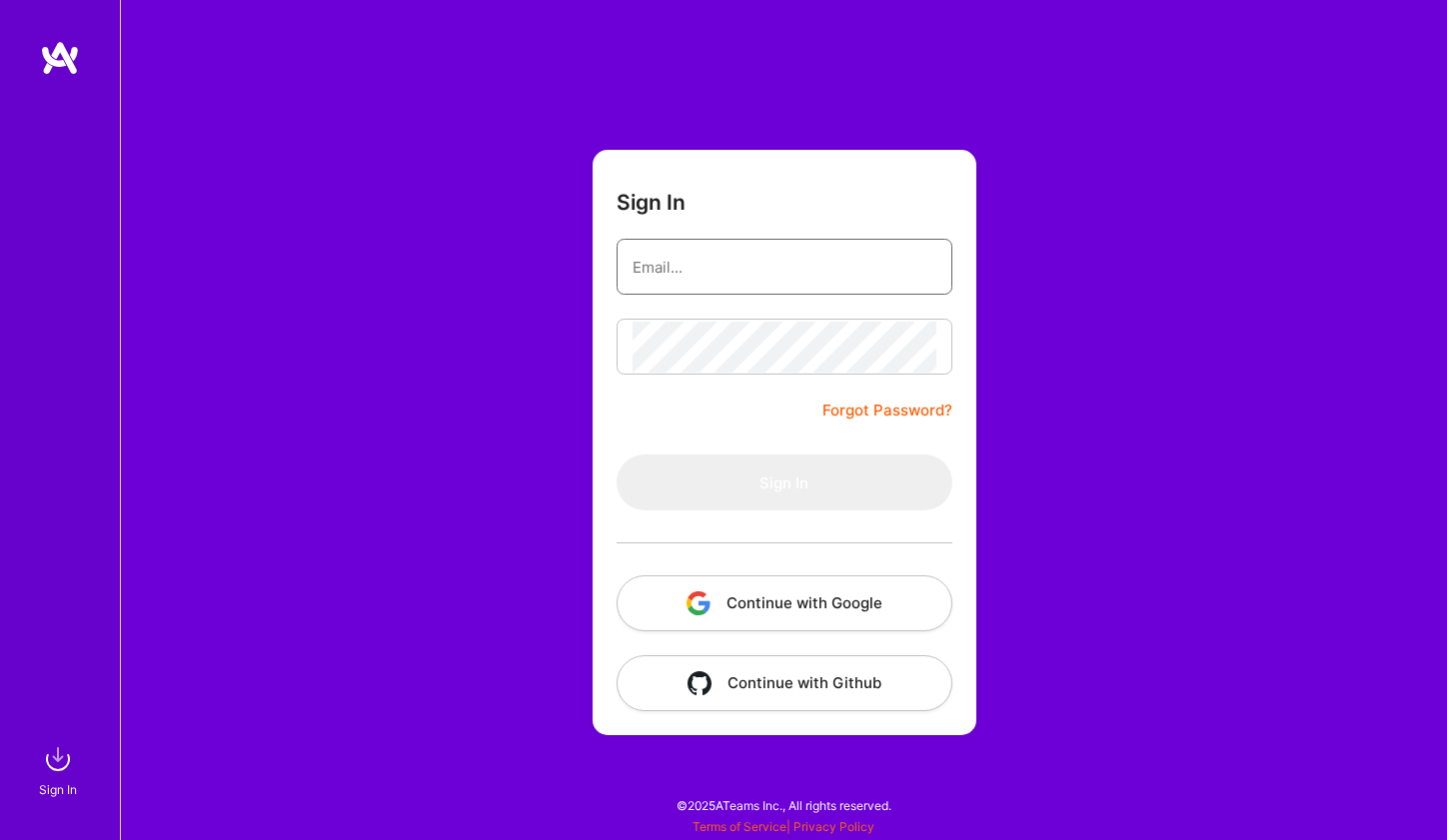 type on "[EMAIL_ADDRESS][DOMAIN_NAME]" 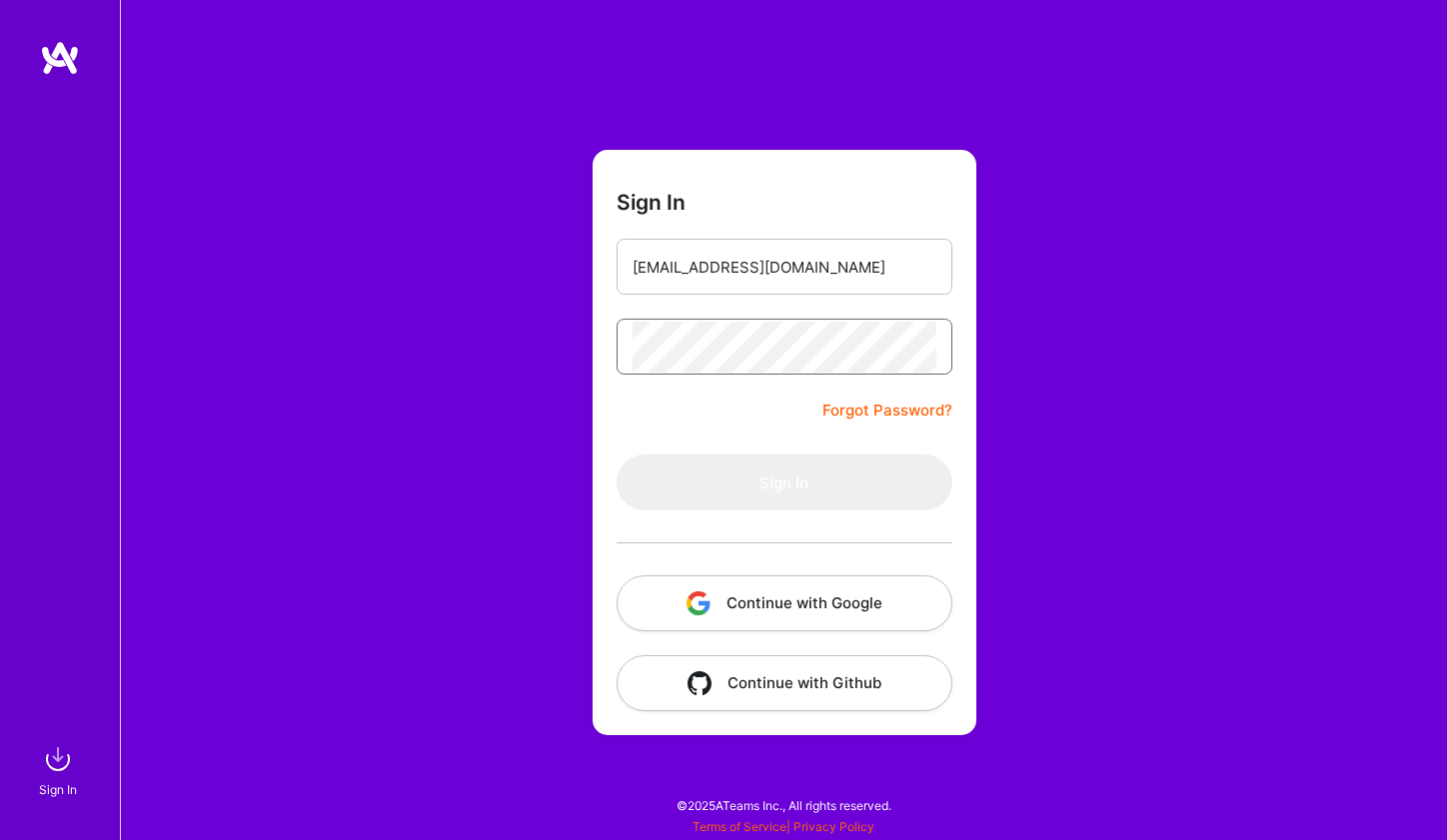 click on "Sign In" at bounding box center [784, 482] 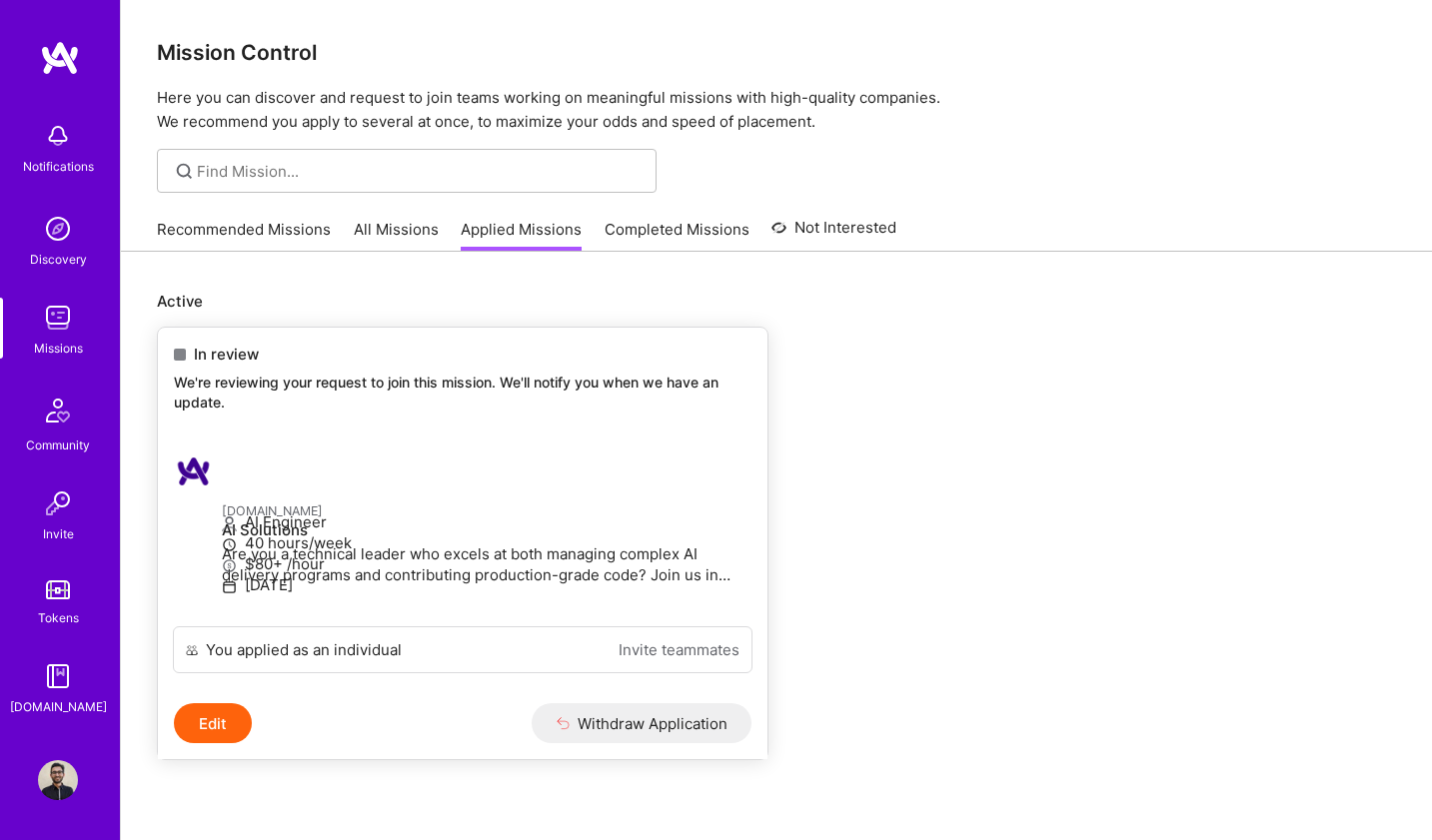 scroll, scrollTop: 450, scrollLeft: 0, axis: vertical 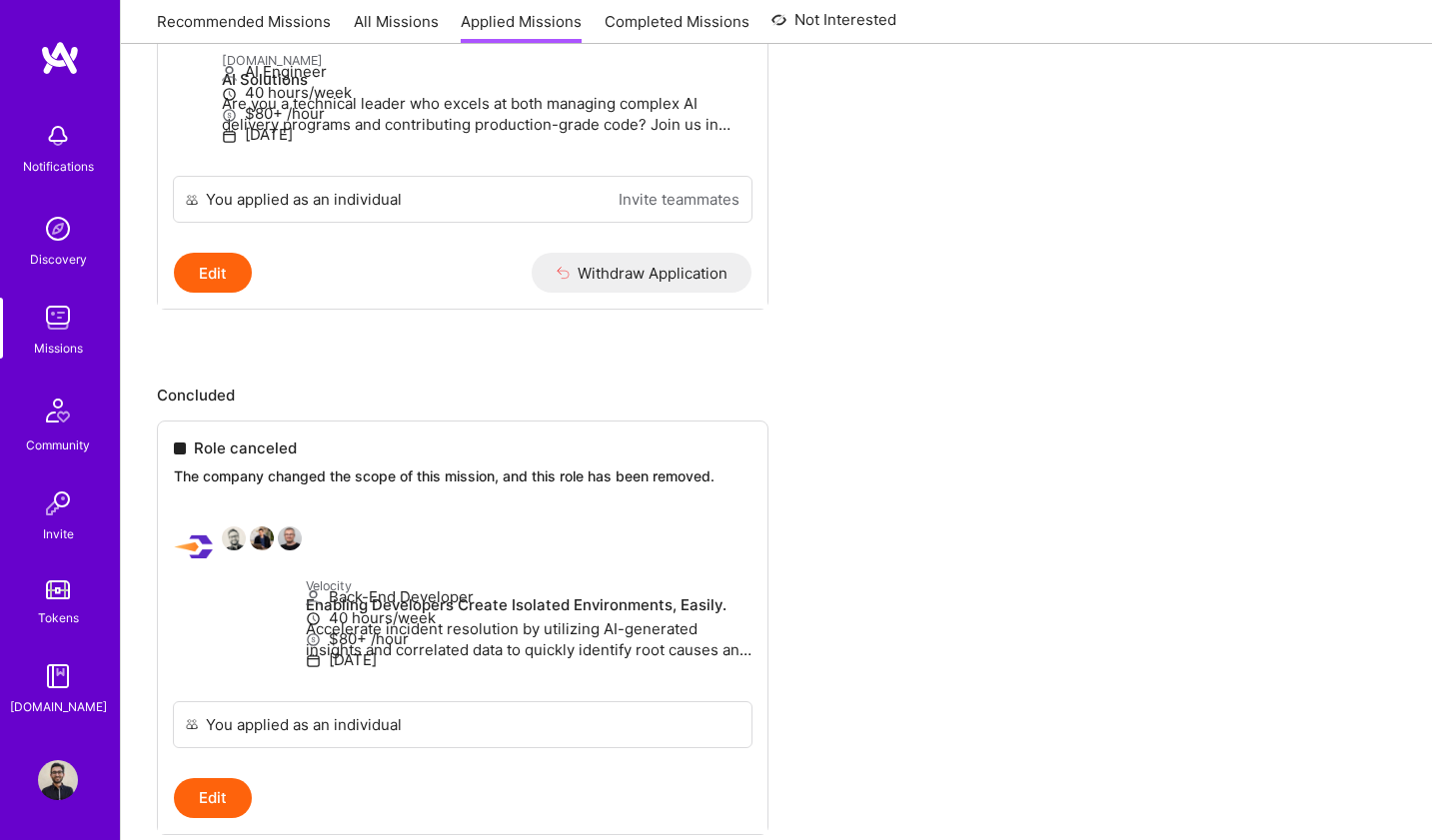 click at bounding box center [58, 780] 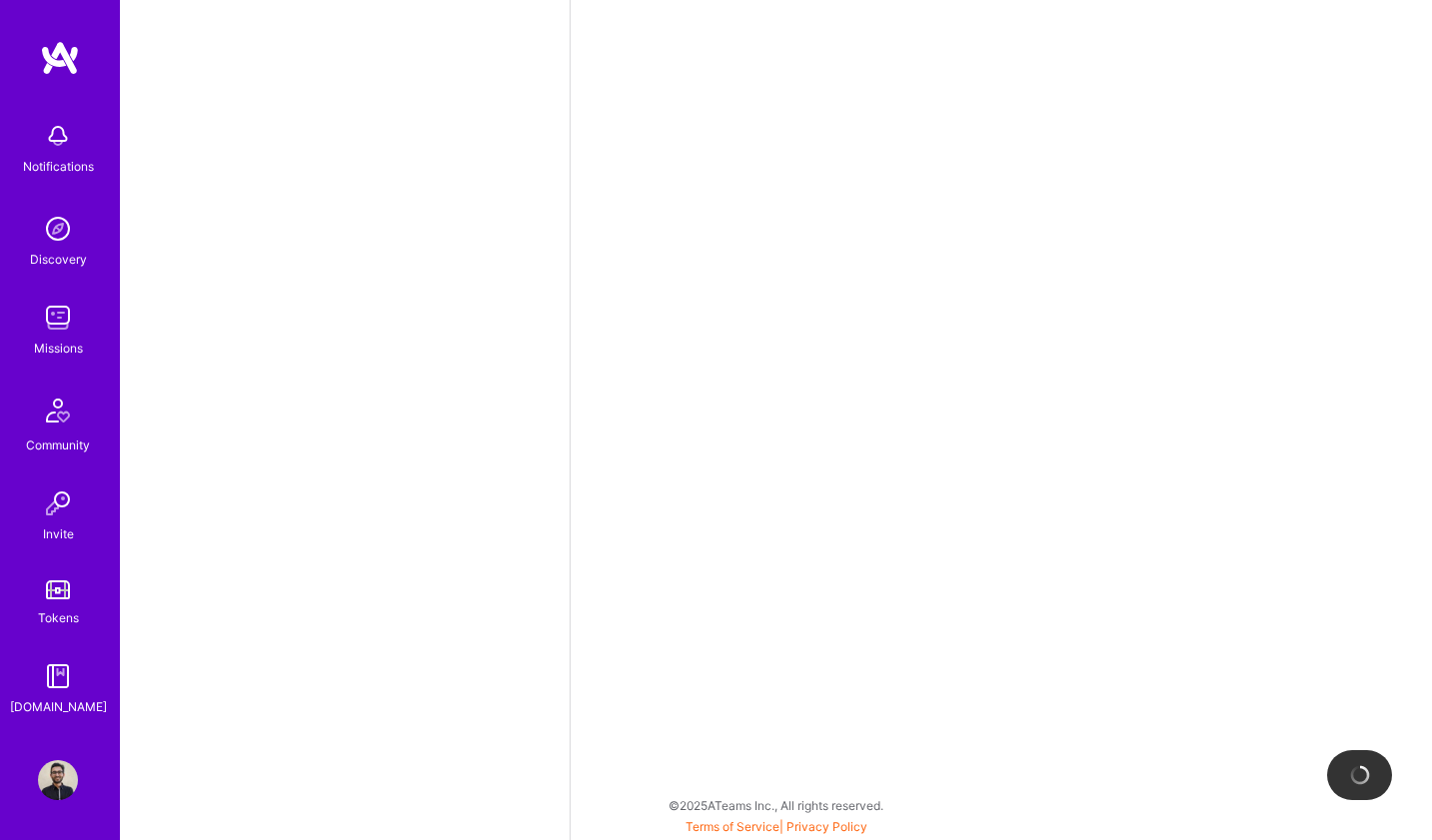 scroll, scrollTop: 0, scrollLeft: 0, axis: both 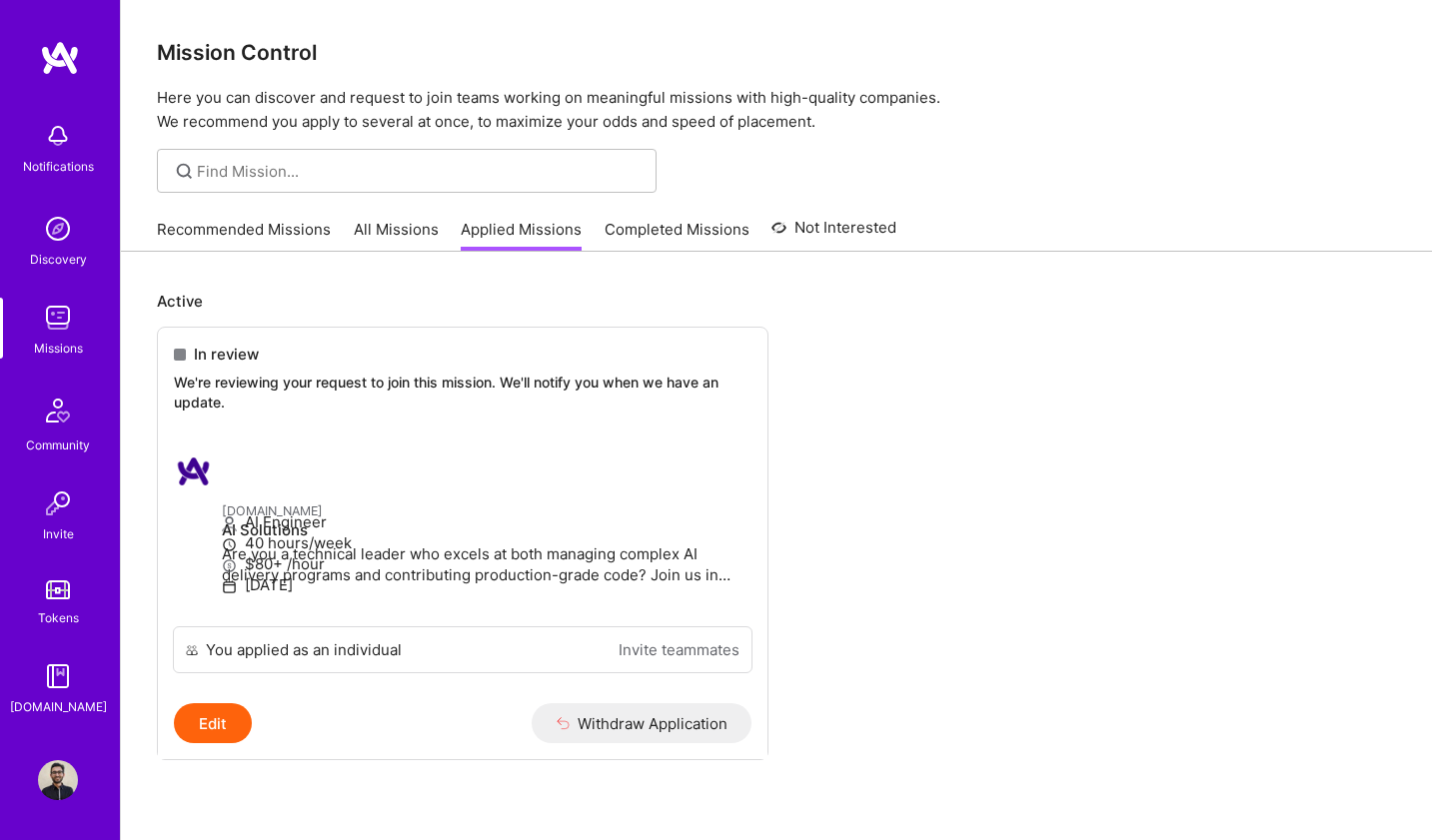 click on "All Missions" at bounding box center (396, 235) 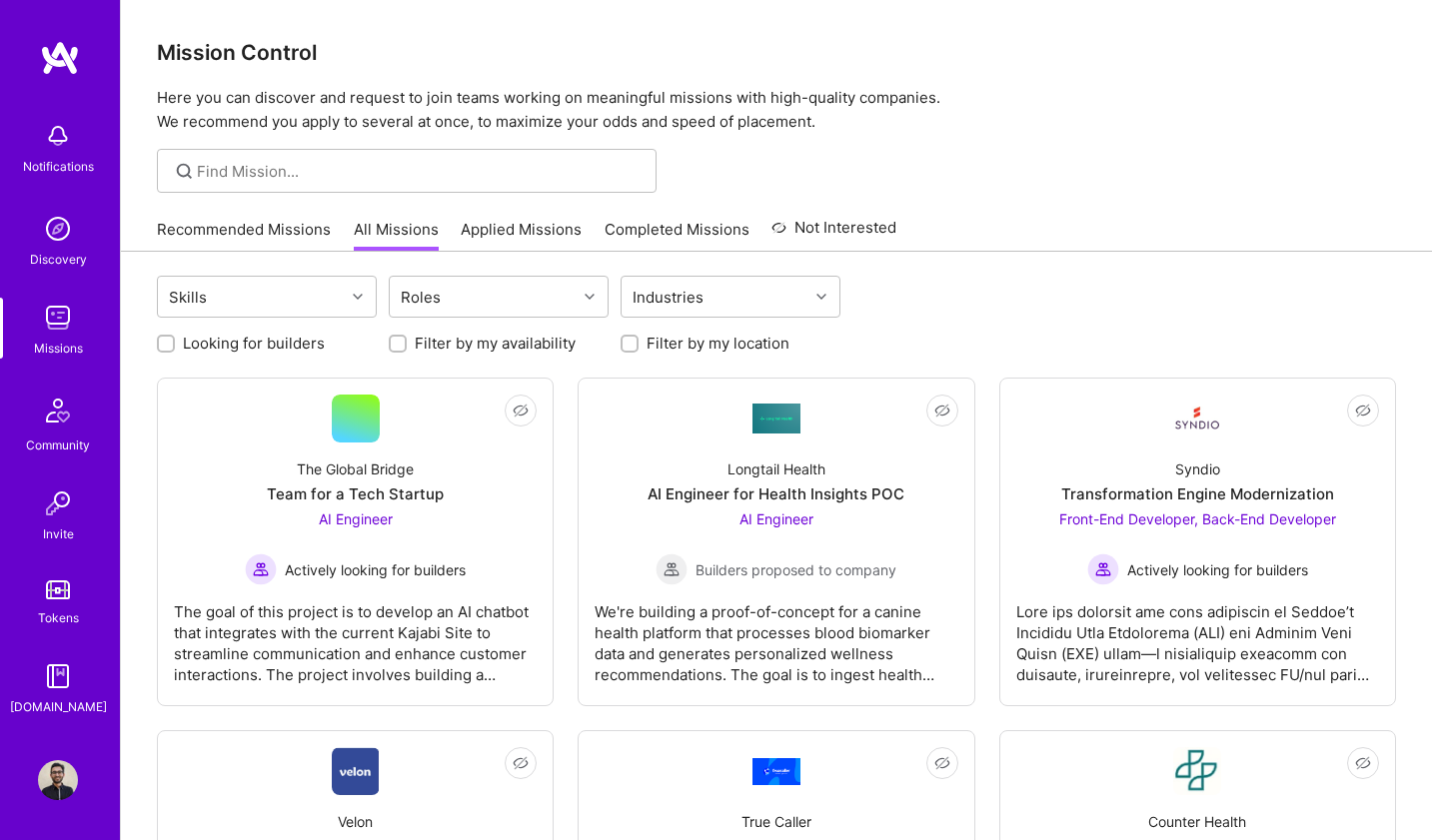 click at bounding box center (166, 344) 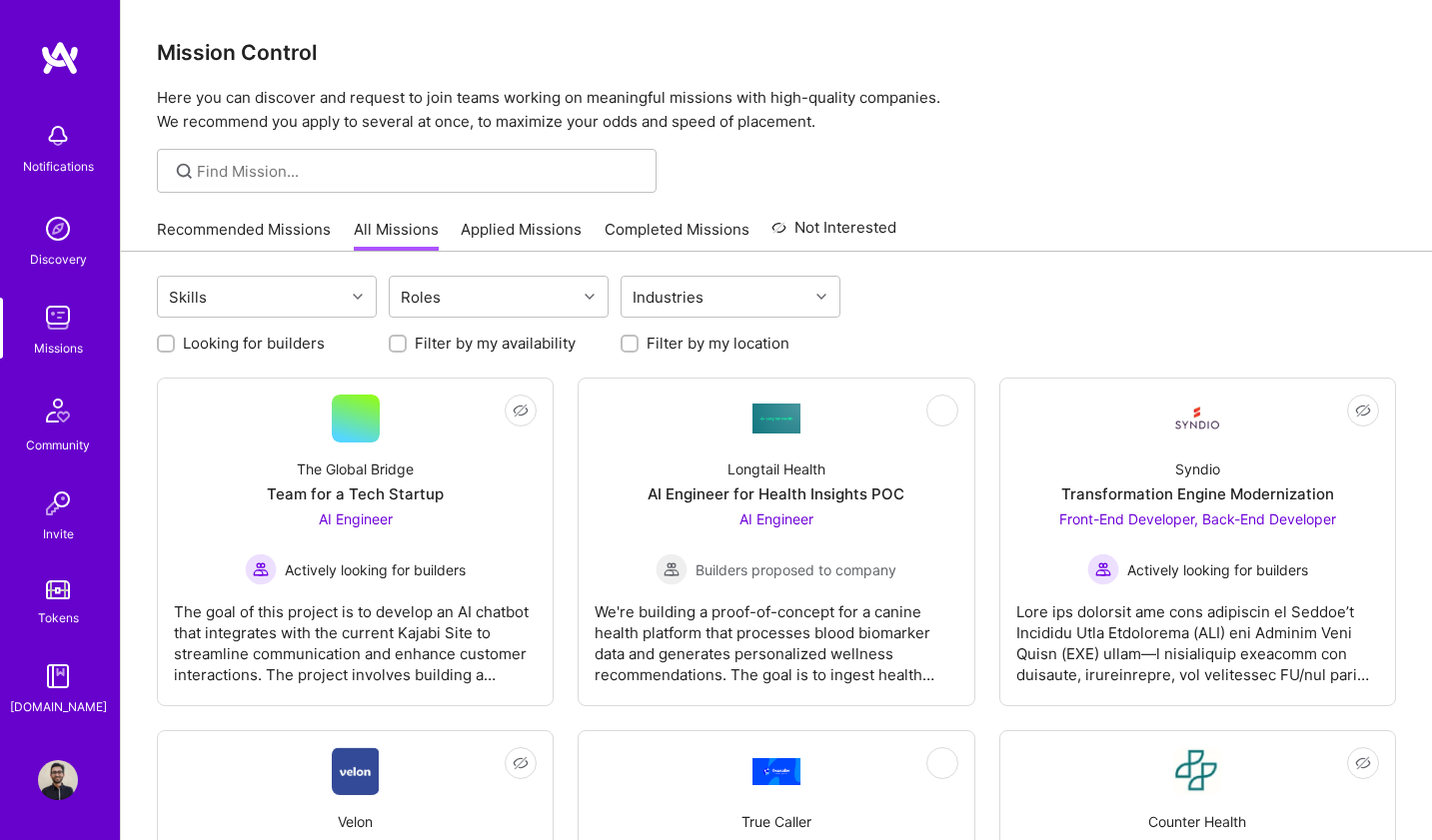 checkbox on "true" 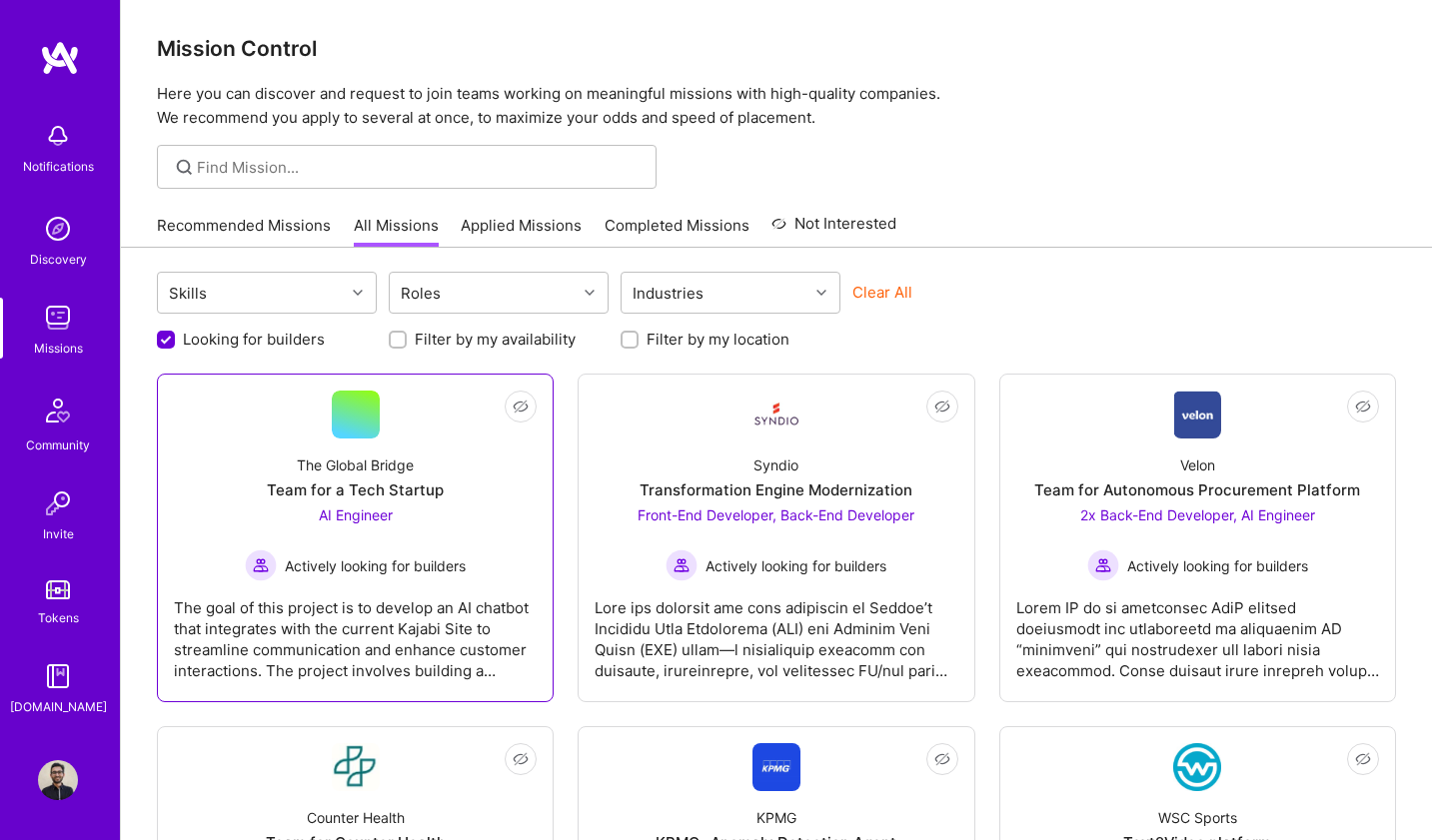 scroll, scrollTop: 171, scrollLeft: 0, axis: vertical 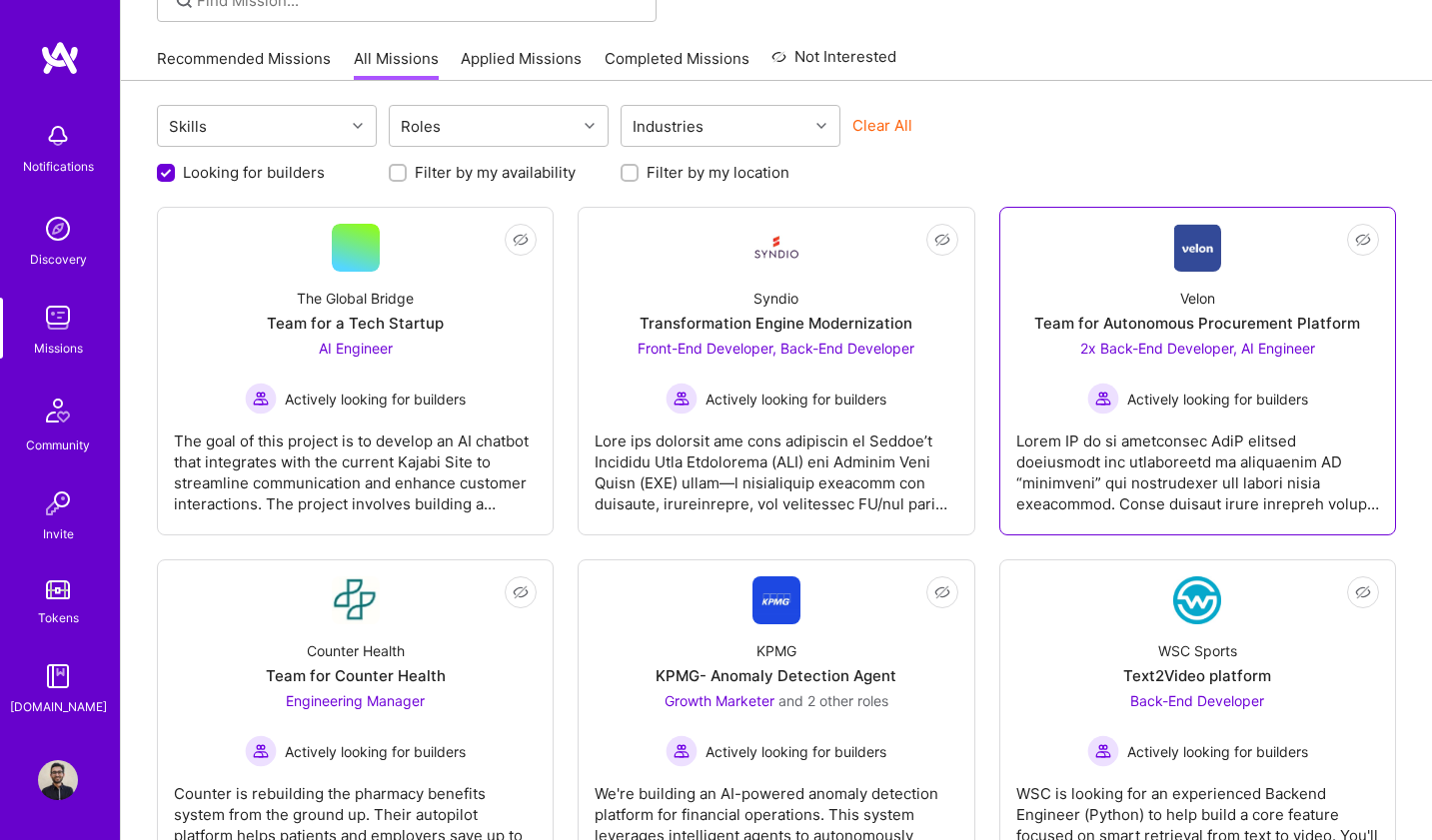 click on "2x Back-End Developer, AI Engineer" at bounding box center (1197, 348) 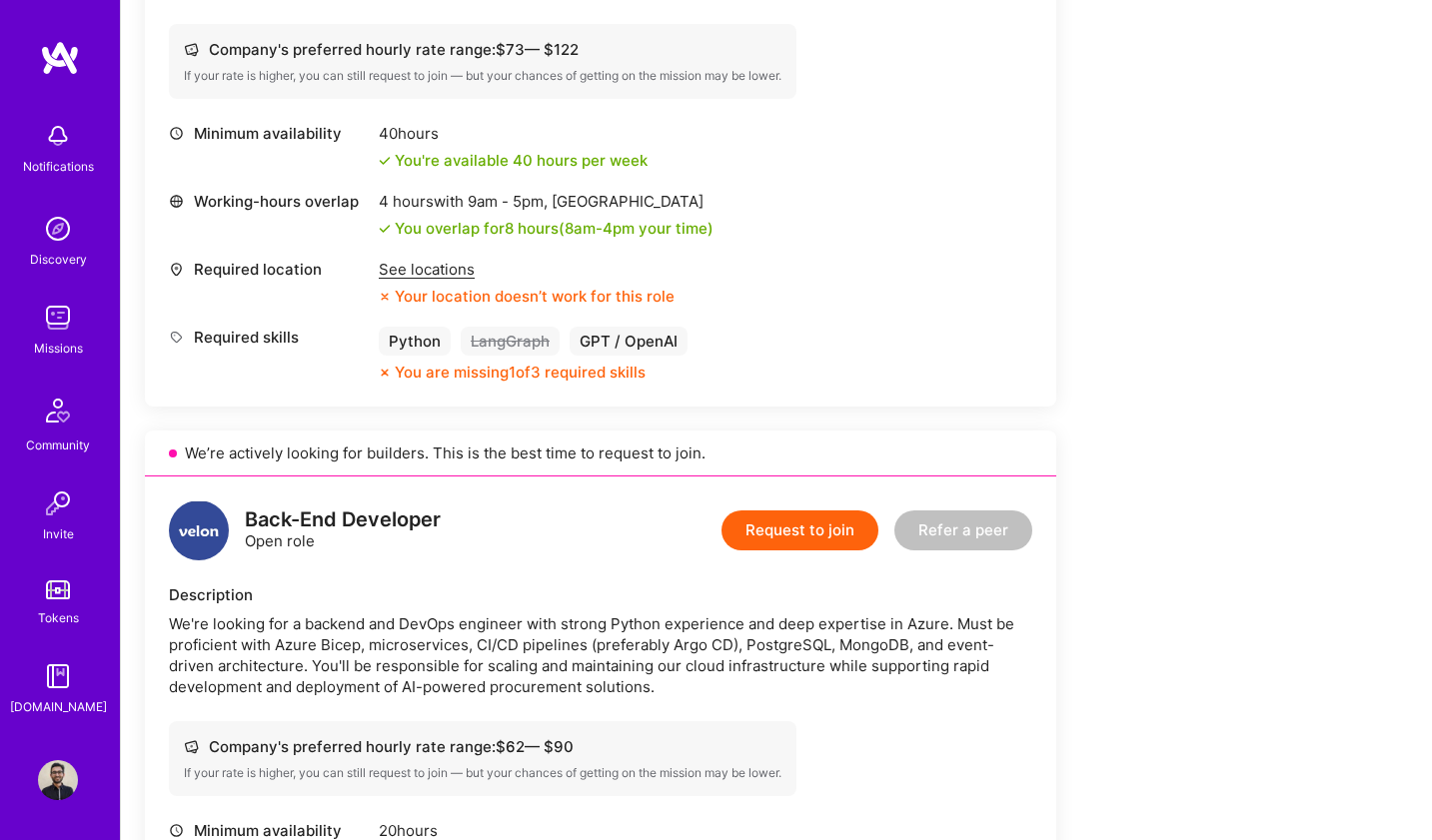 scroll, scrollTop: 1138, scrollLeft: 0, axis: vertical 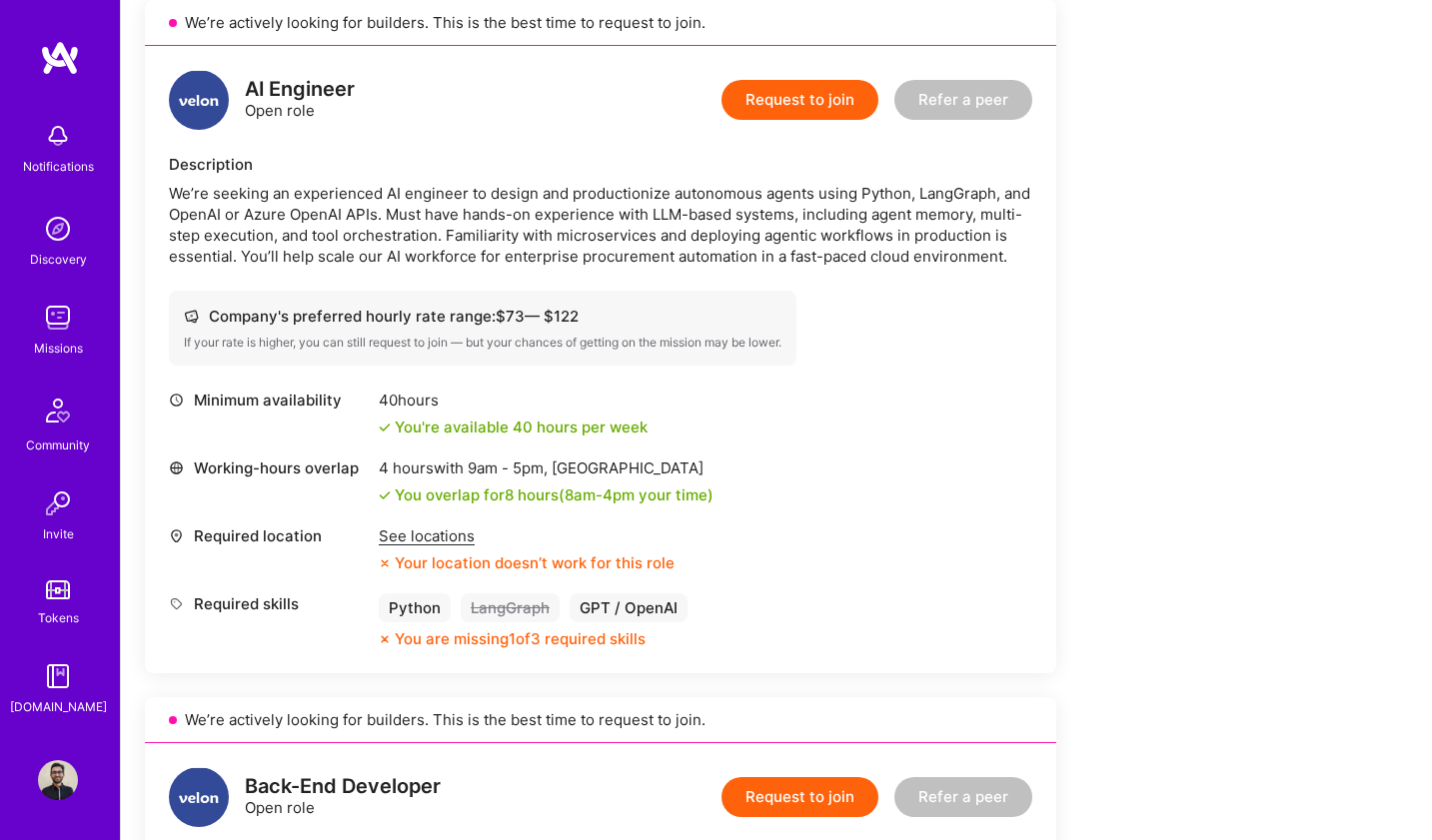 click on "Request to join" at bounding box center [799, 100] 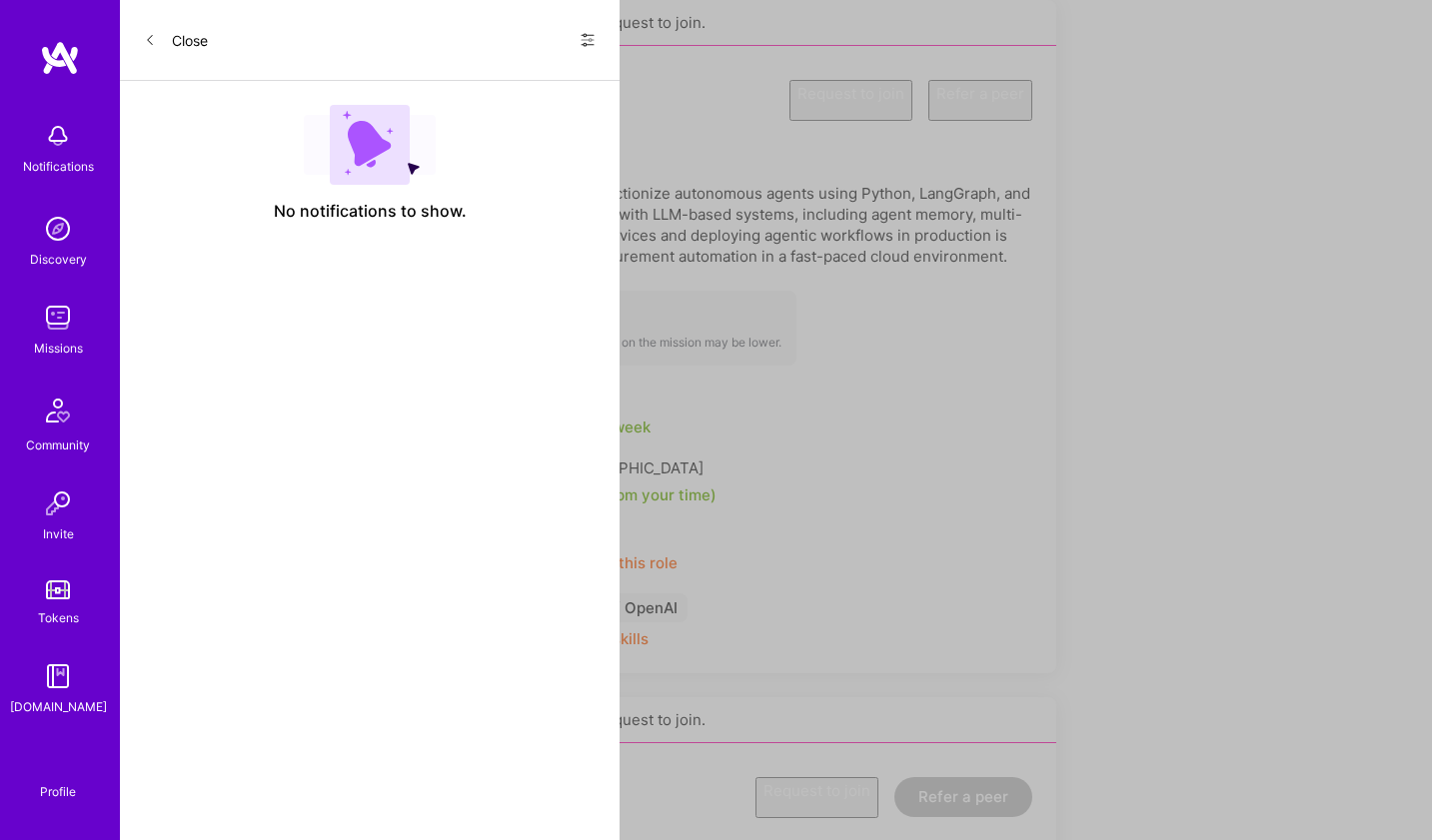 scroll, scrollTop: 0, scrollLeft: 0, axis: both 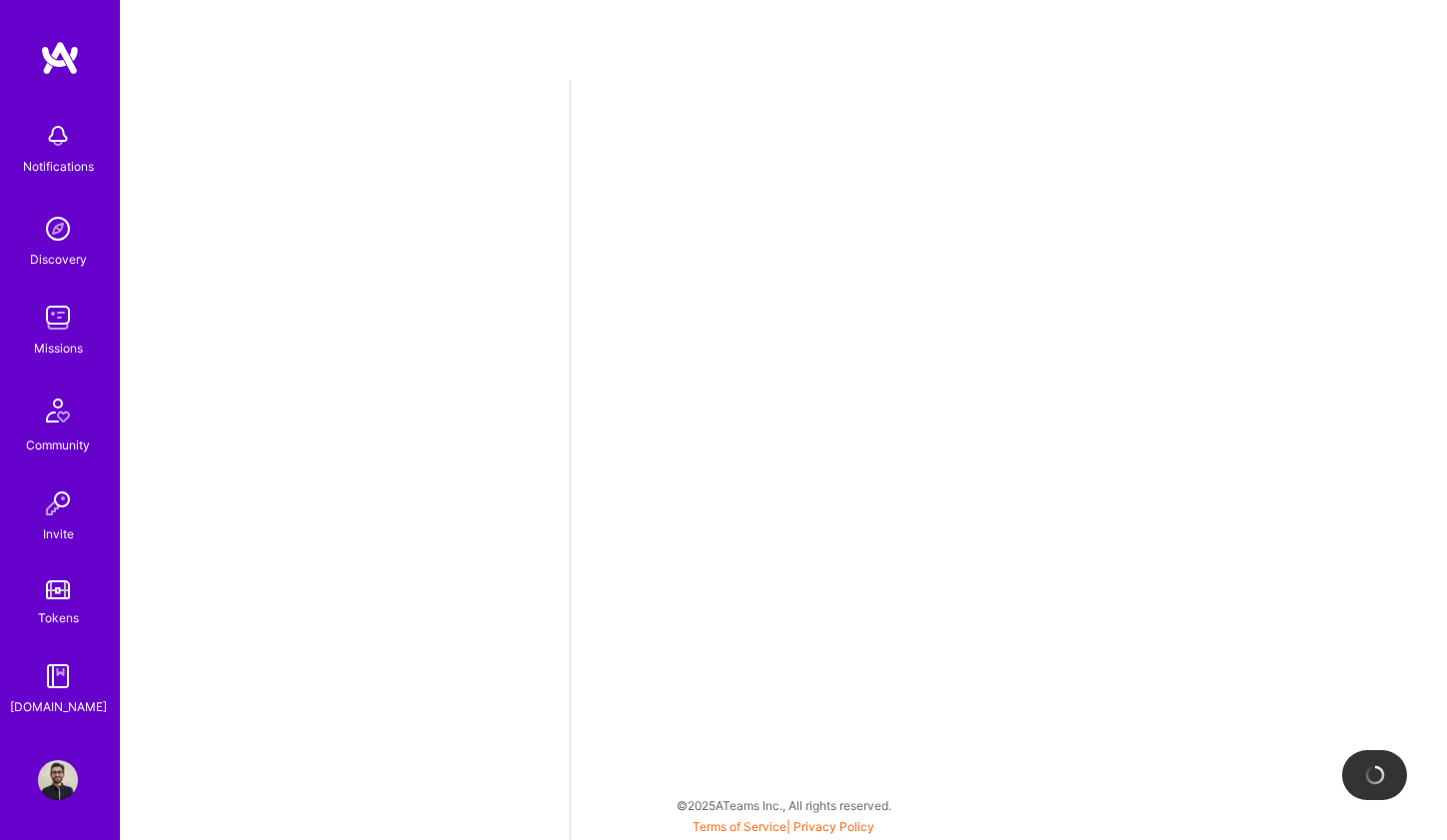 select on "DE" 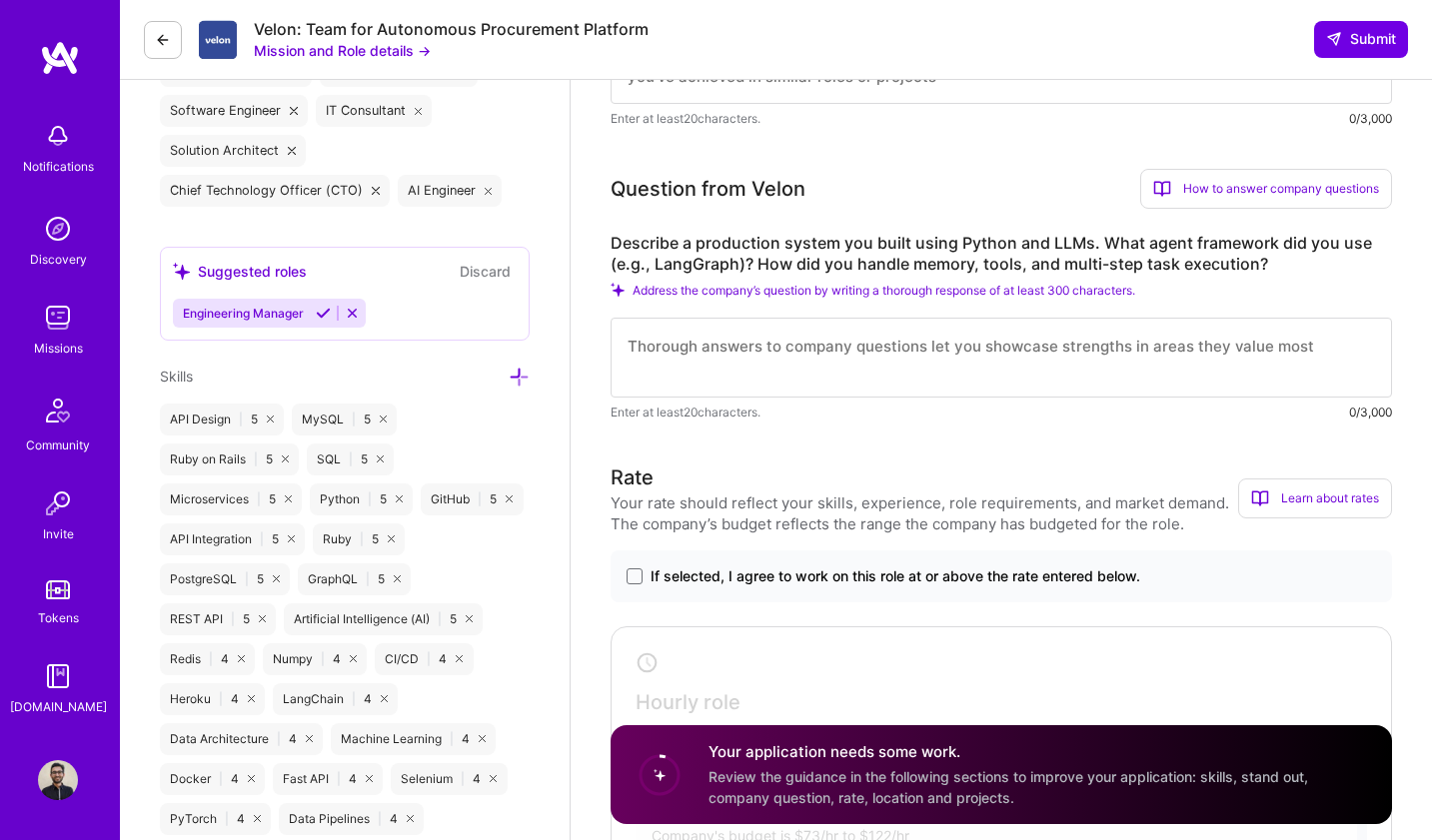 scroll, scrollTop: 797, scrollLeft: 0, axis: vertical 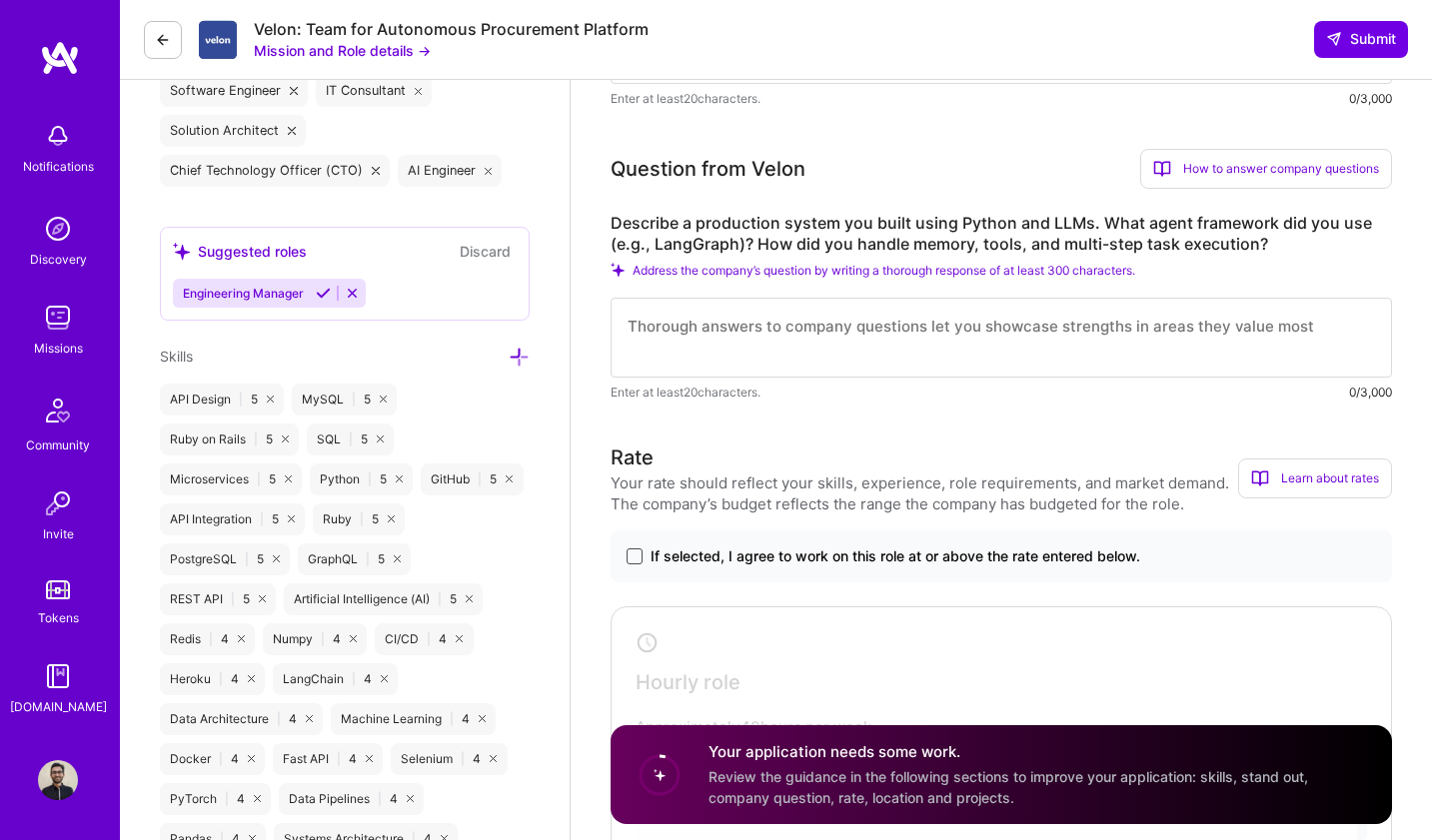 click at bounding box center (635, 556) 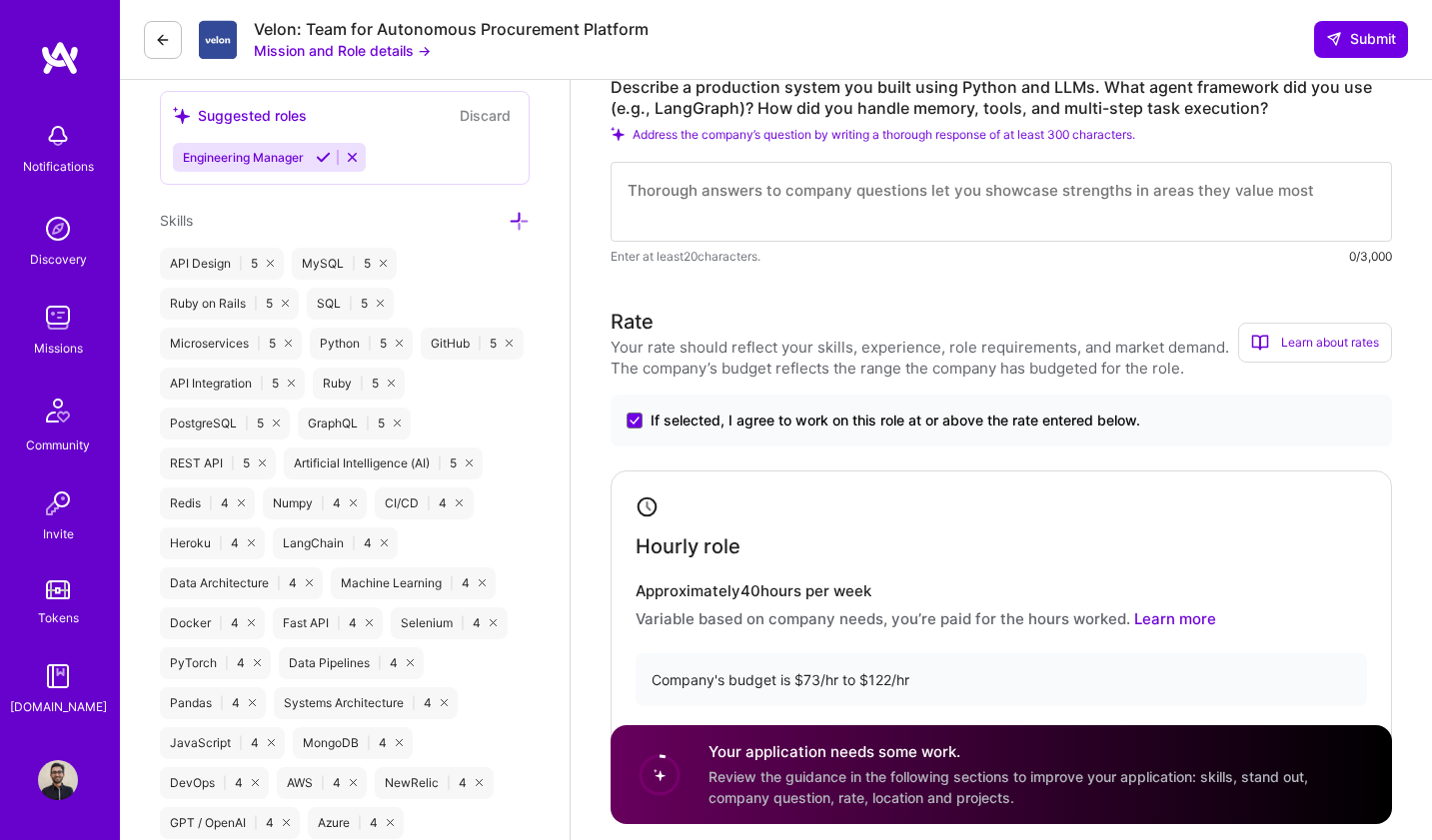 scroll, scrollTop: 1306, scrollLeft: 0, axis: vertical 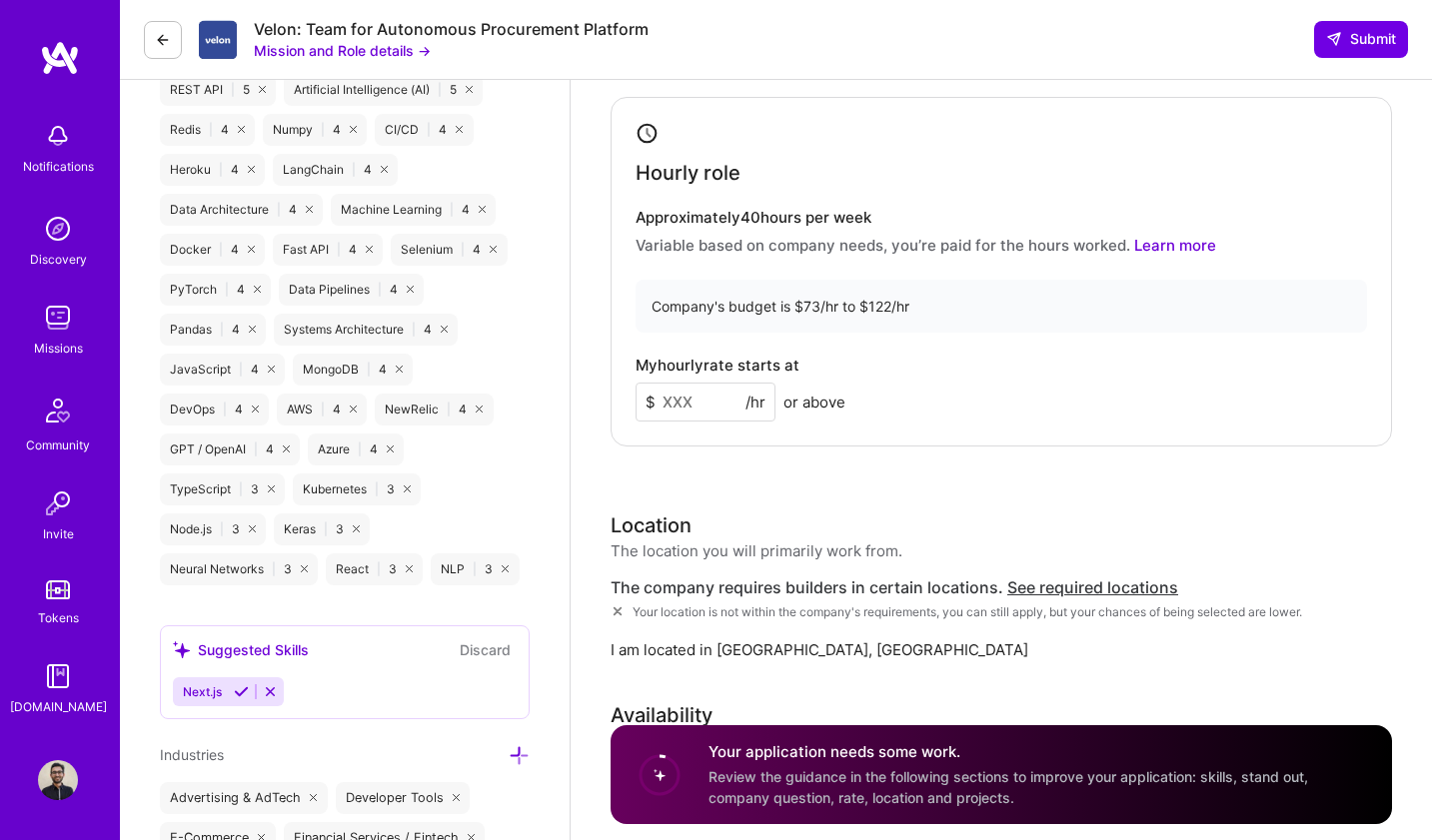 click at bounding box center (706, 402) 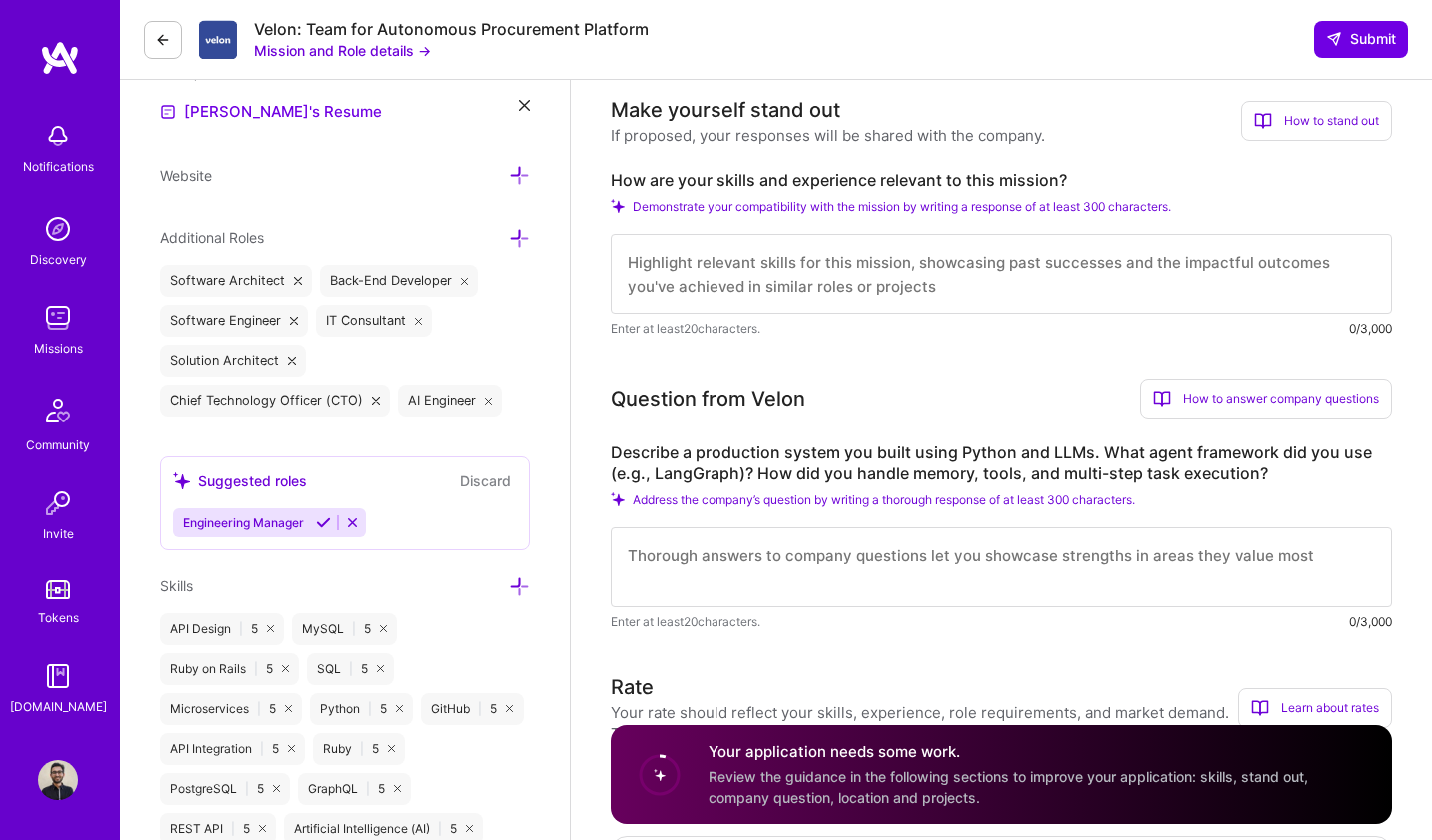 scroll, scrollTop: 571, scrollLeft: 0, axis: vertical 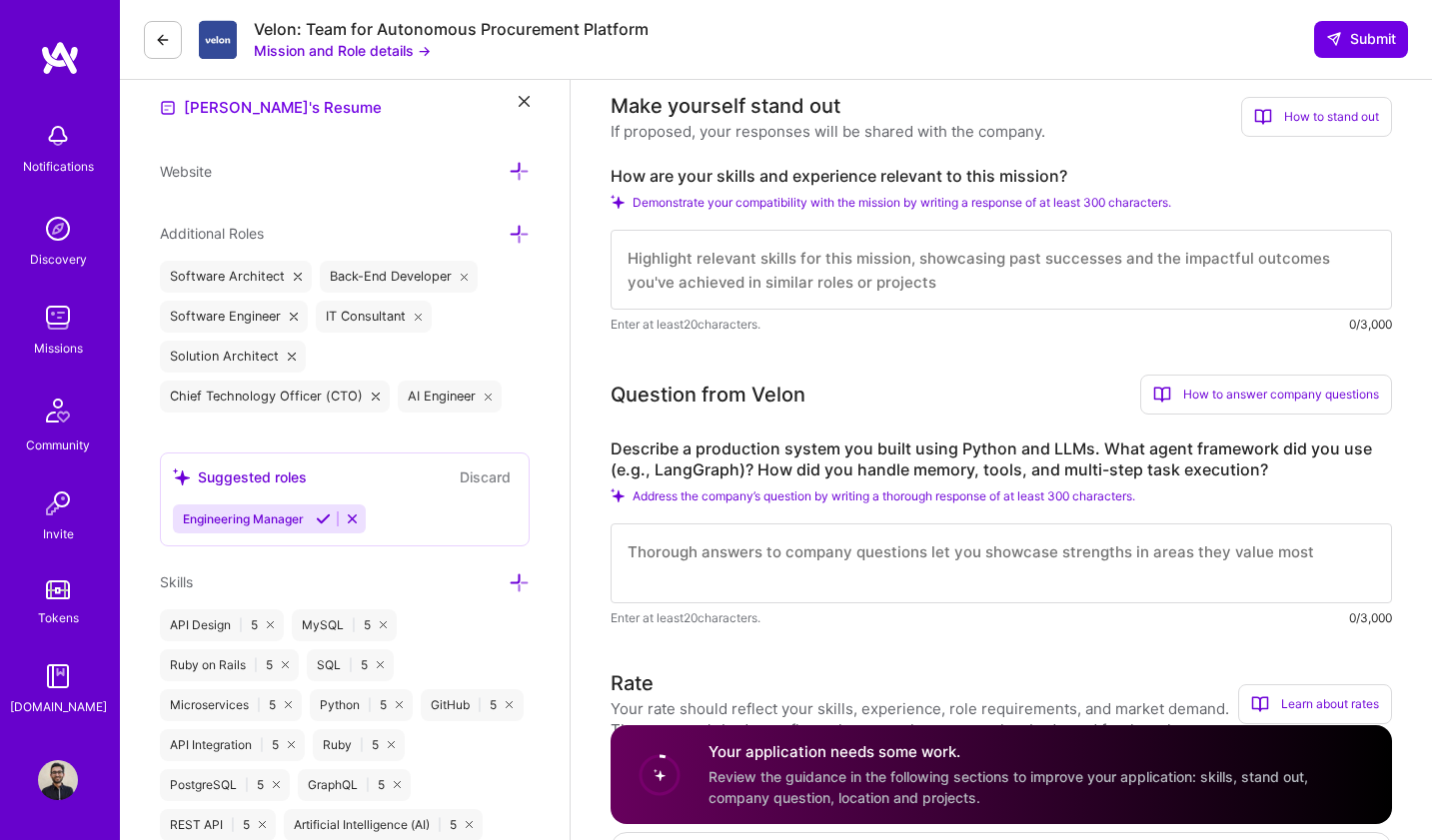 type on "100" 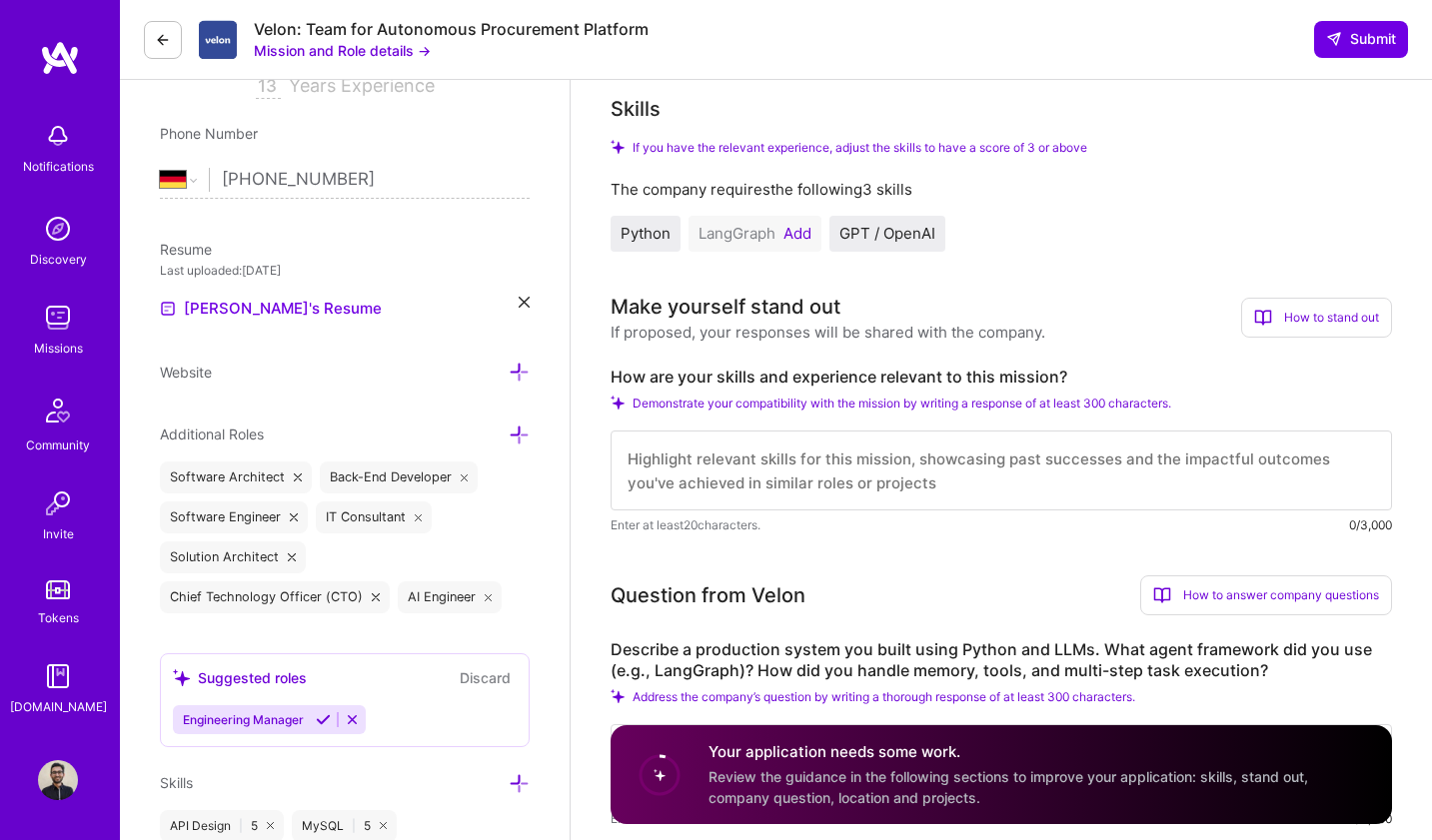 scroll, scrollTop: 594, scrollLeft: 0, axis: vertical 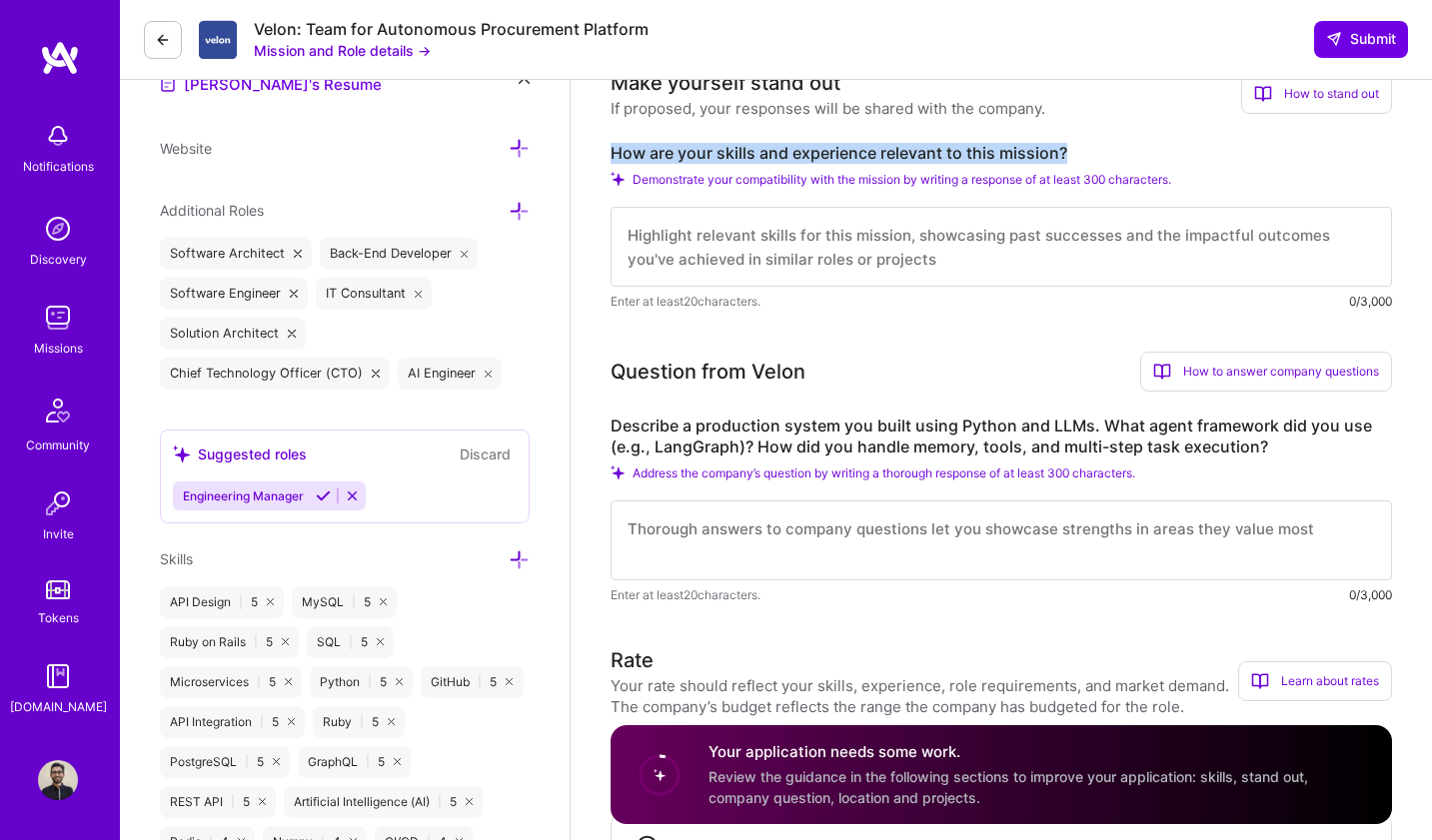 drag, startPoint x: 613, startPoint y: 158, endPoint x: 1074, endPoint y: 150, distance: 461.06941 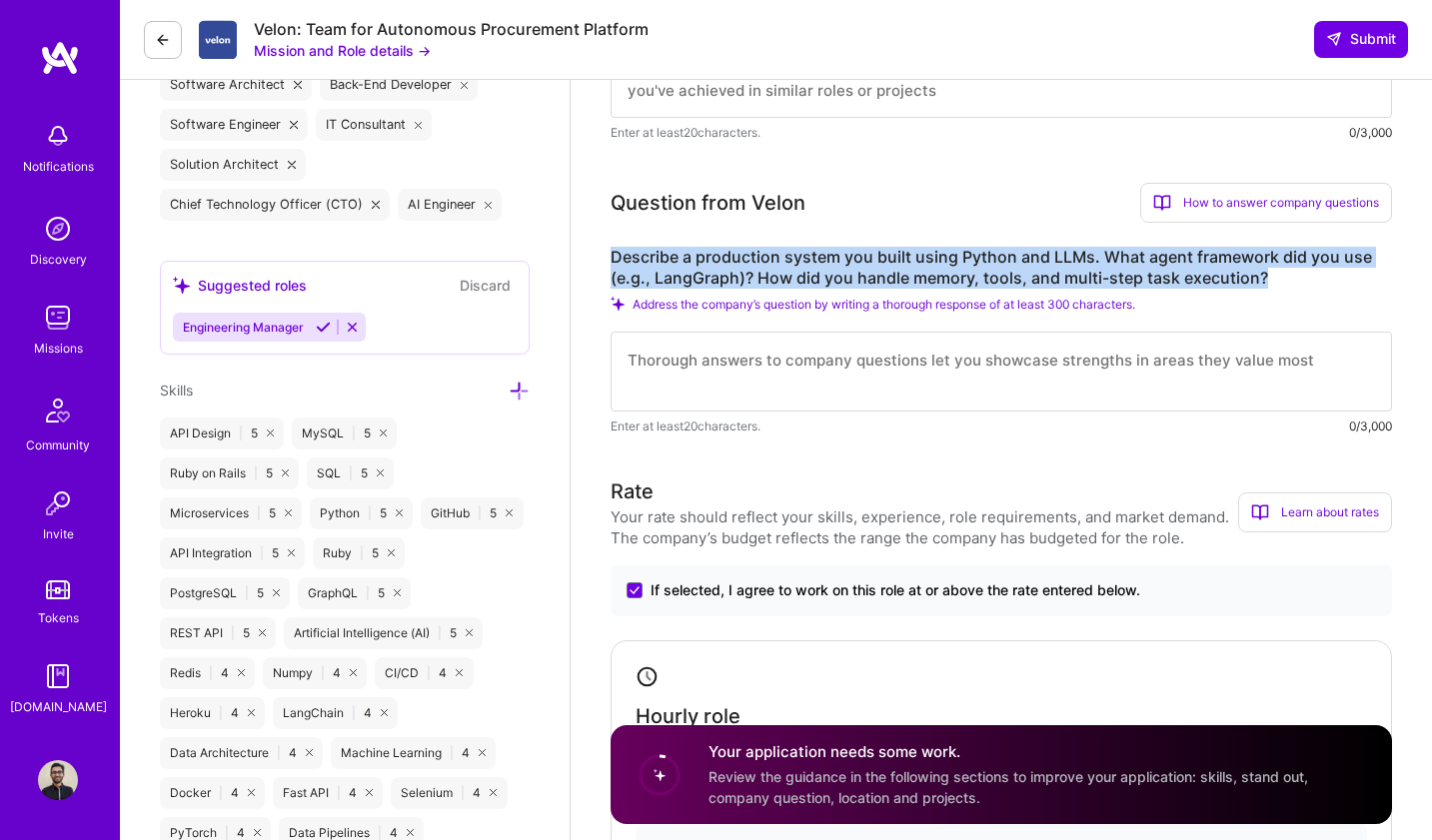 drag, startPoint x: 612, startPoint y: 255, endPoint x: 1316, endPoint y: 275, distance: 704.284 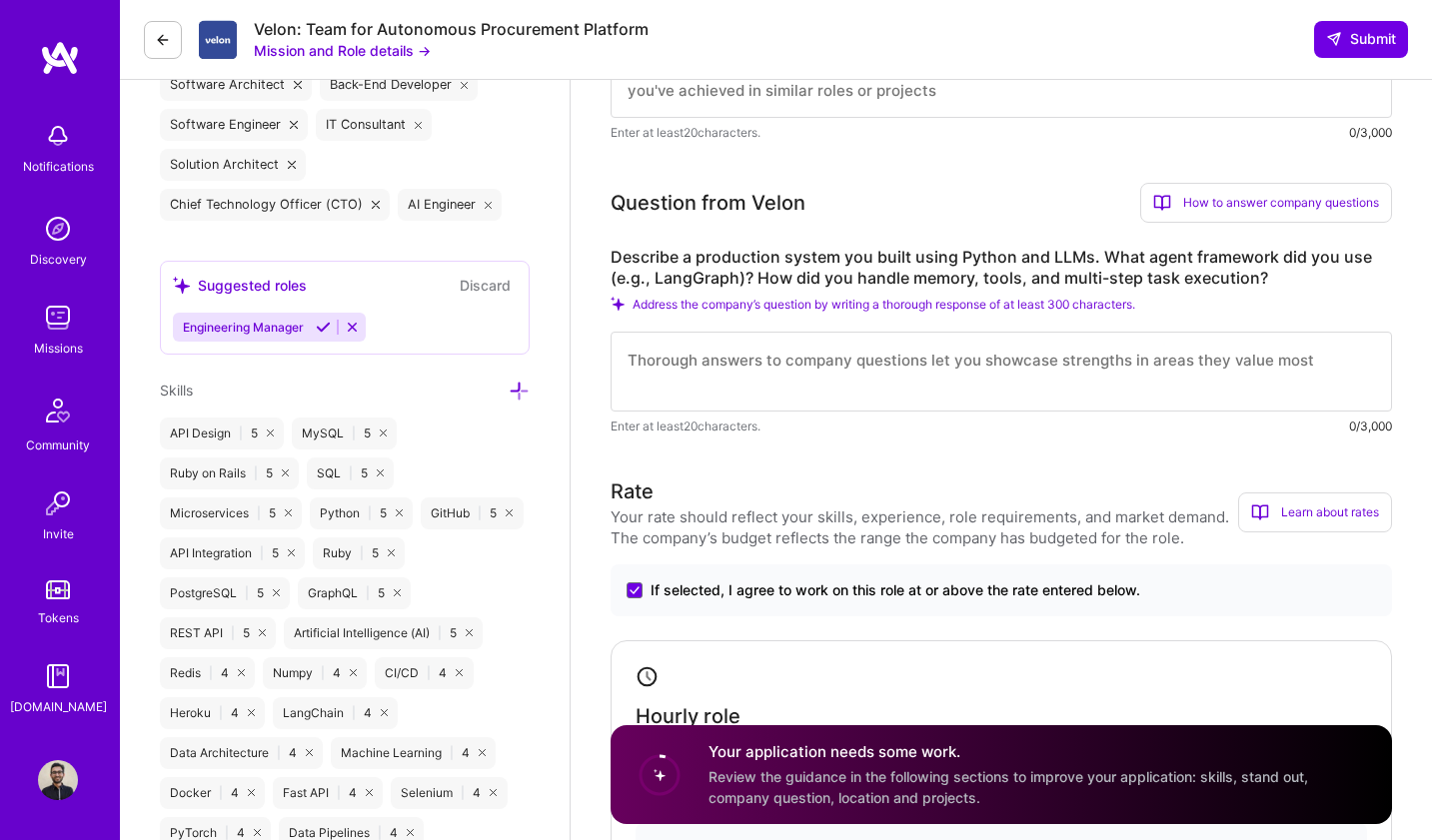 click at bounding box center (1001, 372) 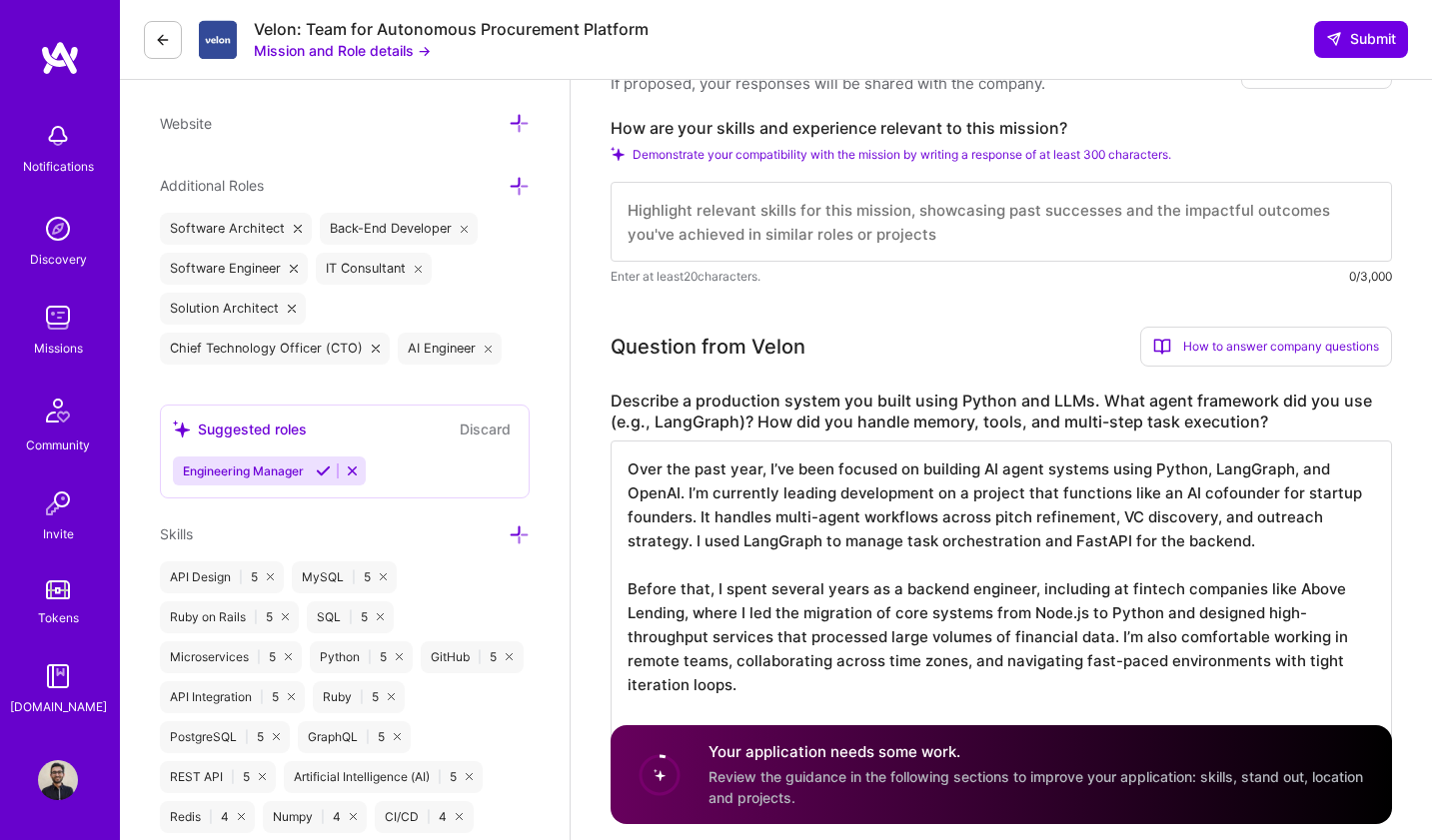 scroll, scrollTop: 430, scrollLeft: 0, axis: vertical 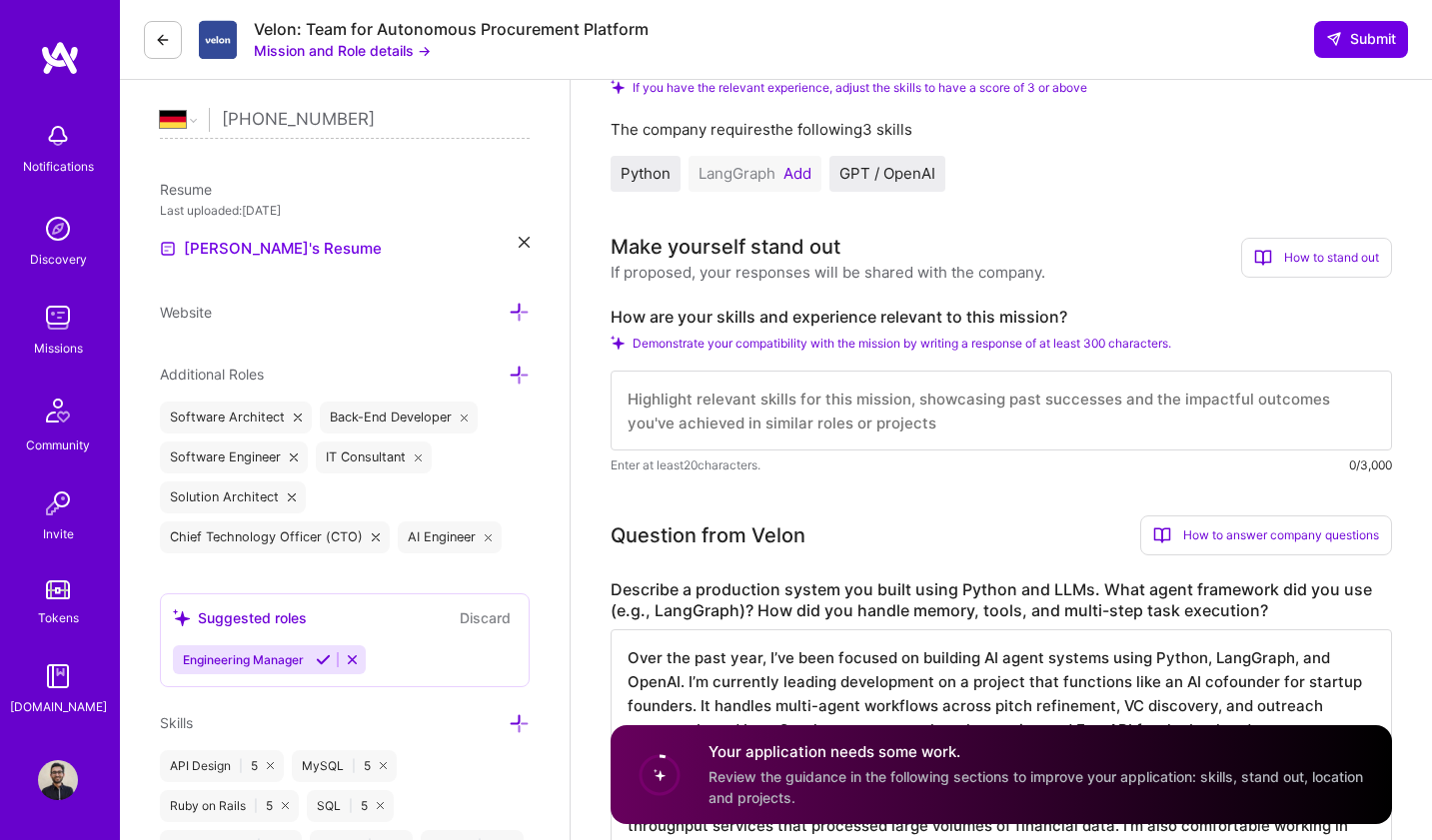 click at bounding box center (1001, 411) 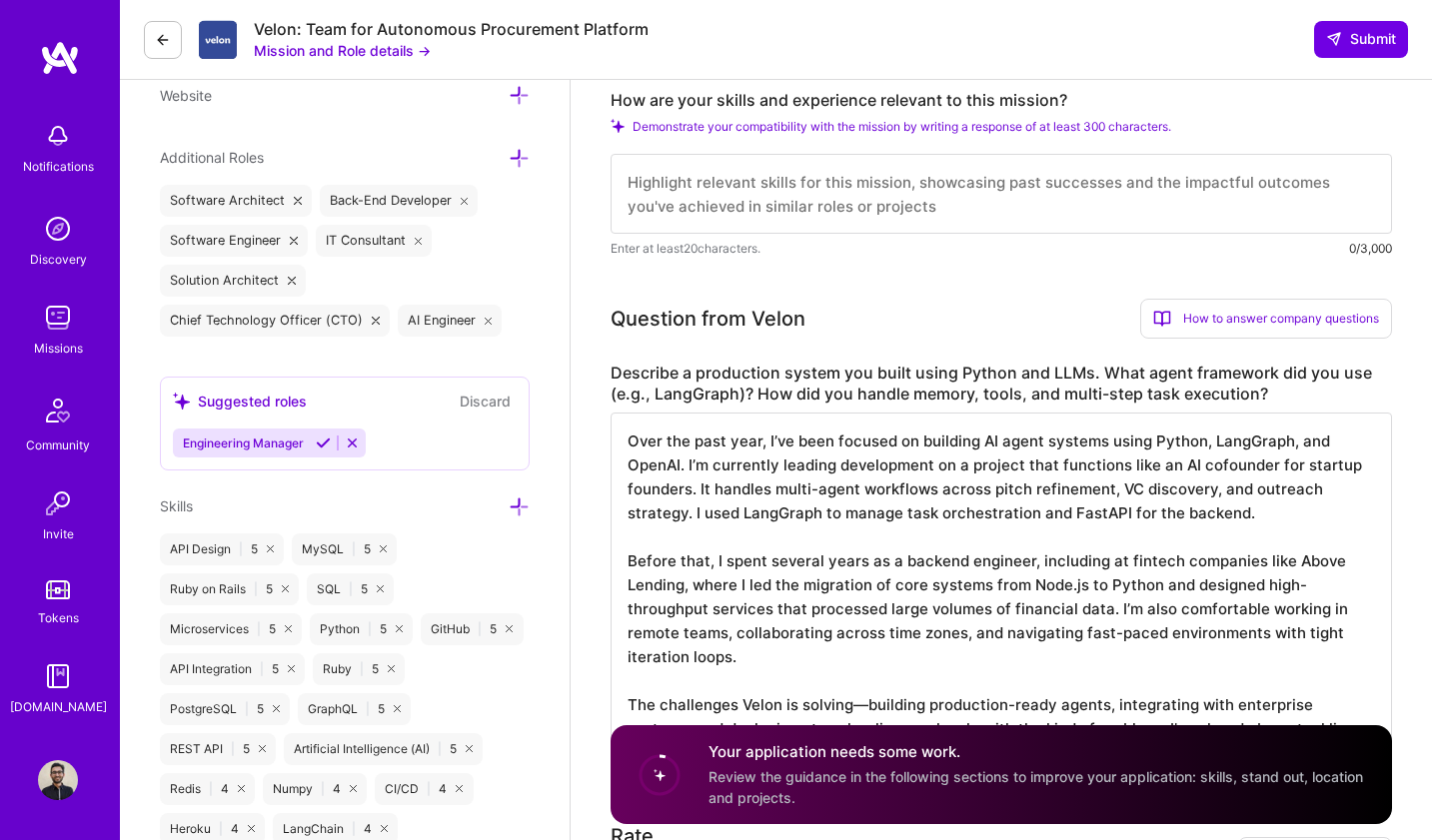scroll, scrollTop: 2, scrollLeft: 0, axis: vertical 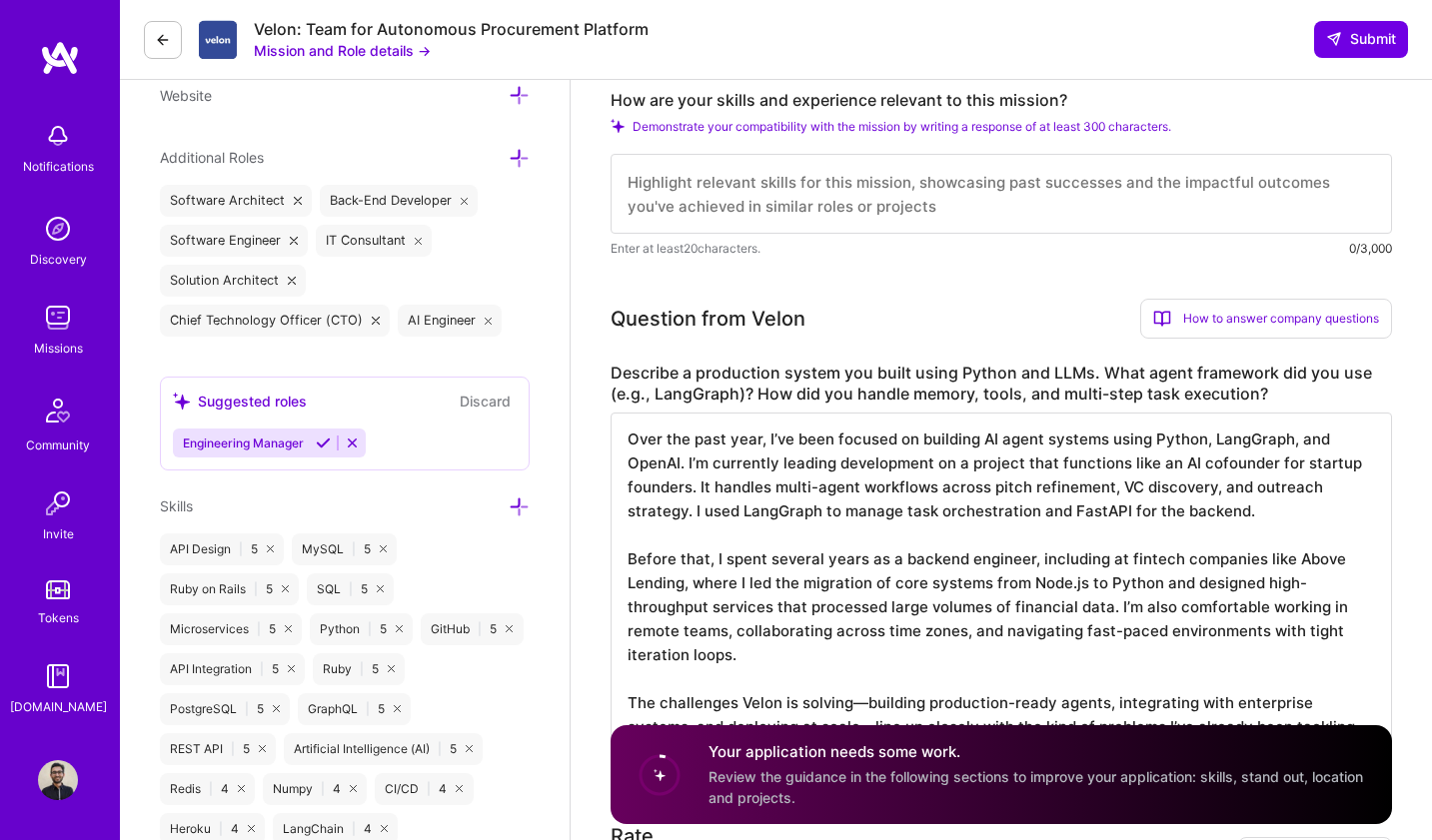click on "Over the past year, I’ve been focused on building AI agent systems using Python, LangGraph, and OpenAI. I’m currently leading development on a project that functions like an AI cofounder for startup founders. It handles multi-agent workflows across pitch refinement, VC discovery, and outreach strategy. I used LangGraph to manage task orchestration and FastAPI for the backend.
Before that, I spent several years as a backend engineer, including at fintech companies like Above Lending, where I led the migration of core systems from Node.js to Python and designed high-throughput services that processed large volumes of financial data. I’m also comfortable working in remote teams, collaborating across time zones, and navigating fast-paced environments with tight iteration loops.
The challenges Velon is solving—building production-ready agents, integrating with enterprise systems, and deploying at scale—line up closely with the kind of problems I’ve already been tackling." at bounding box center (1001, 584) 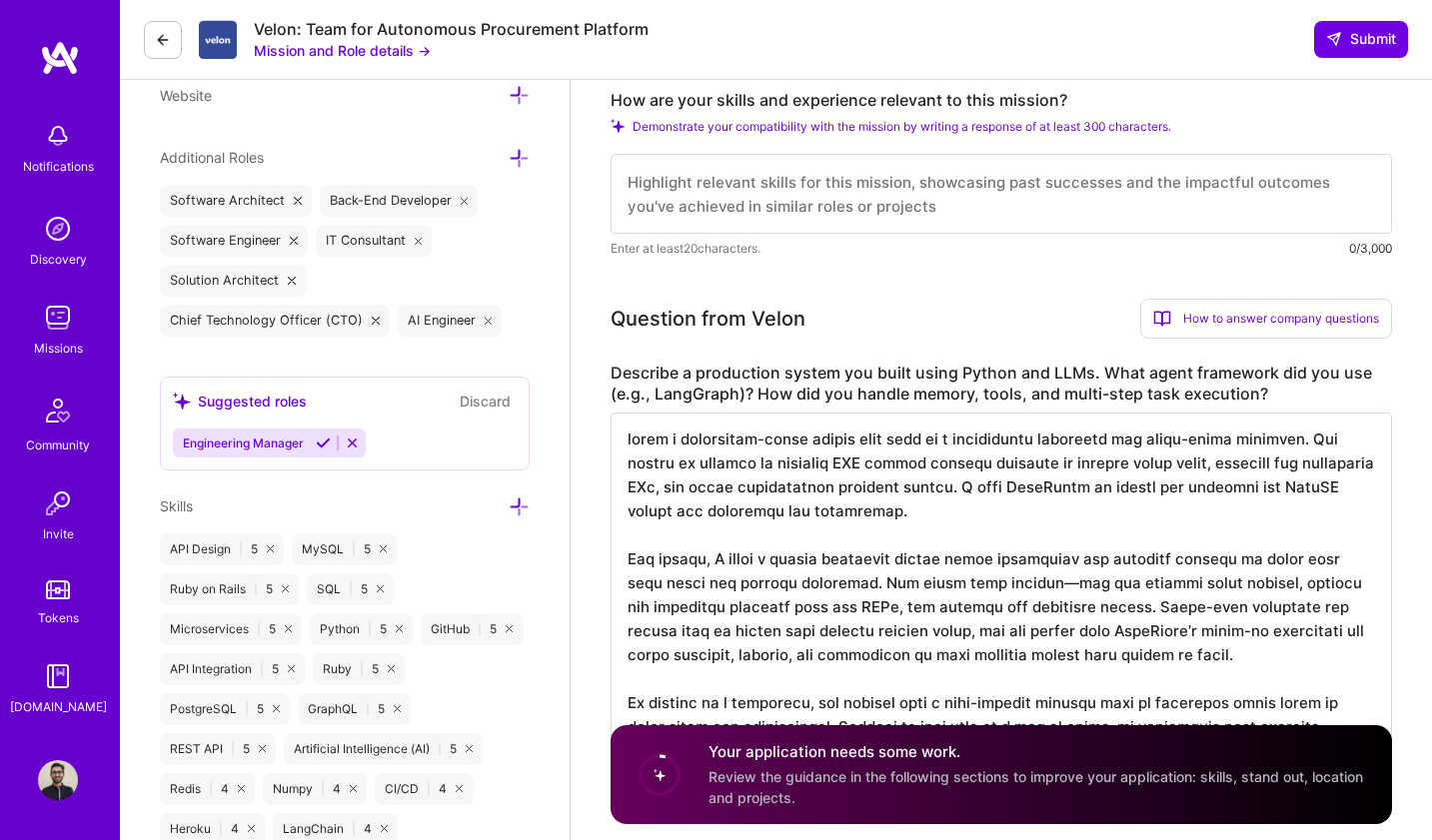 click at bounding box center [1001, 596] 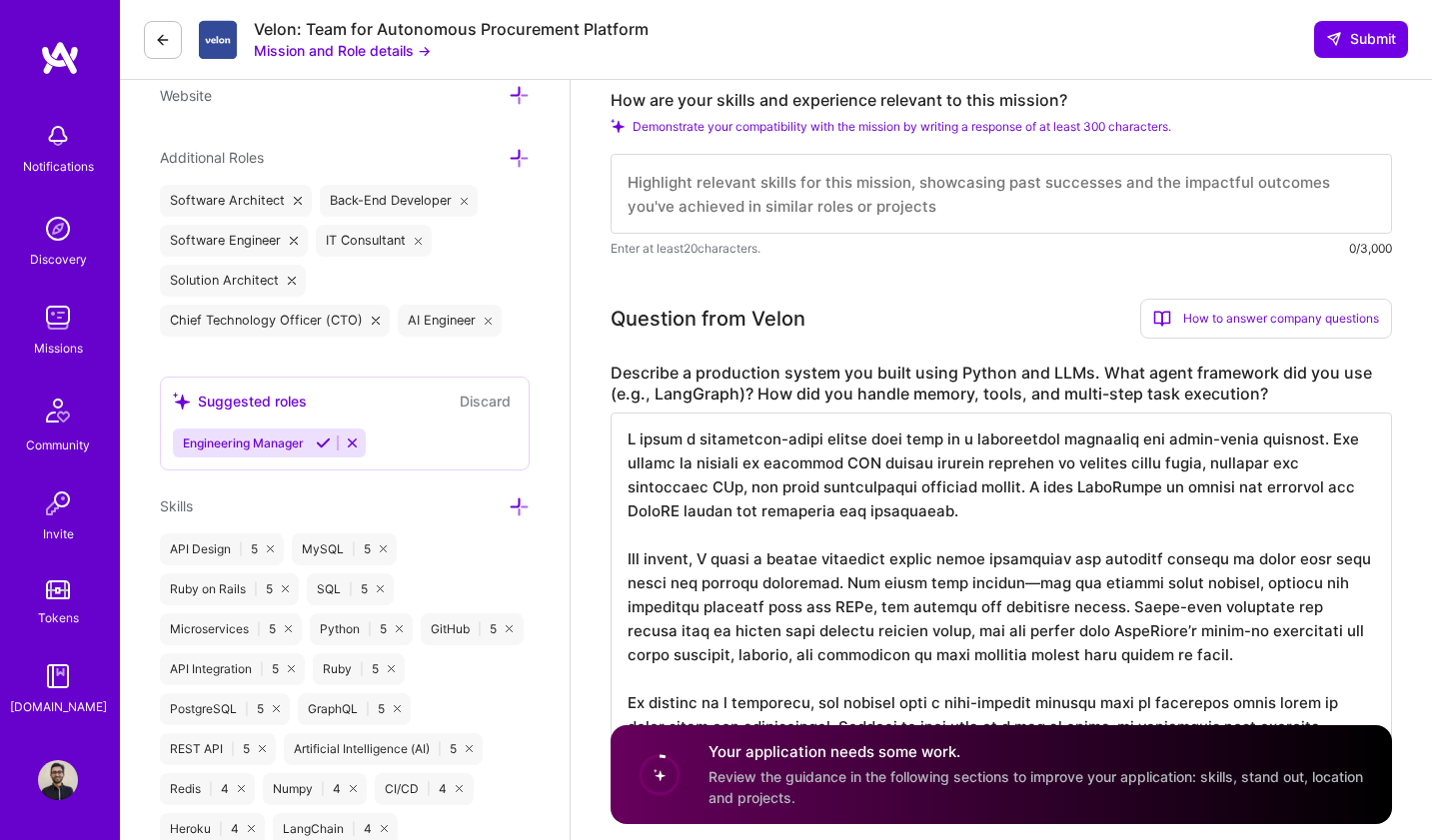 type on "I built a production-grade system that acts as a fundraising assistant for early-stage founders. The system is powered by multiple LLM agents working together to analyze pitch decks, discover and prioritize VCs, and draft personalized outreach emails. I used LangGraph to manage the workflow and OpenAI models for reasoning and generation.
For memory, I built a simple retrieval system using embeddings and metadata tagging to track what each agent had already processed. The tools were modular—one for parsing pitch content, another for searching investor data via APIs, and another for composing emails. Multi-step execution was broken down by agents with clearly defined roles, and the system used LangGraph’s built-in mechanisms for error recovery, retries, and validation to stay reliable across long chains of logic.
It started as a prototype, but evolved into a demo-quality product that is currently being shown to early users and stakeholders. Working on this gave me a lot of hands-on experience with building..." 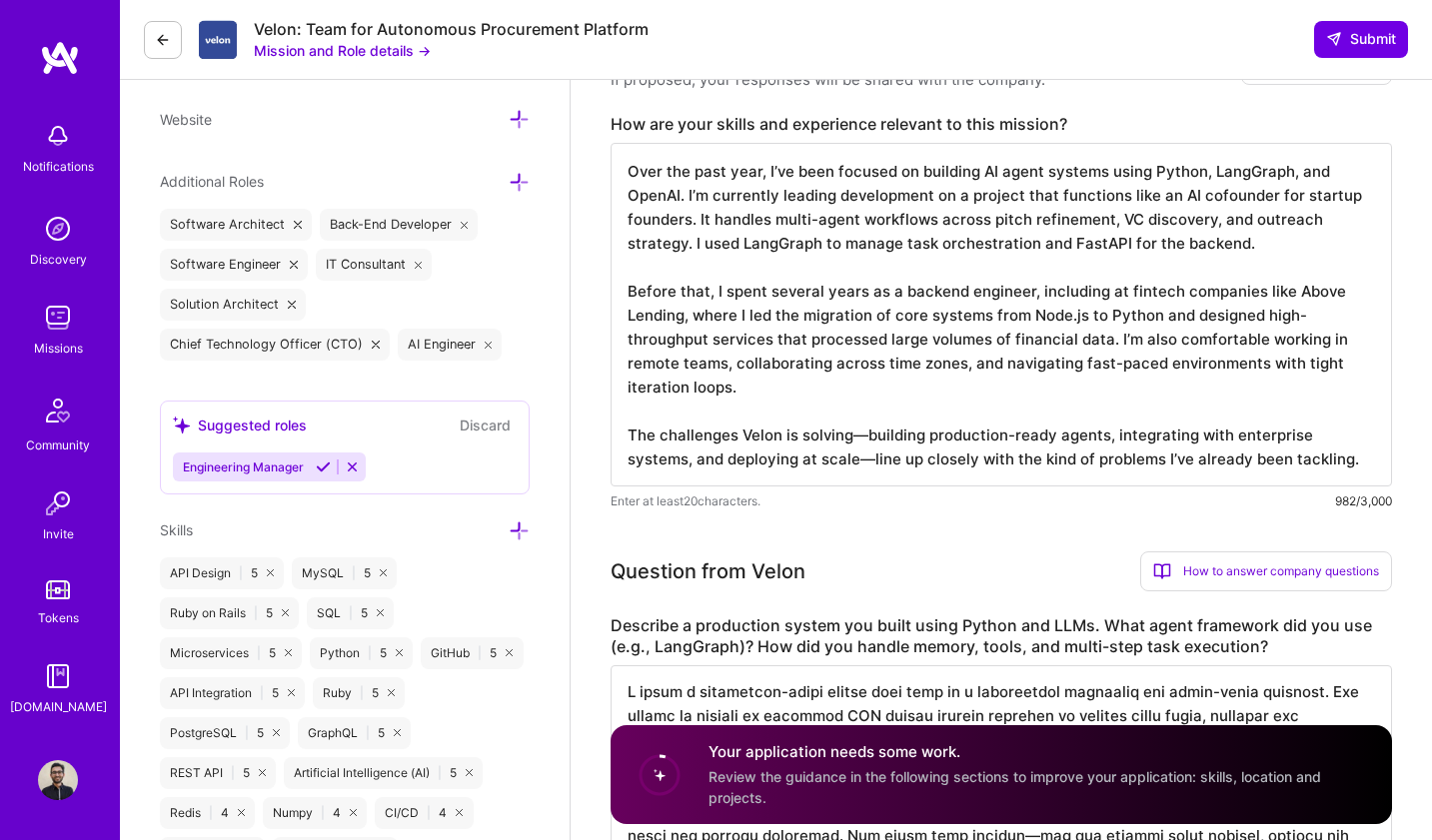 scroll, scrollTop: 543, scrollLeft: 0, axis: vertical 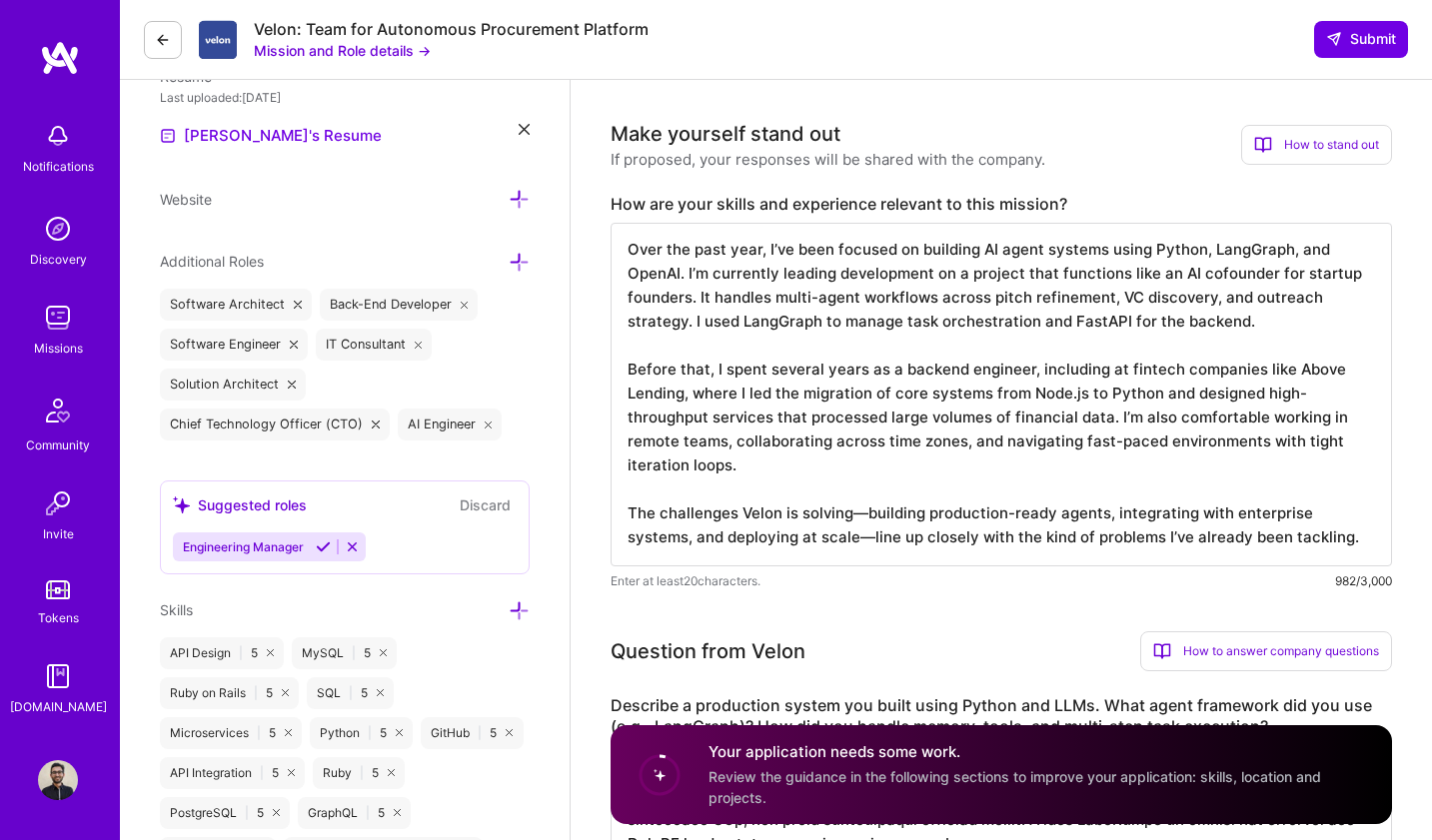 click on "Over the past year, I’ve been focused on building AI agent systems using Python, LangGraph, and OpenAI. I’m currently leading development on a project that functions like an AI cofounder for startup founders. It handles multi-agent workflows across pitch refinement, VC discovery, and outreach strategy. I used LangGraph to manage task orchestration and FastAPI for the backend.
Before that, I spent several years as a backend engineer, including at fintech companies like Above Lending, where I led the migration of core systems from Node.js to Python and designed high-throughput services that processed large volumes of financial data. I’m also comfortable working in remote teams, collaborating across time zones, and navigating fast-paced environments with tight iteration loops.
The challenges Velon is solving—building production-ready agents, integrating with enterprise systems, and deploying at scale—line up closely with the kind of problems I’ve already been tackling." at bounding box center [1001, 395] 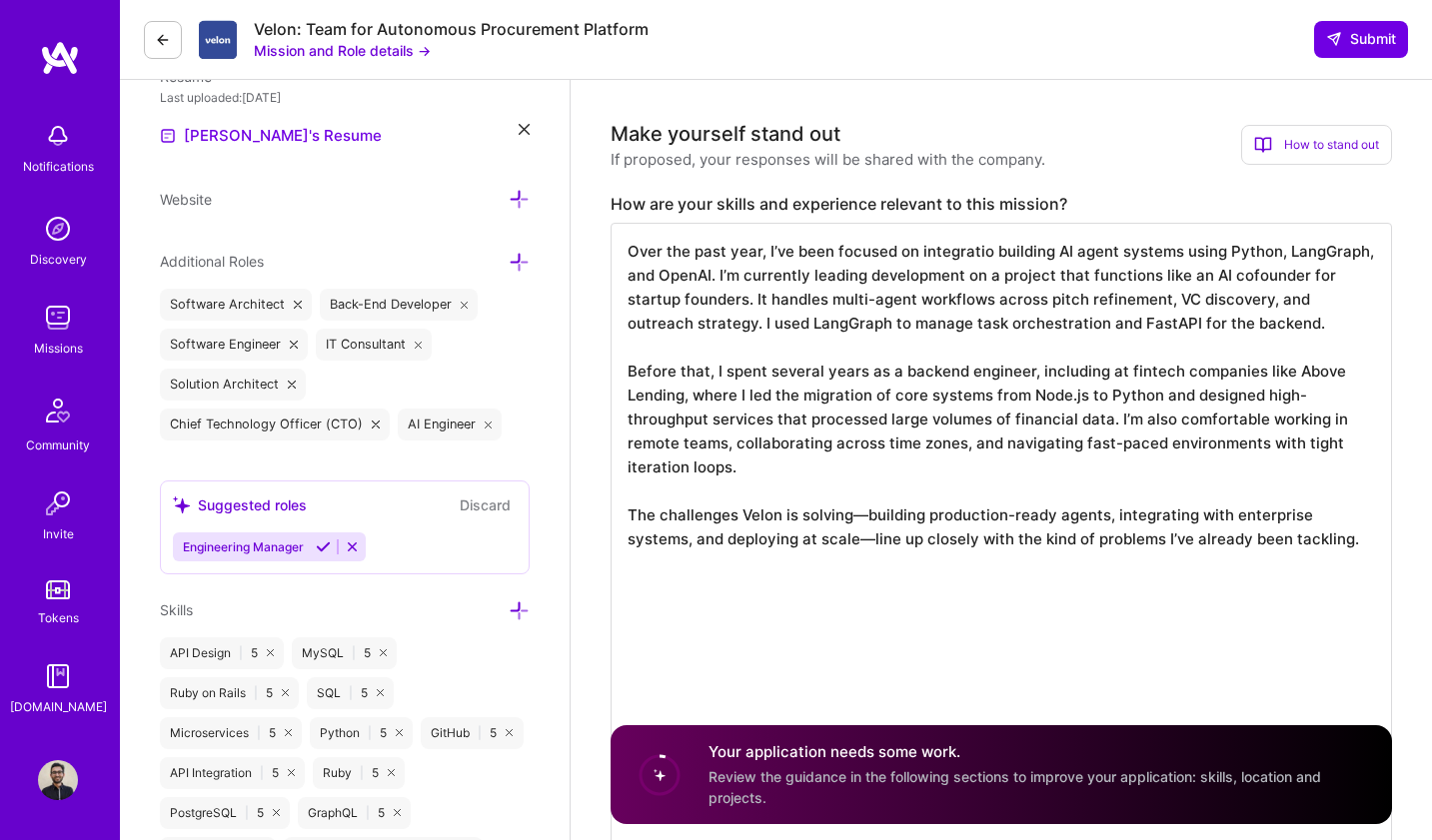 scroll, scrollTop: 0, scrollLeft: 0, axis: both 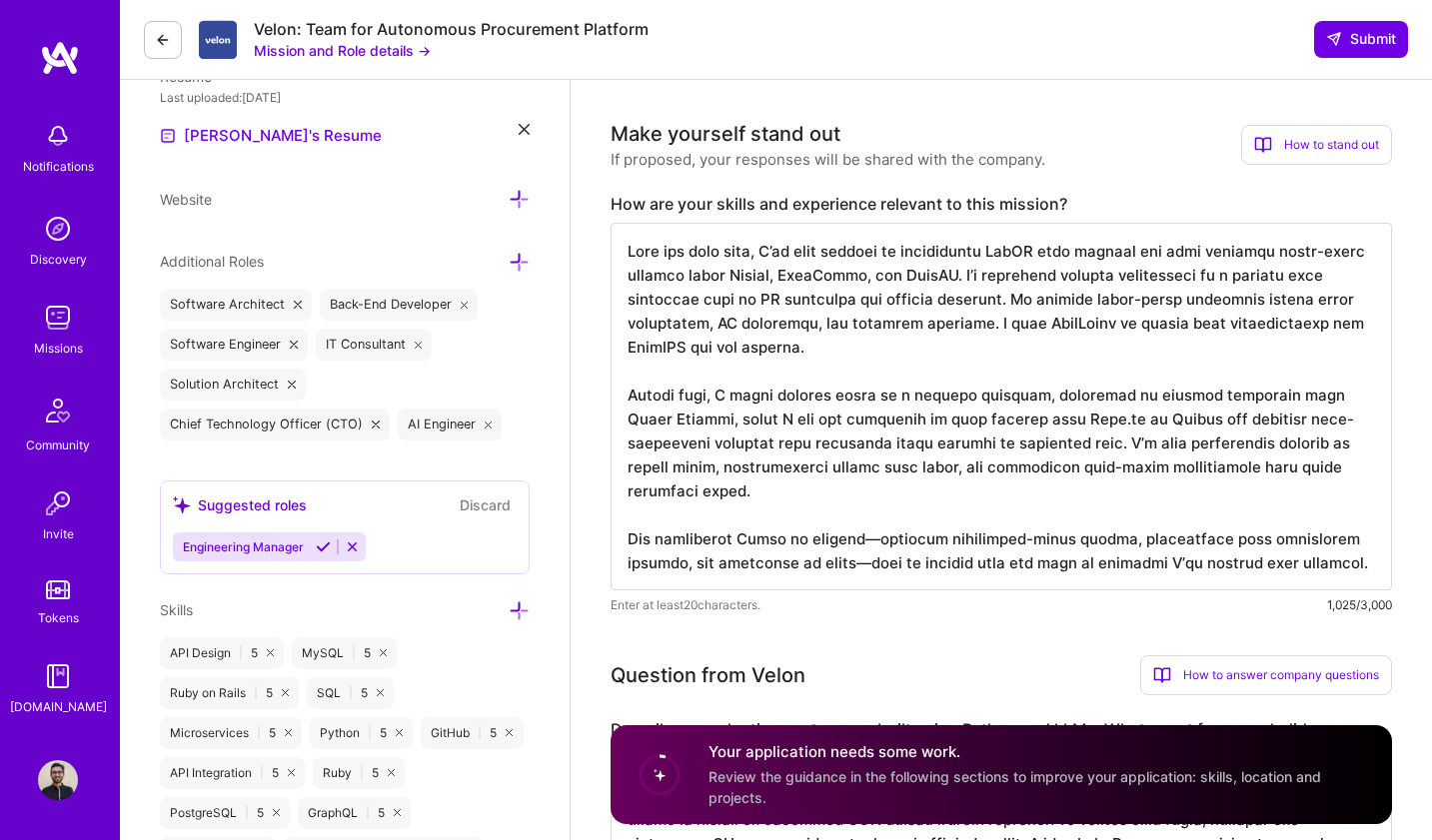 click at bounding box center [1001, 407] 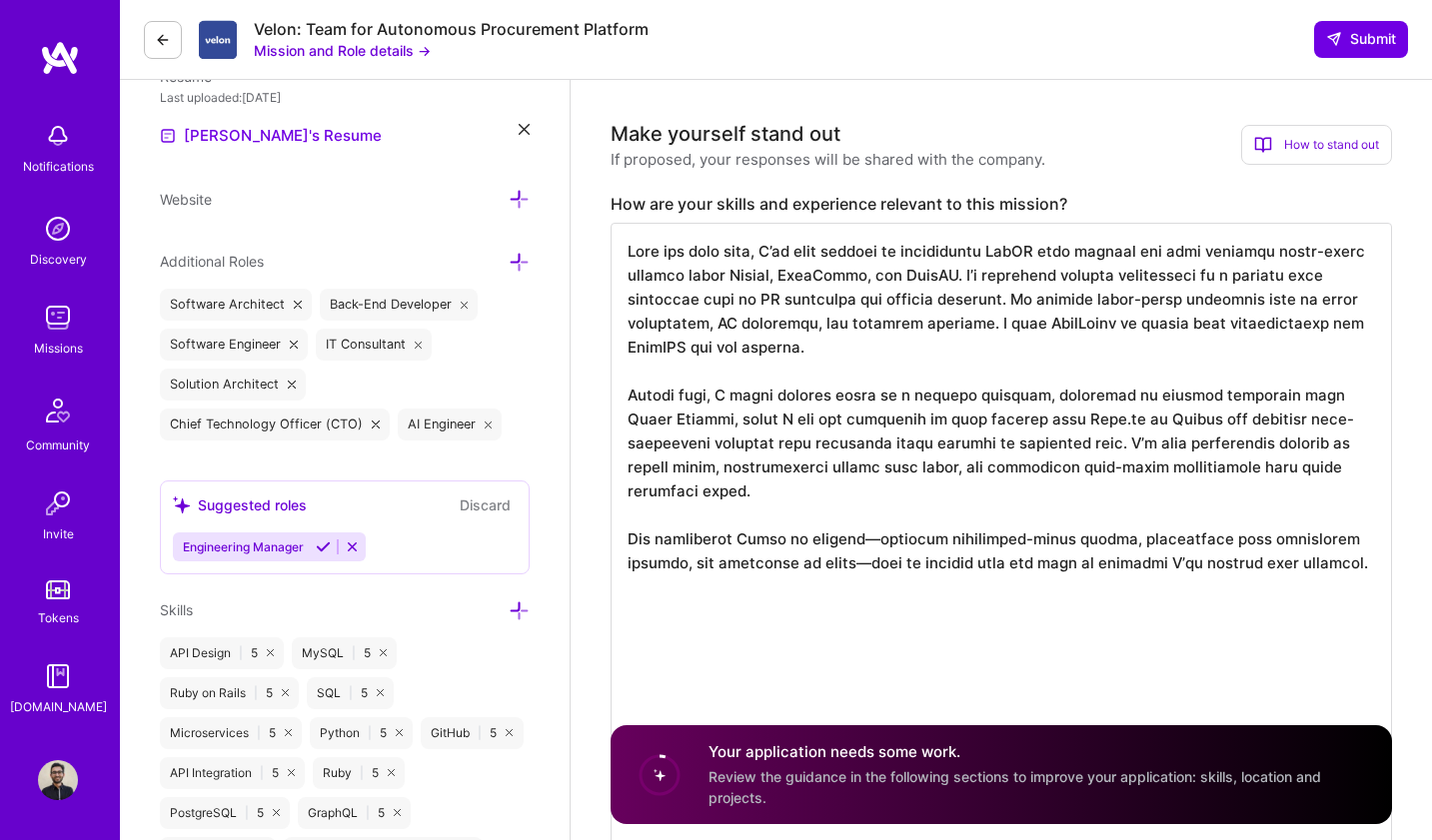 click at bounding box center (1001, 538) 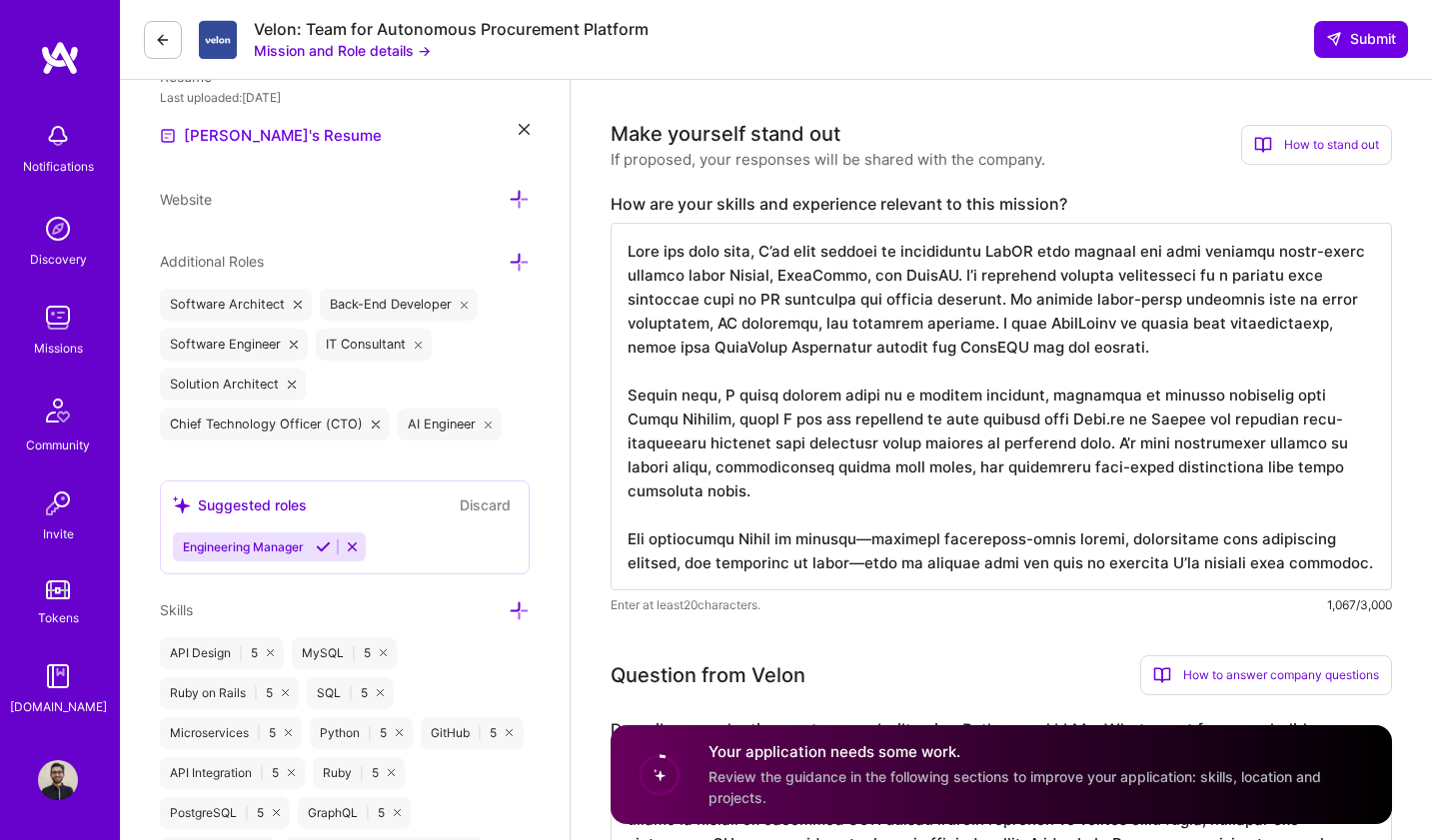 click at bounding box center (1001, 407) 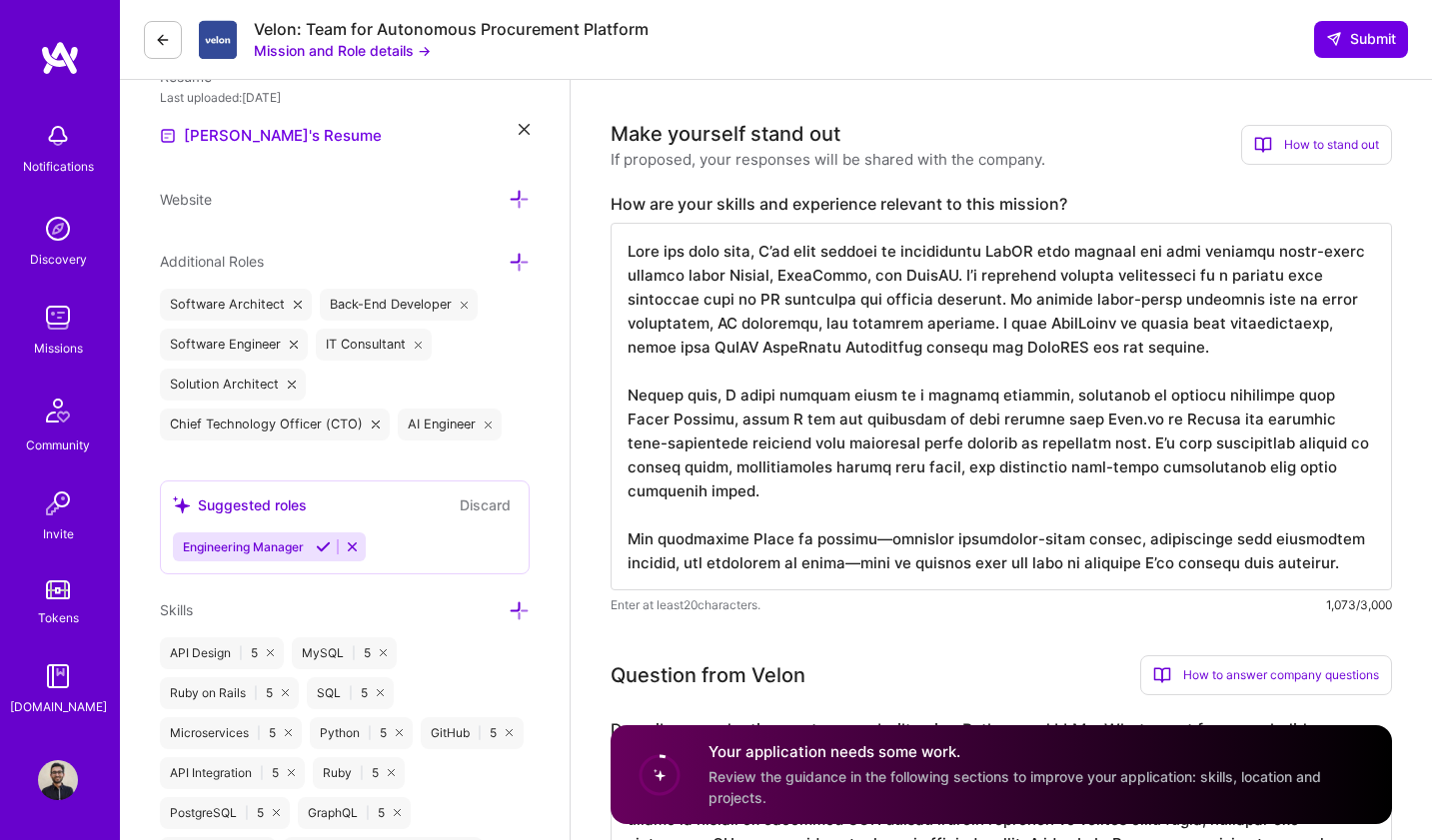 click at bounding box center [1001, 407] 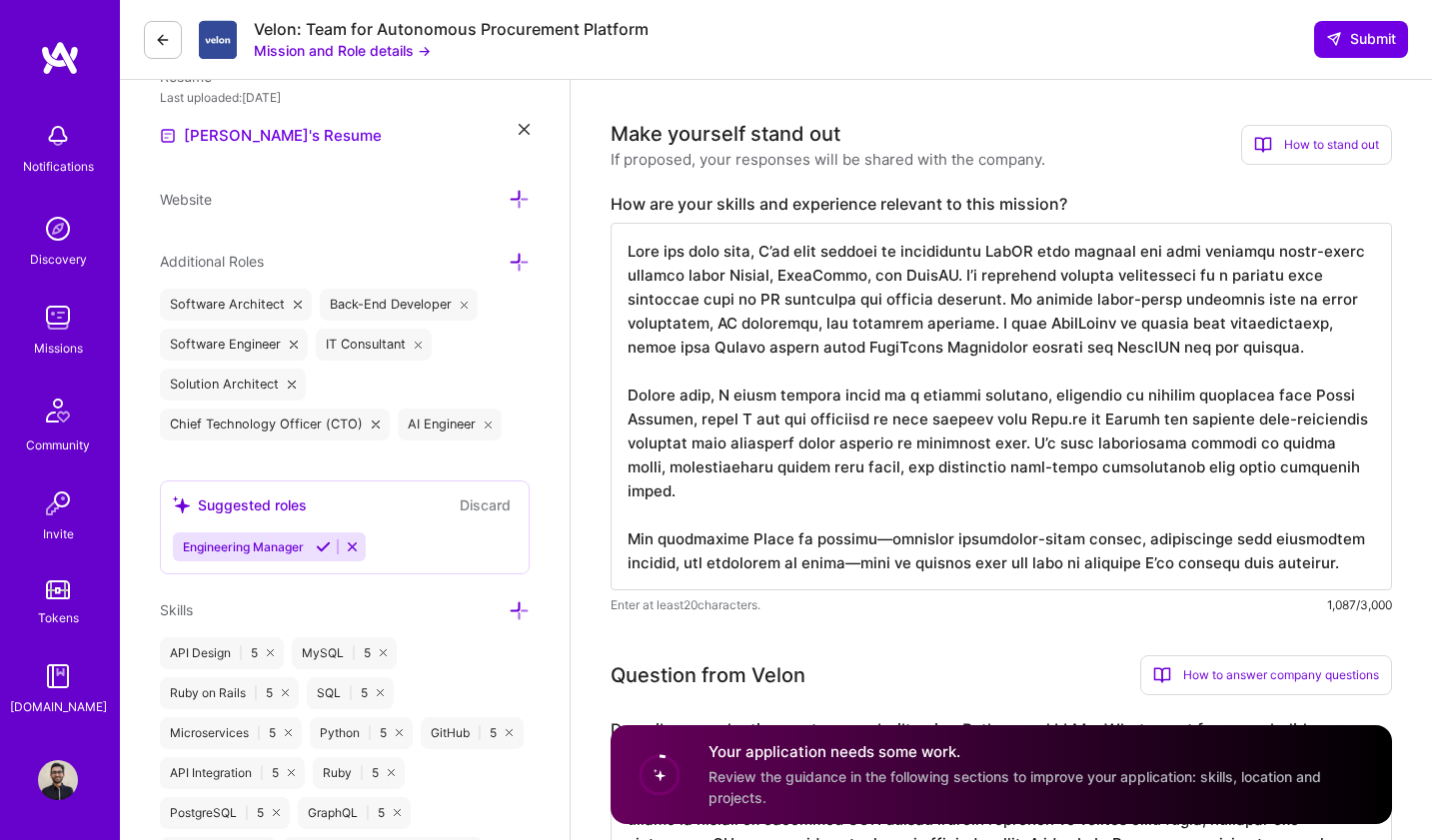 click at bounding box center [1001, 407] 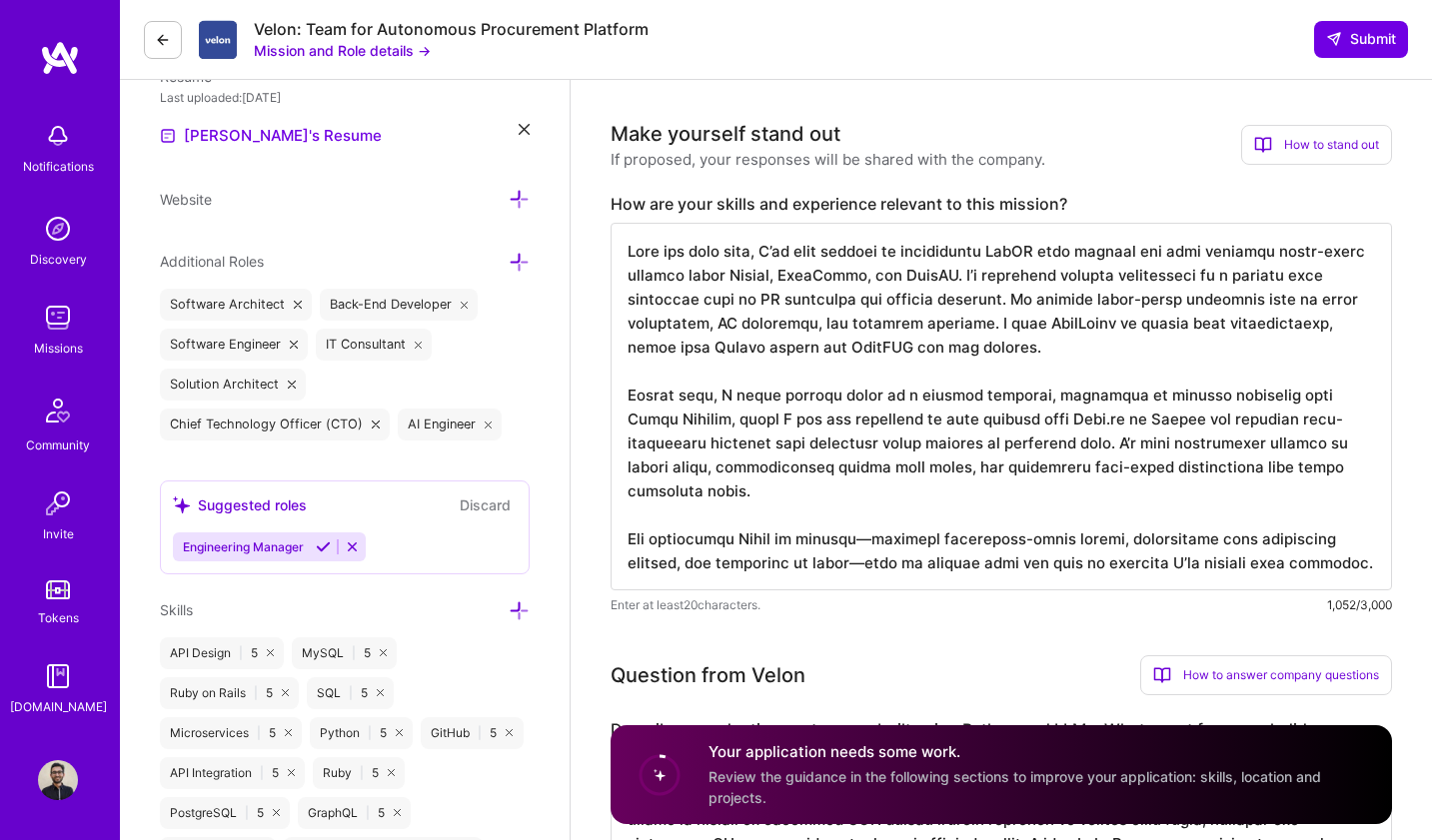 click at bounding box center (1001, 407) 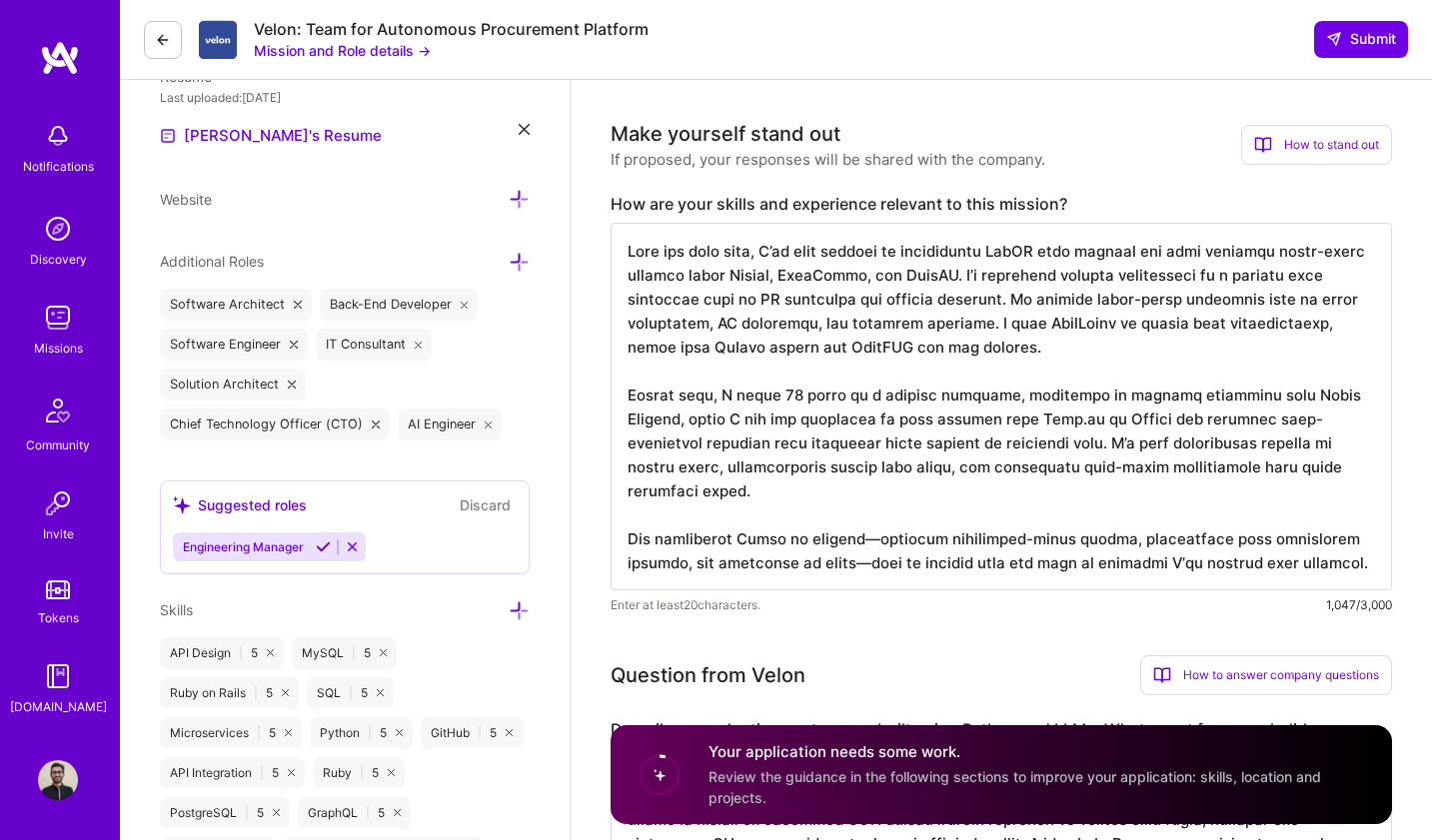 click at bounding box center [1001, 407] 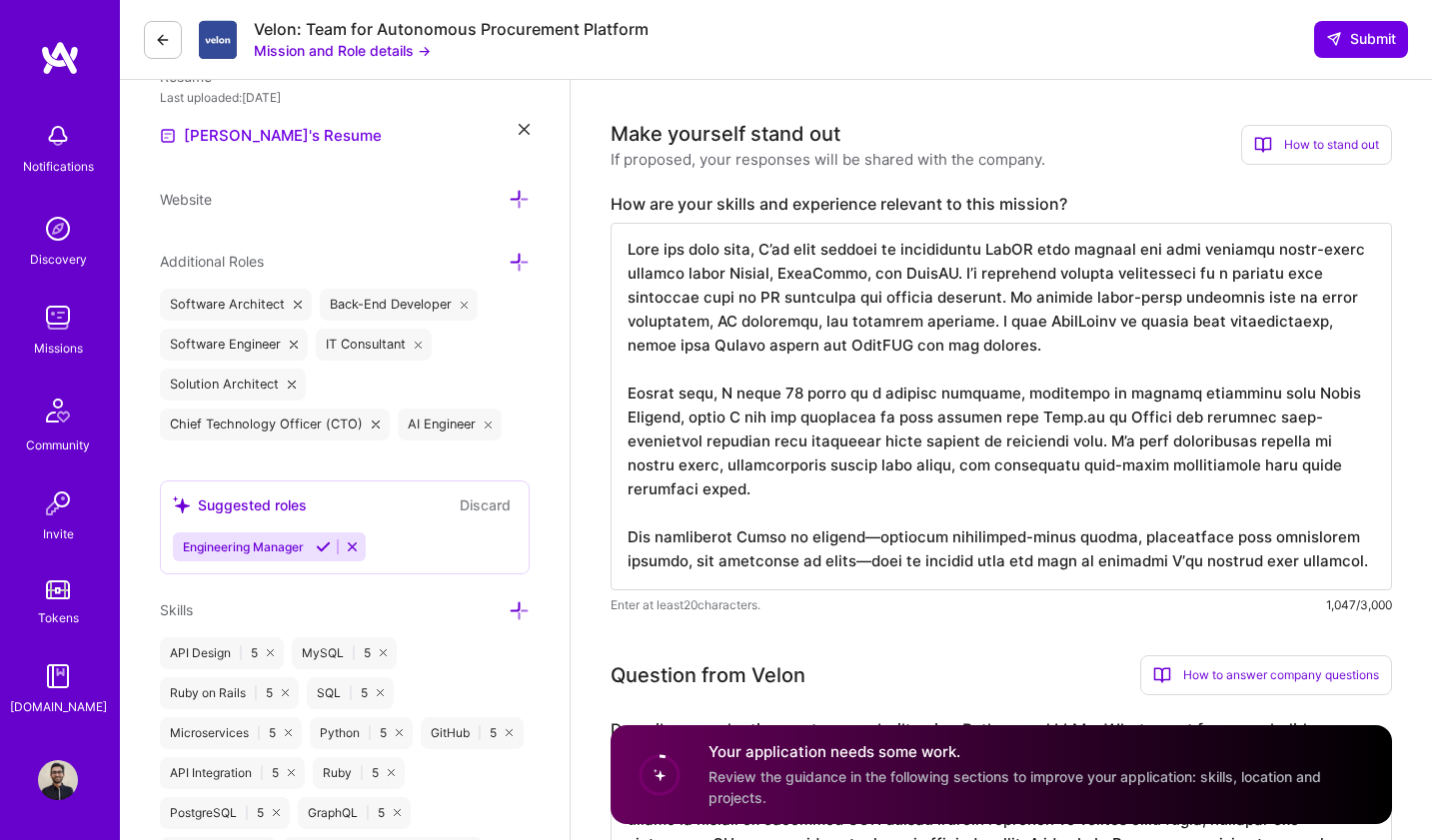 click at bounding box center [1001, 407] 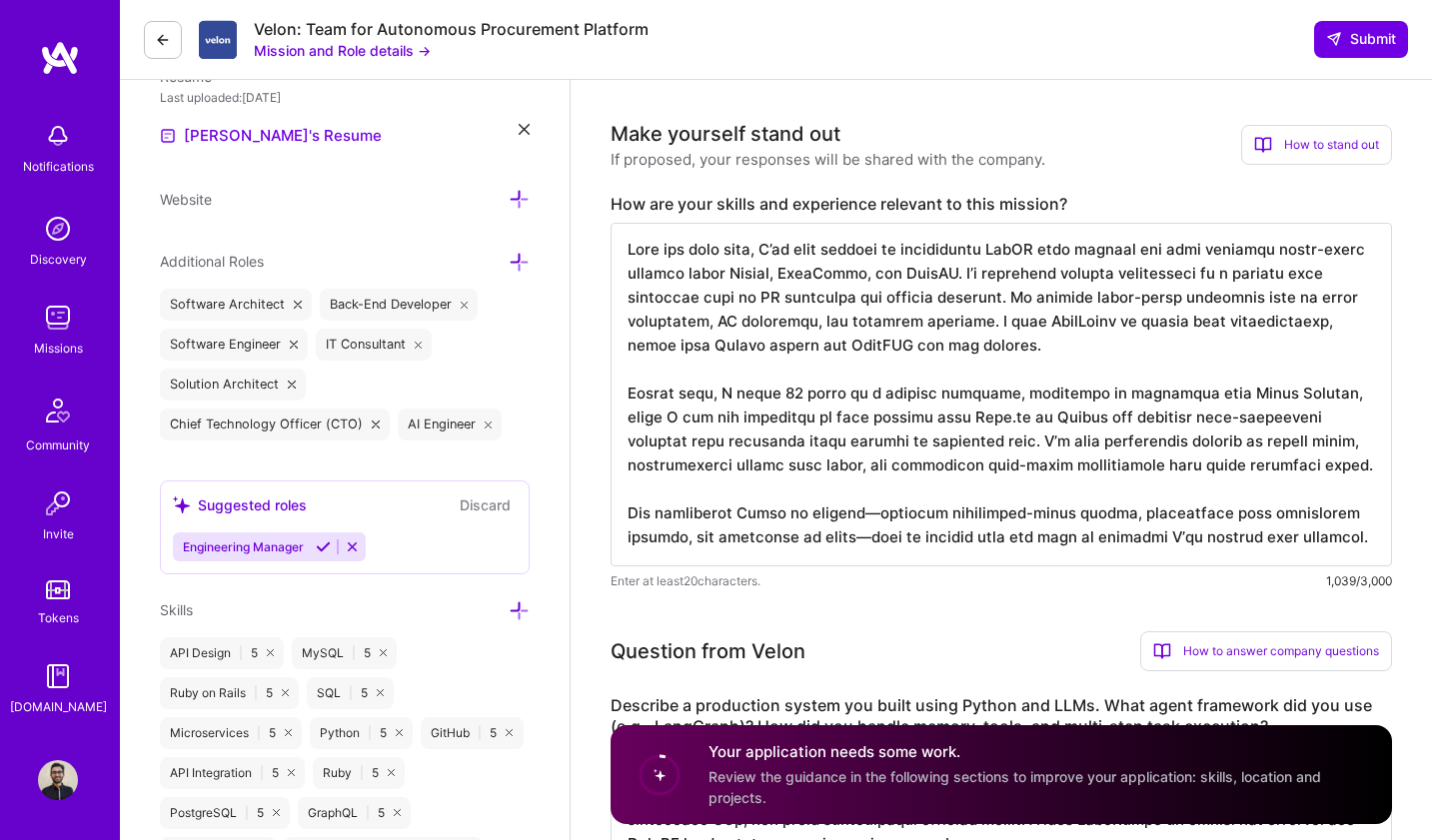 scroll, scrollTop: 0, scrollLeft: 0, axis: both 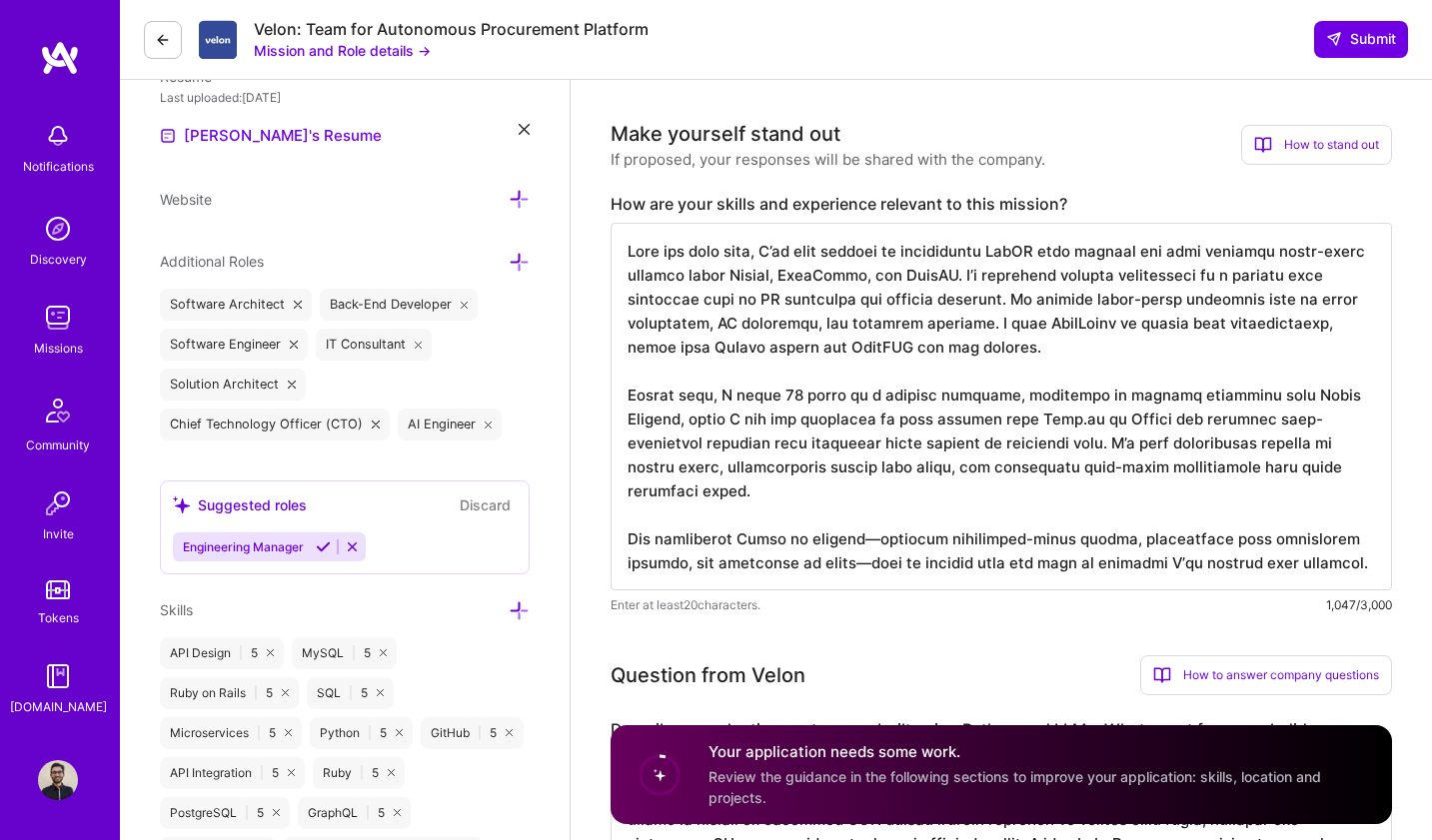 click at bounding box center (1001, 407) 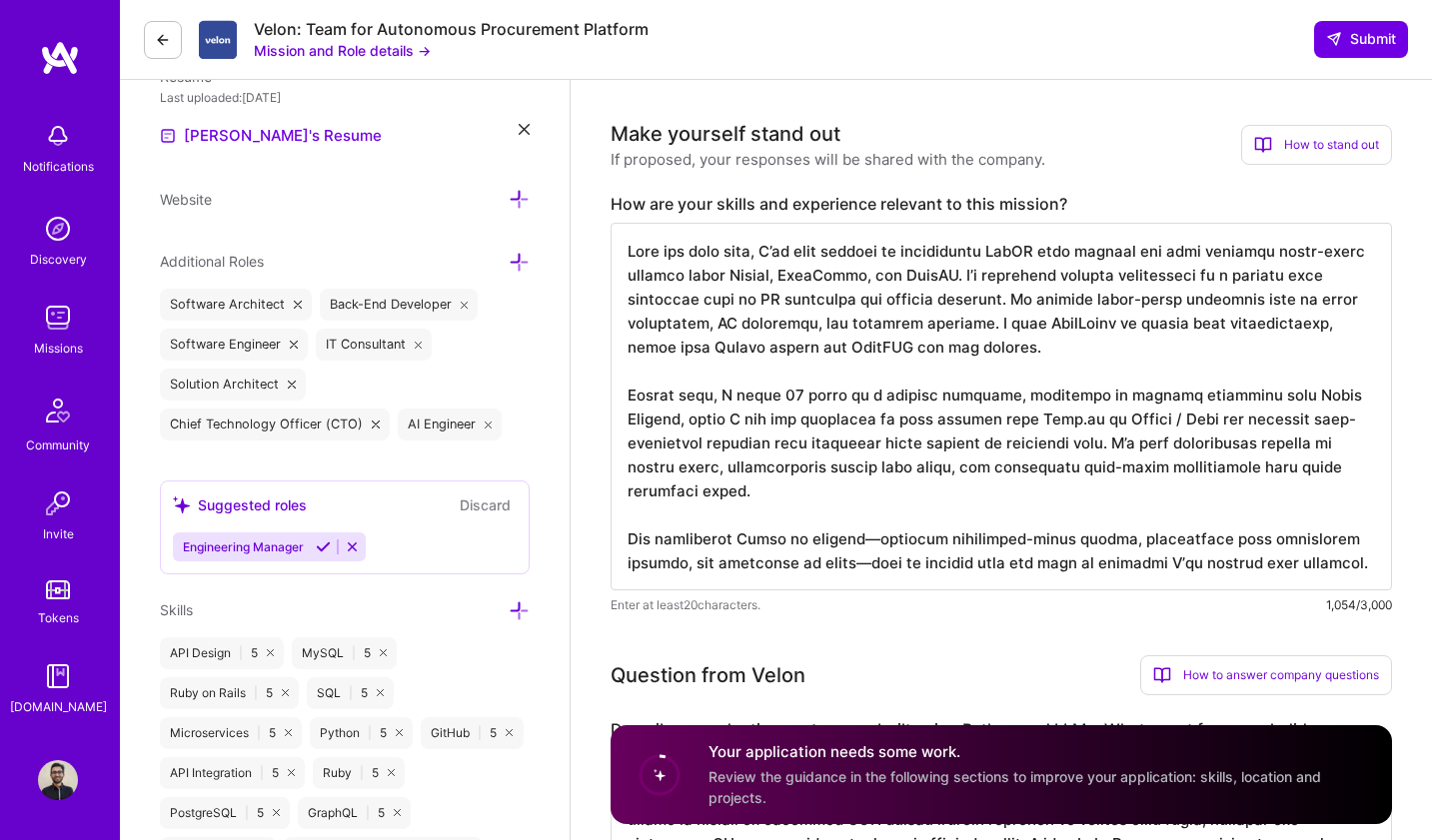 scroll, scrollTop: 2, scrollLeft: 0, axis: vertical 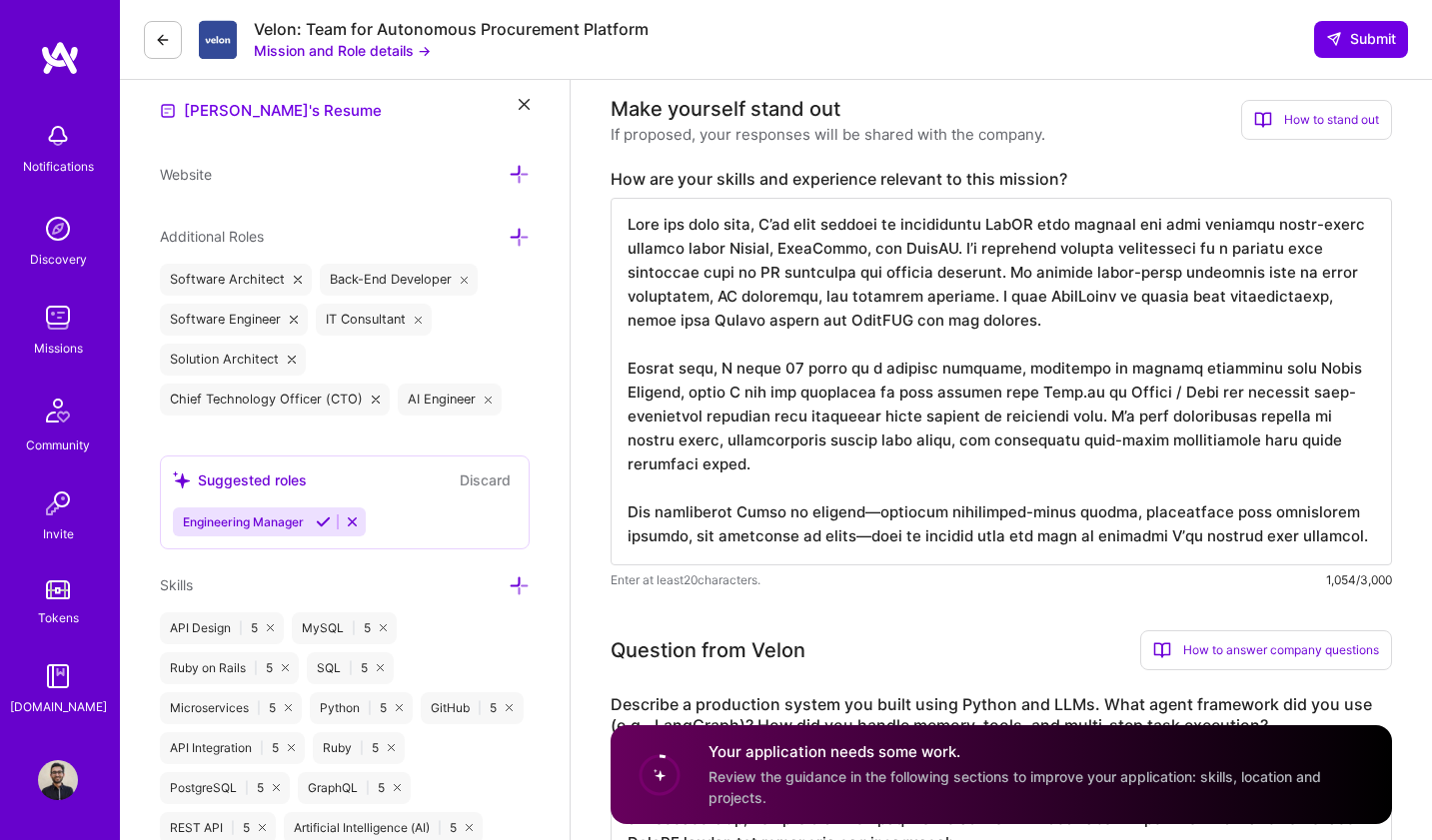 click at bounding box center [1001, 382] 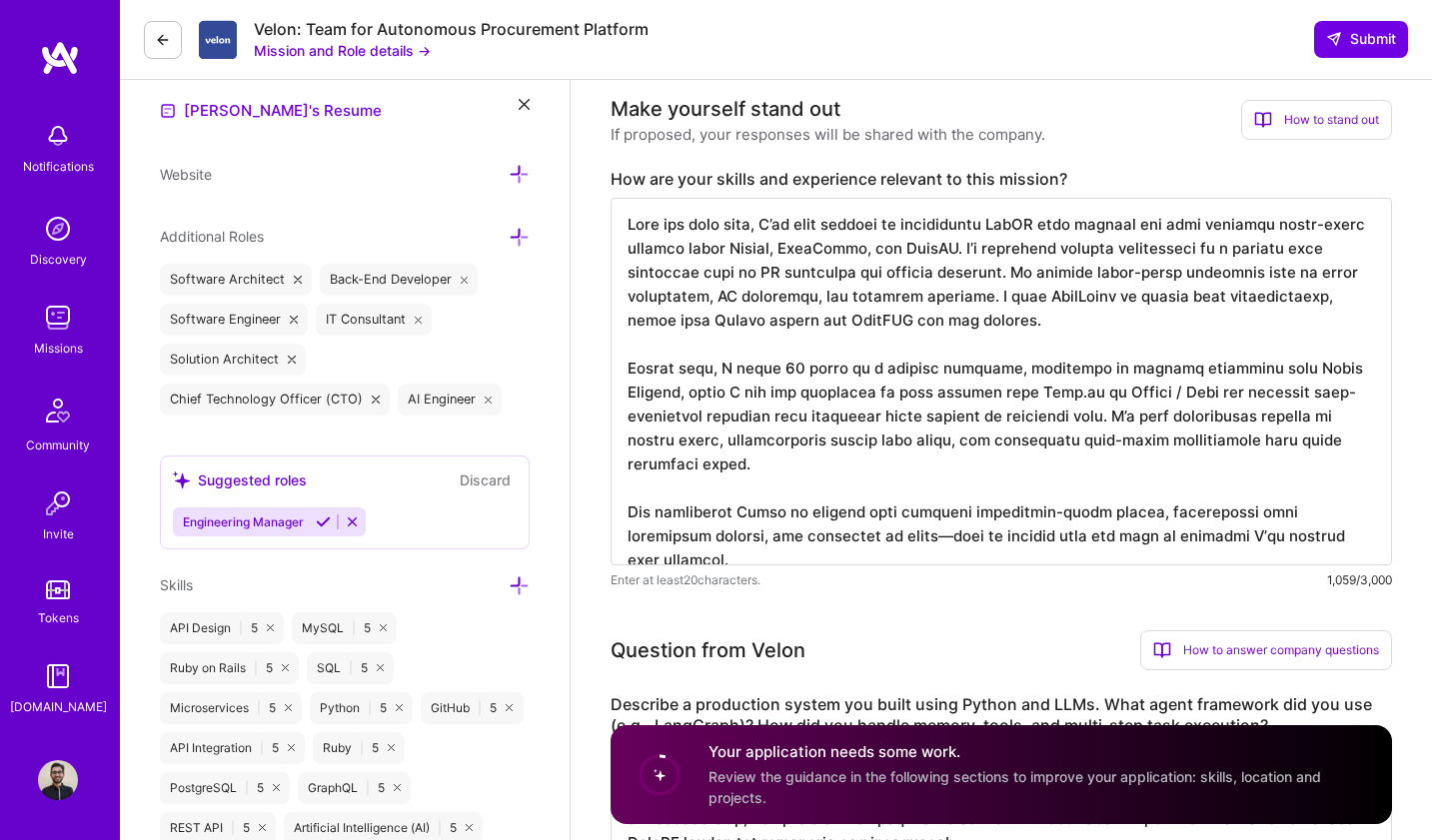 click at bounding box center (1001, 382) 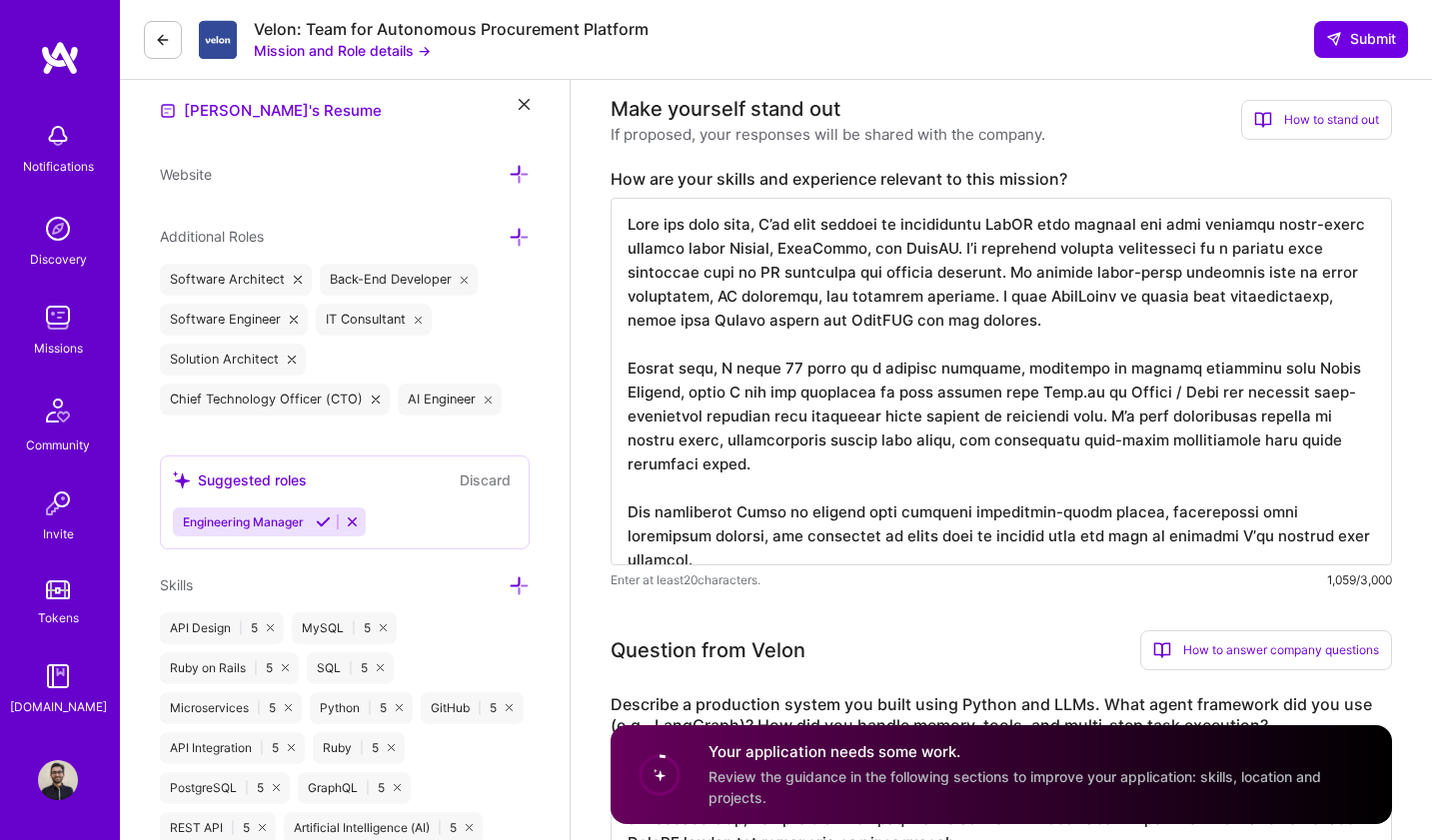 click at bounding box center [1001, 382] 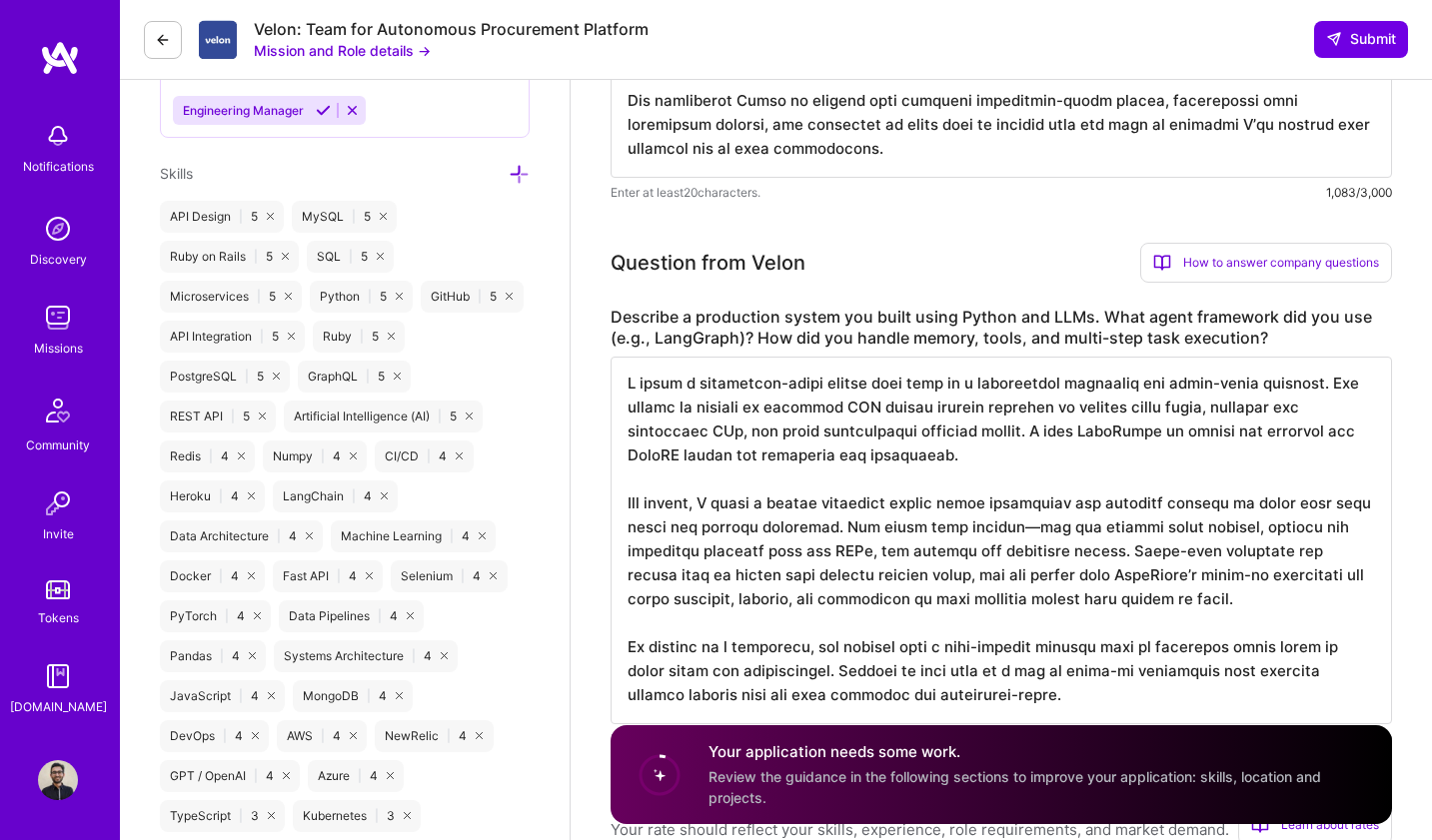 scroll, scrollTop: 984, scrollLeft: 0, axis: vertical 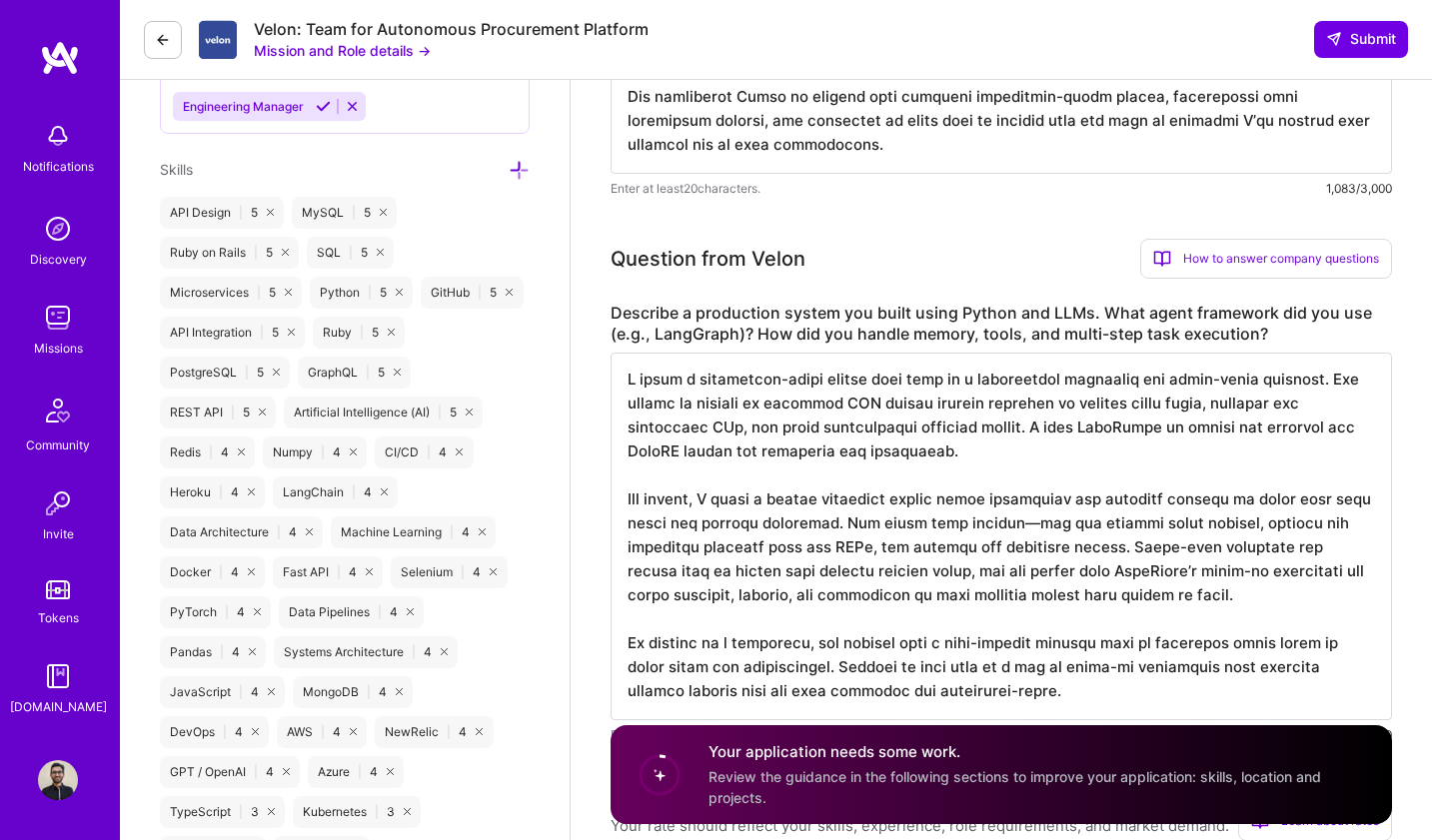 type on "Over the past year, I’ve been focused on integration GenAI into backend and also building multi-agent systems using Python, LangGraph, and OpenAI. I’m currently leading development on a project that functions like an AI cofounder for startup founders. It handles multi-agent workflows such as pitch refinement, VC discovery, and outreach strategy. I used LangGraph to manage task orchestration, along with ReAact agents and FastAPI for the backend.
Before that, I spent 12 years as a backend engineer, including at fintech companies like Above Lending, where I led the migration of core systems from Node.js to Python / Ruby and designed high-throughput services that processed large volumes of financial data. I’m also comfortable working in remote teams, collaborating across time zones, and navigating fast-paced environments with tight iteration loops.
The challenges Velon is solving with building production-ready agents, integrating with enterprise systems, and deploying at scale line up closely with the kind o..." 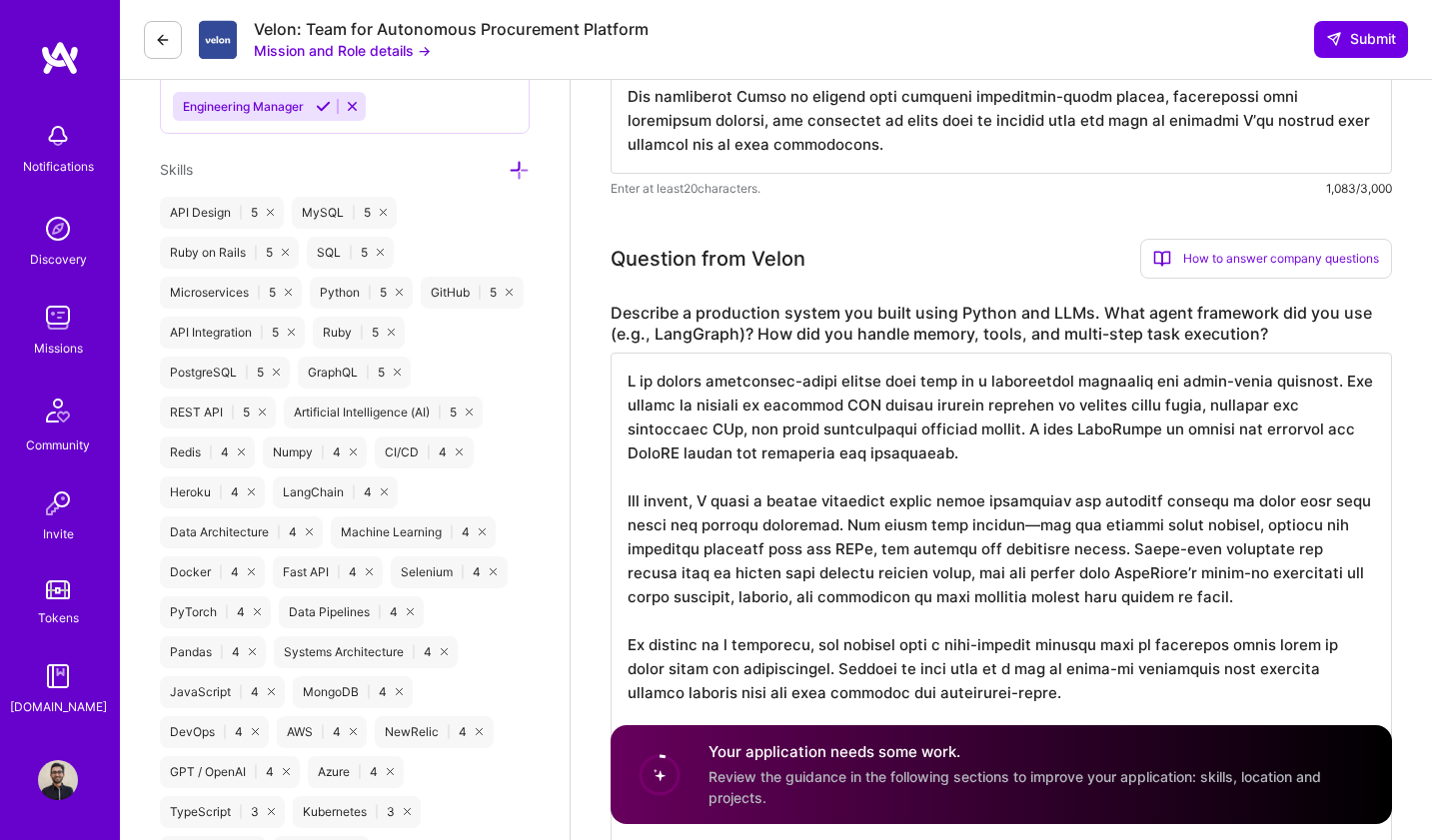 scroll, scrollTop: 0, scrollLeft: 0, axis: both 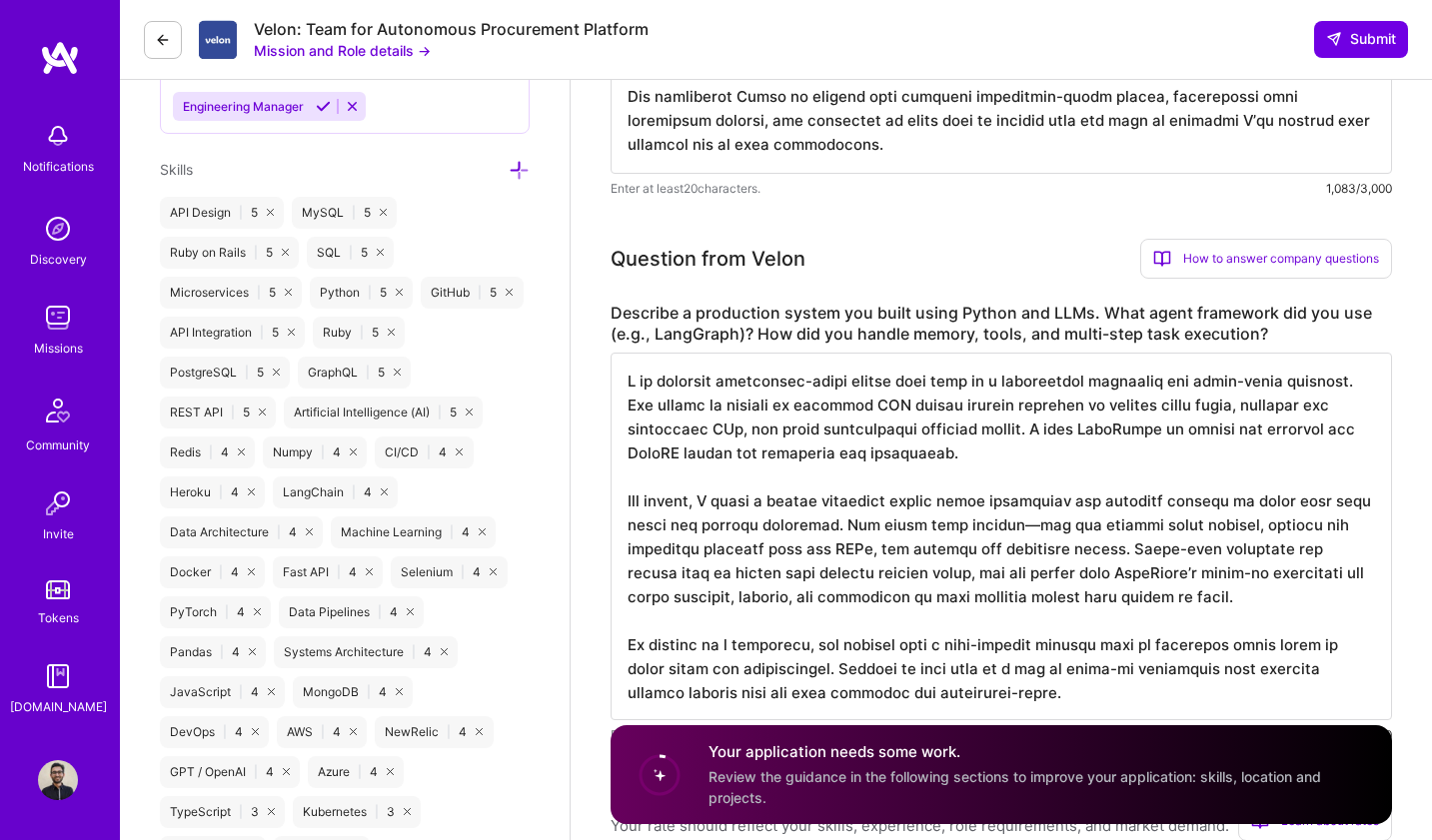 click at bounding box center [1001, 536] 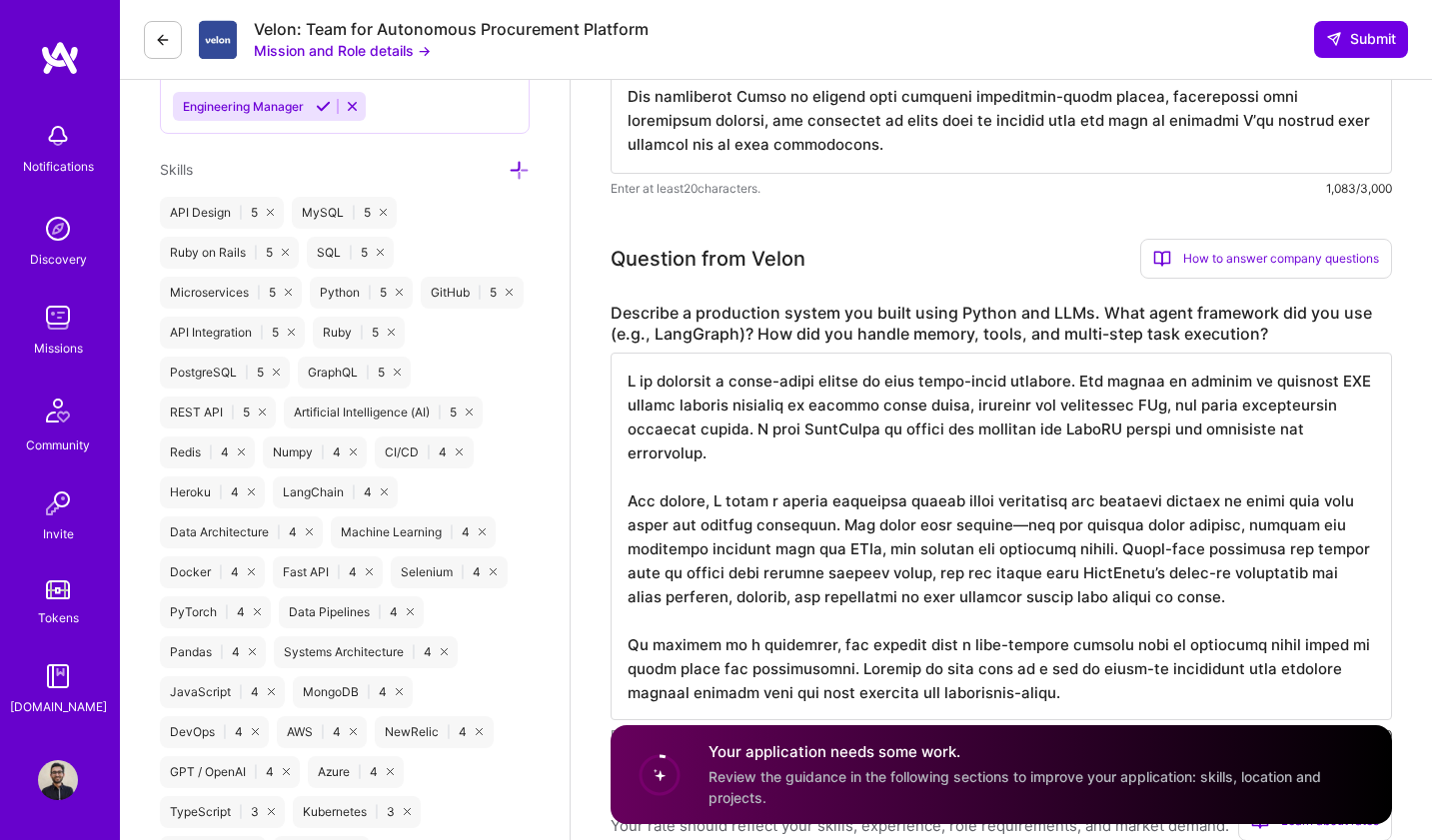 drag, startPoint x: 861, startPoint y: 410, endPoint x: 836, endPoint y: 422, distance: 27.730849 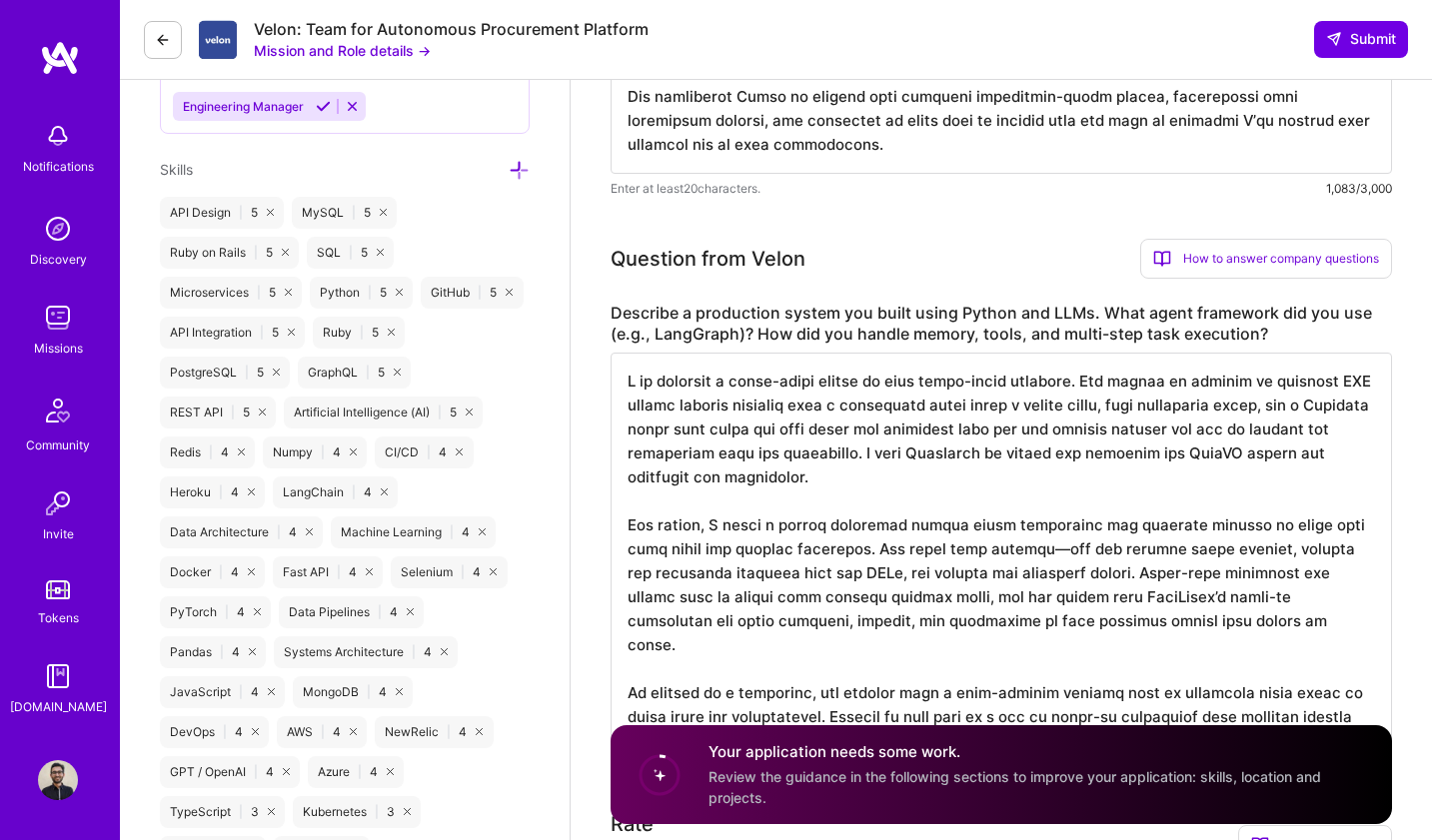 click at bounding box center [1001, 548] 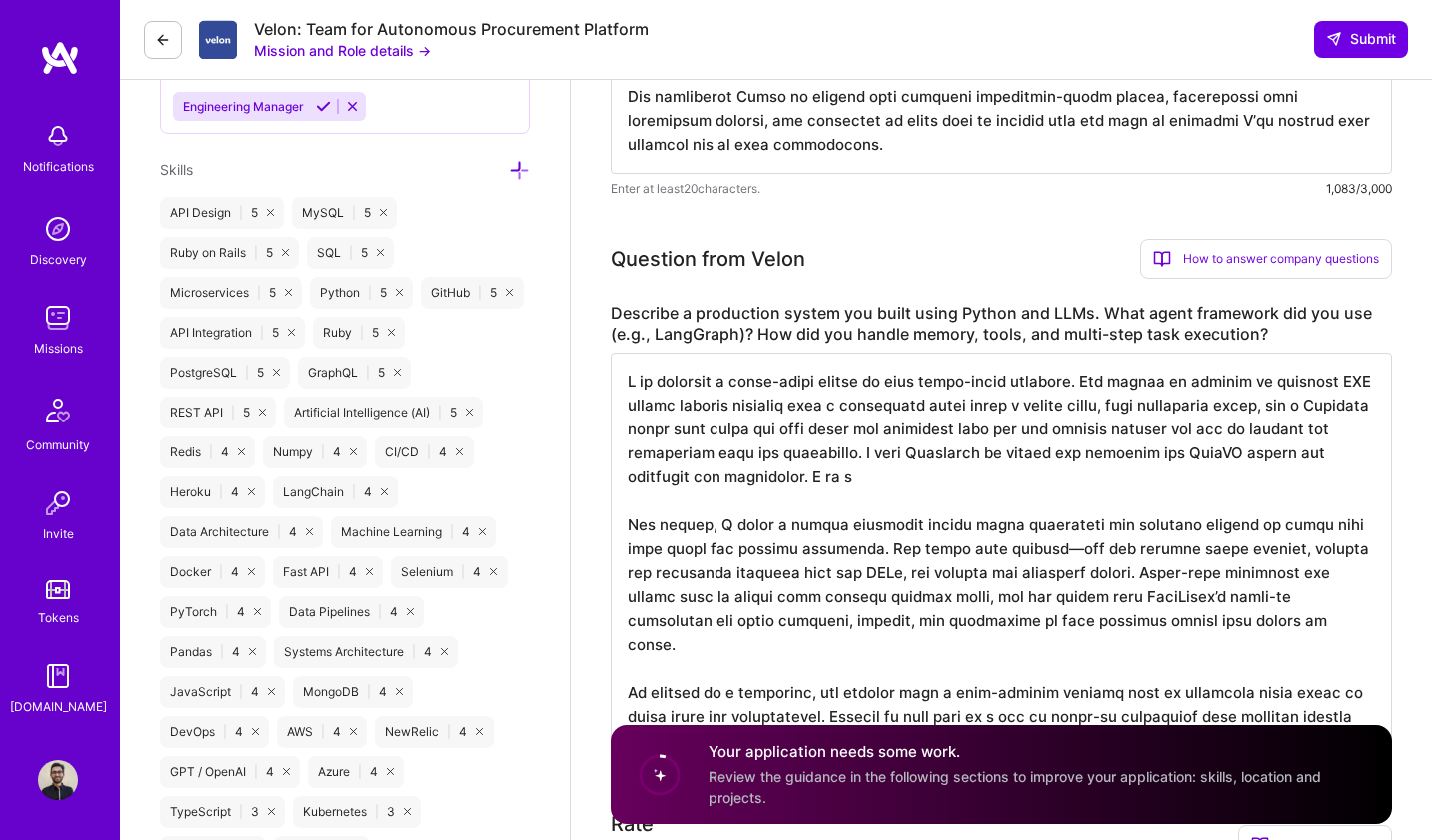 type on "I am building a multi-agent system to help early-stage founders. The system is powered by multiple LLM agents working together with a supervisor agent using a coding agent, deep researcher agent, and a Designer agent that helps the user build new workflows that are not already present but can be created and integrated into the supervisor. I used LangGraph to manage the workflow and OpenAI models for reasoning and generation. I am su
For memory, I built a simple retrieval system using embeddings and metadata tagging to track what each agent had already processed. The tools were modular—one for parsing pitch content, another for searching investor data via APIs, and another for composing emails. Multi-step execution was broken down by agents with clearly defined roles, and the system used LangGraph’s built-in mechanisms for error recovery, retries, and validation to stay reliable across long chains of logic.
It started as a prototype, but evolved into a demo-quality product that is currently being shown to..." 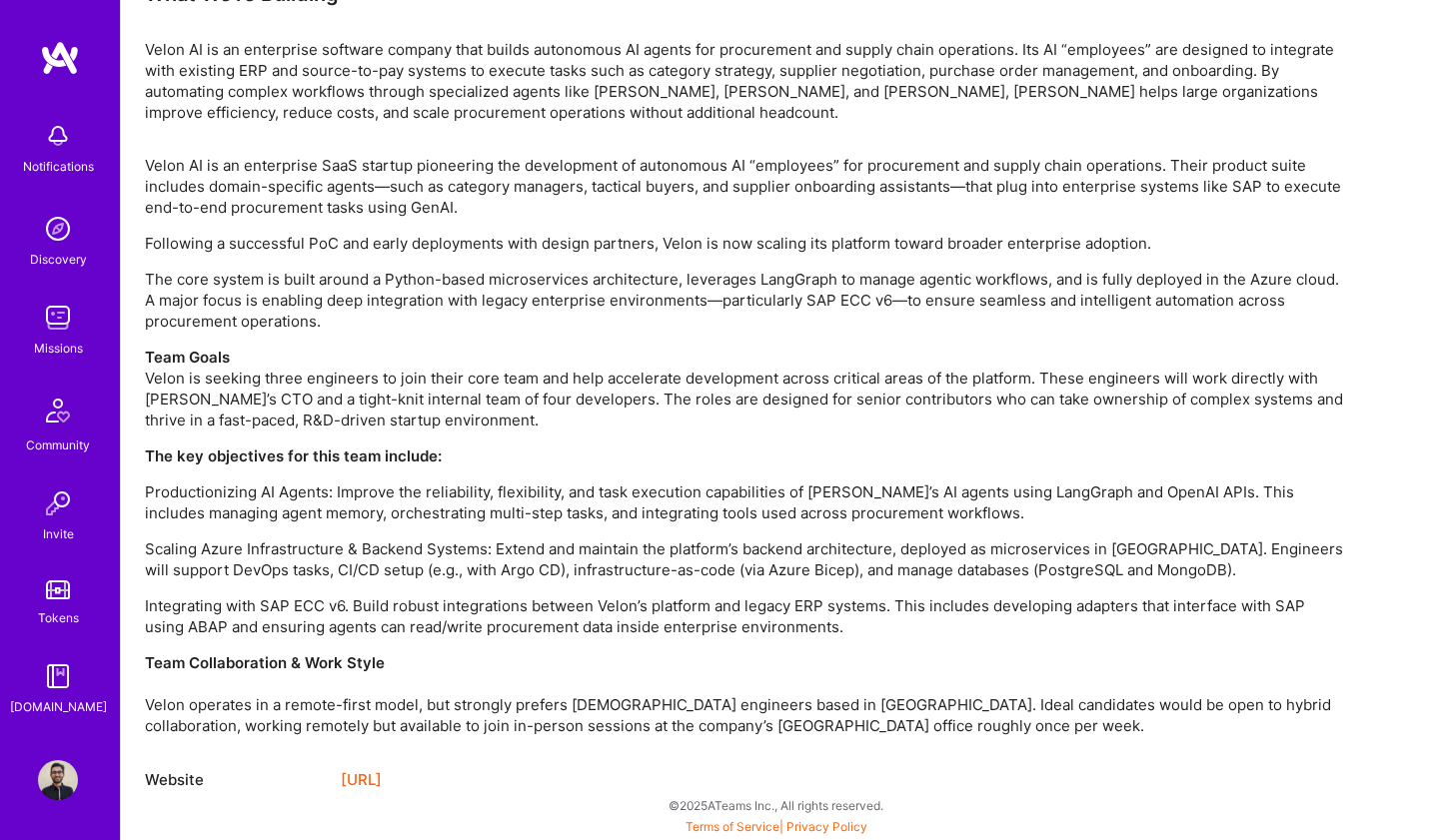 scroll, scrollTop: 2217, scrollLeft: 0, axis: vertical 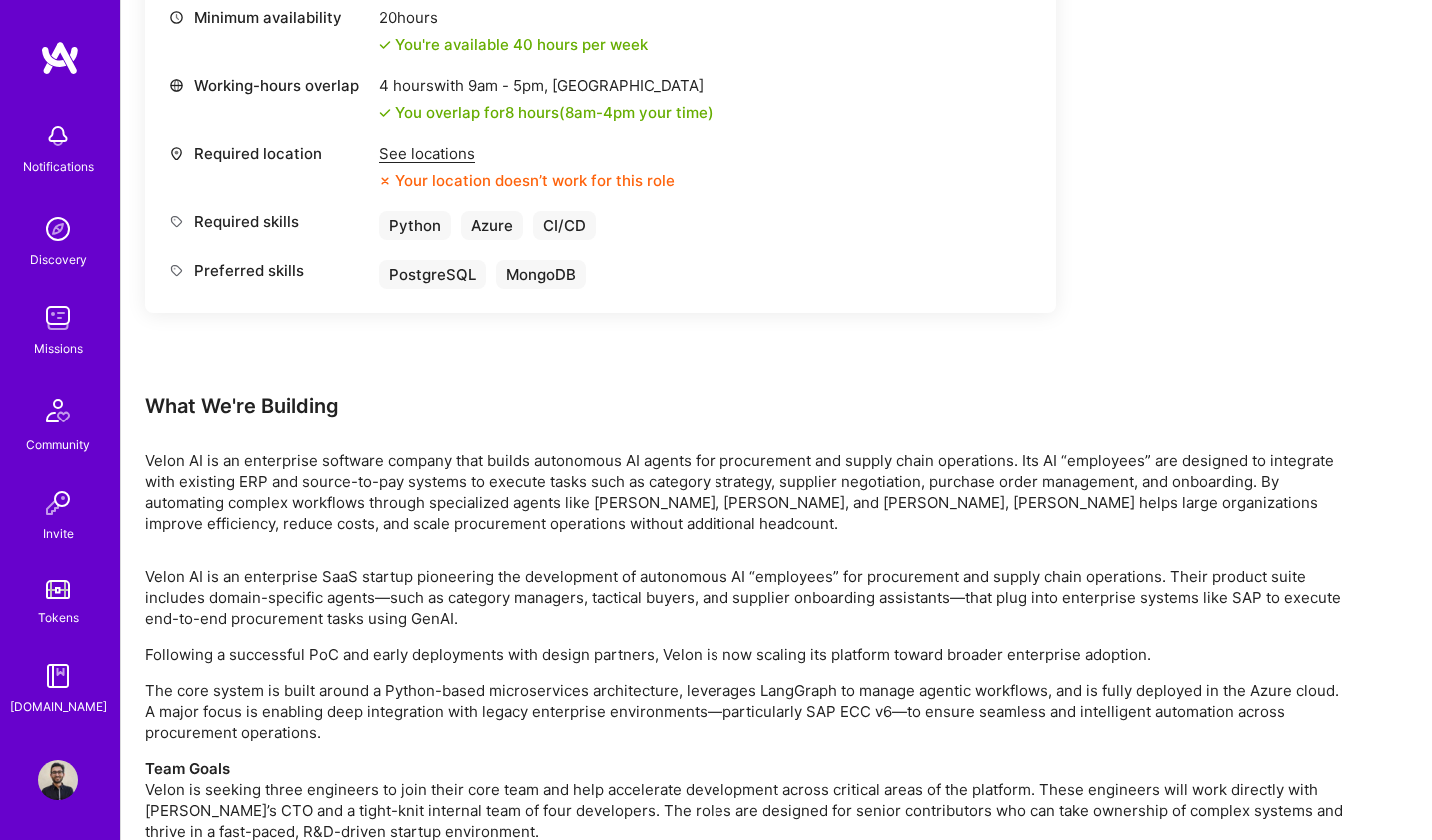 click on "What We're Building" at bounding box center (744, 406) 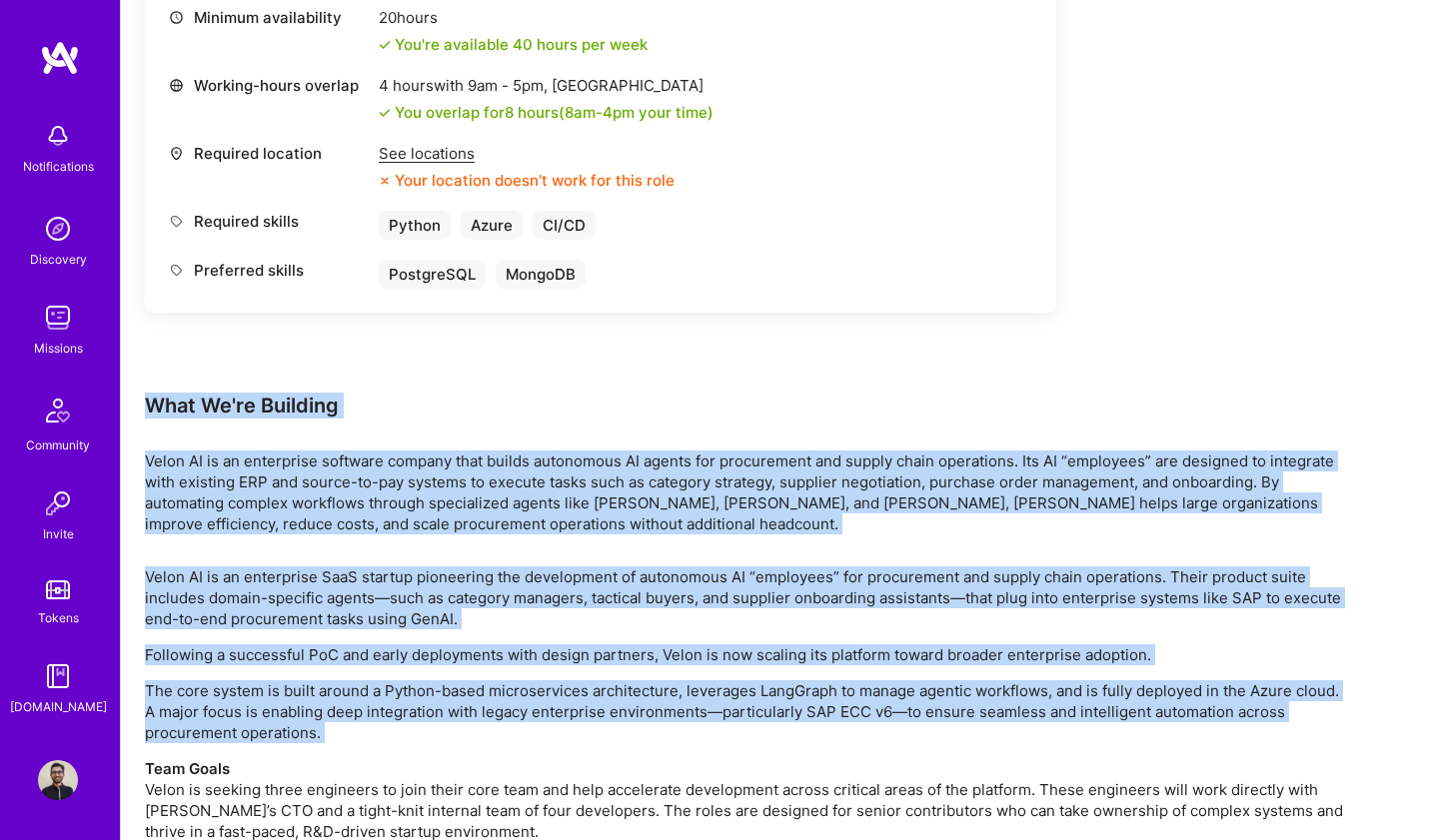 scroll, scrollTop: 2629, scrollLeft: 0, axis: vertical 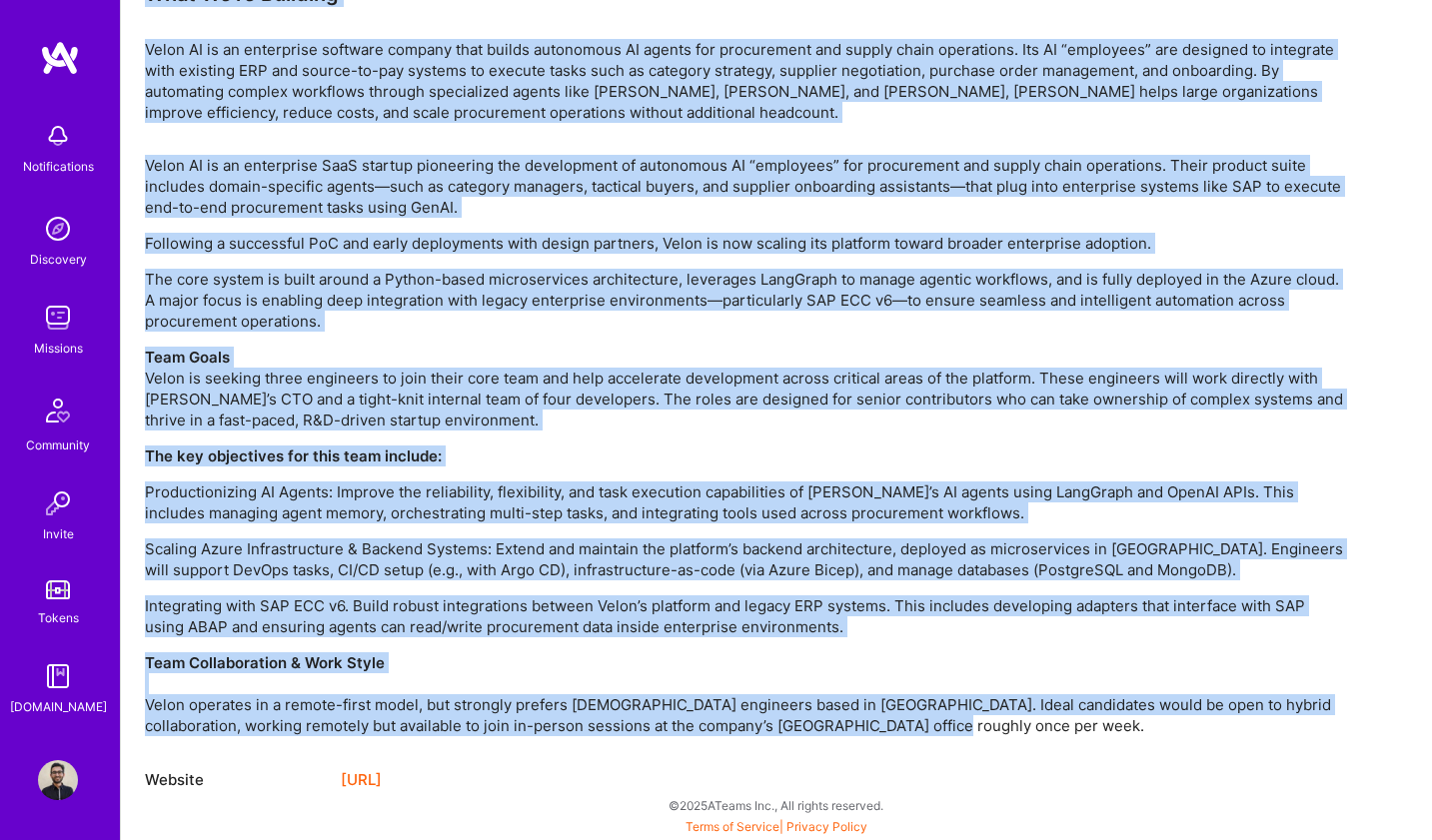 drag, startPoint x: 143, startPoint y: 404, endPoint x: 1002, endPoint y: 728, distance: 918.0724 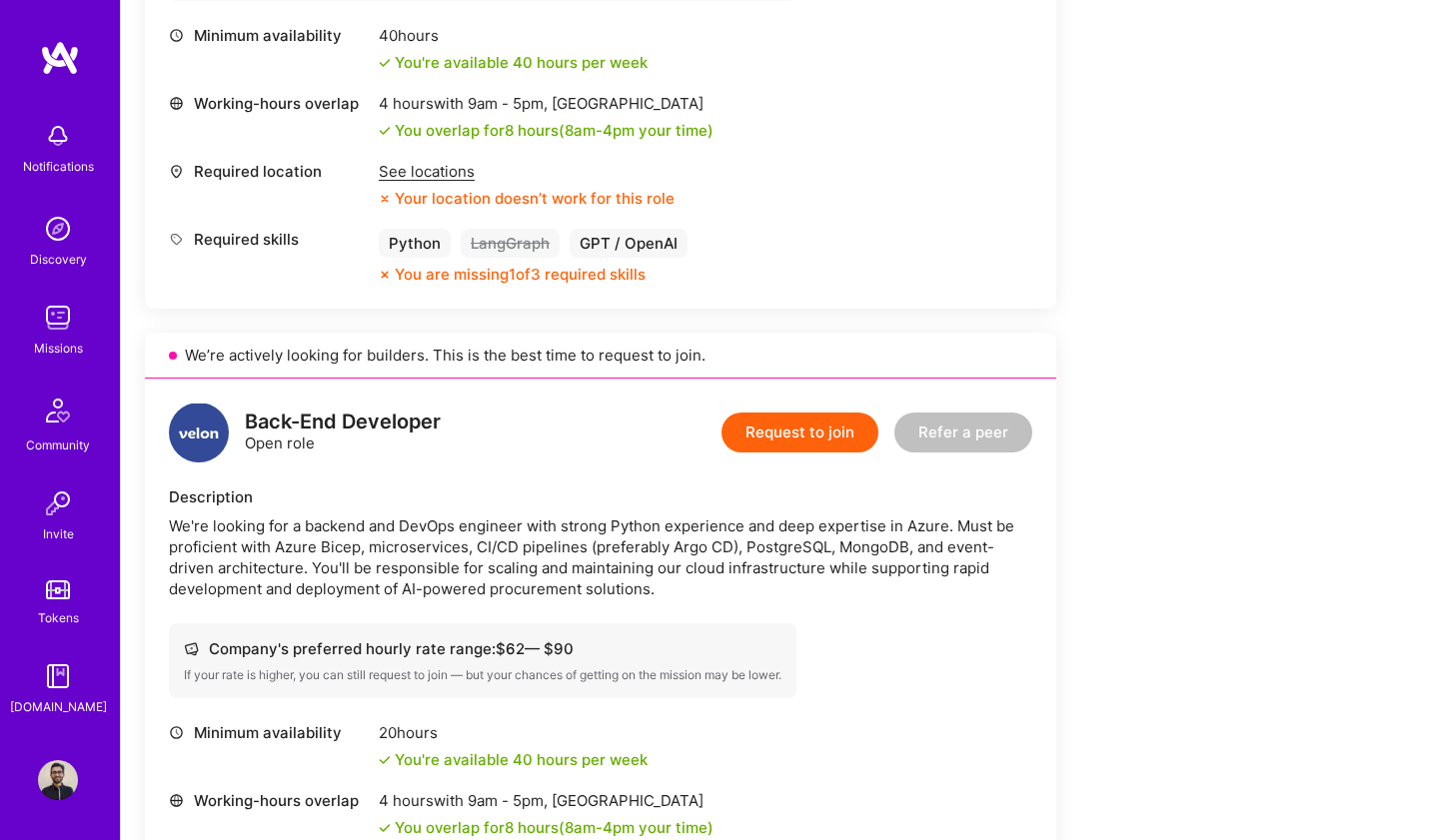 scroll, scrollTop: 1062, scrollLeft: 0, axis: vertical 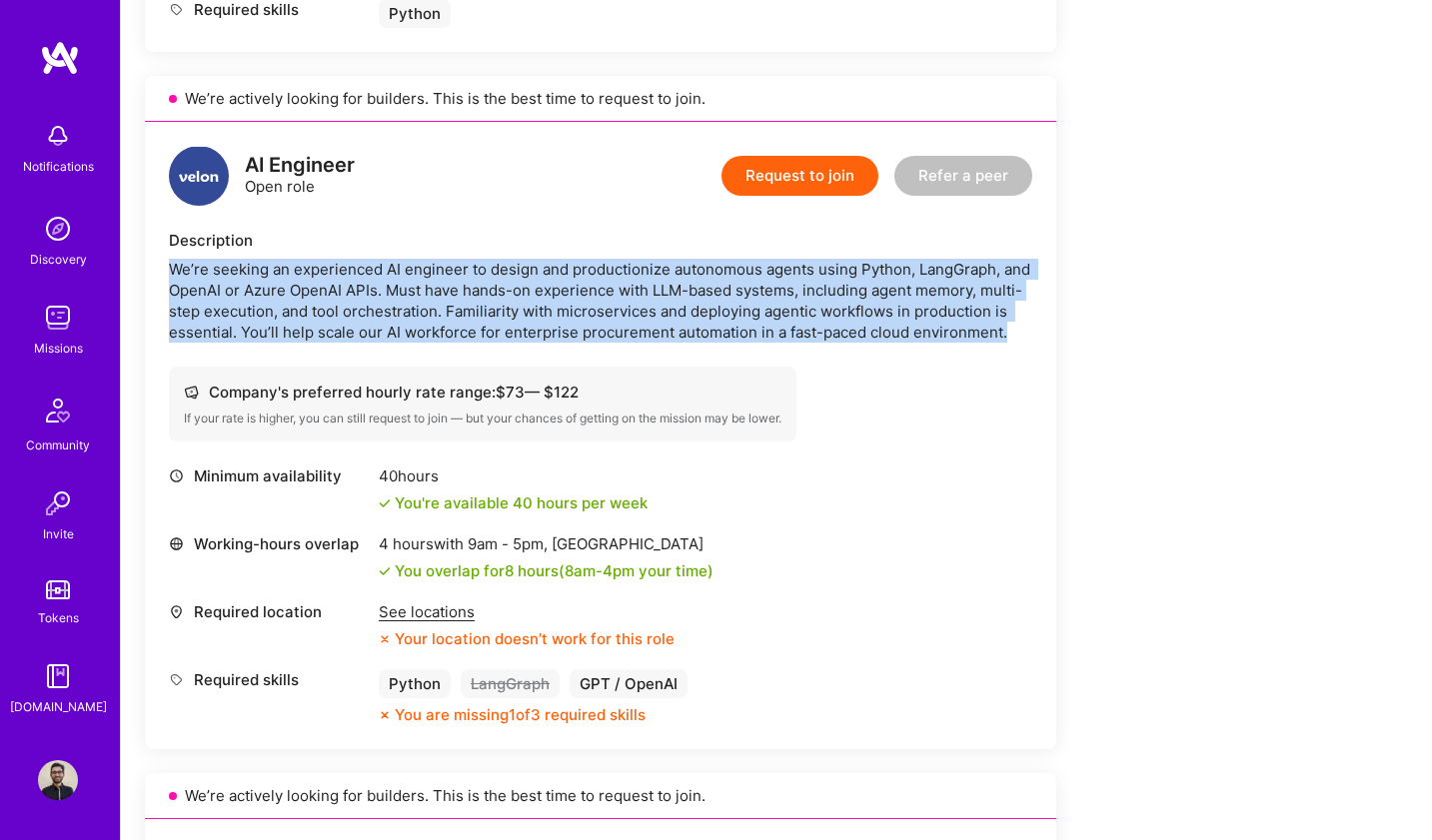 drag, startPoint x: 171, startPoint y: 270, endPoint x: 1012, endPoint y: 328, distance: 842.99763 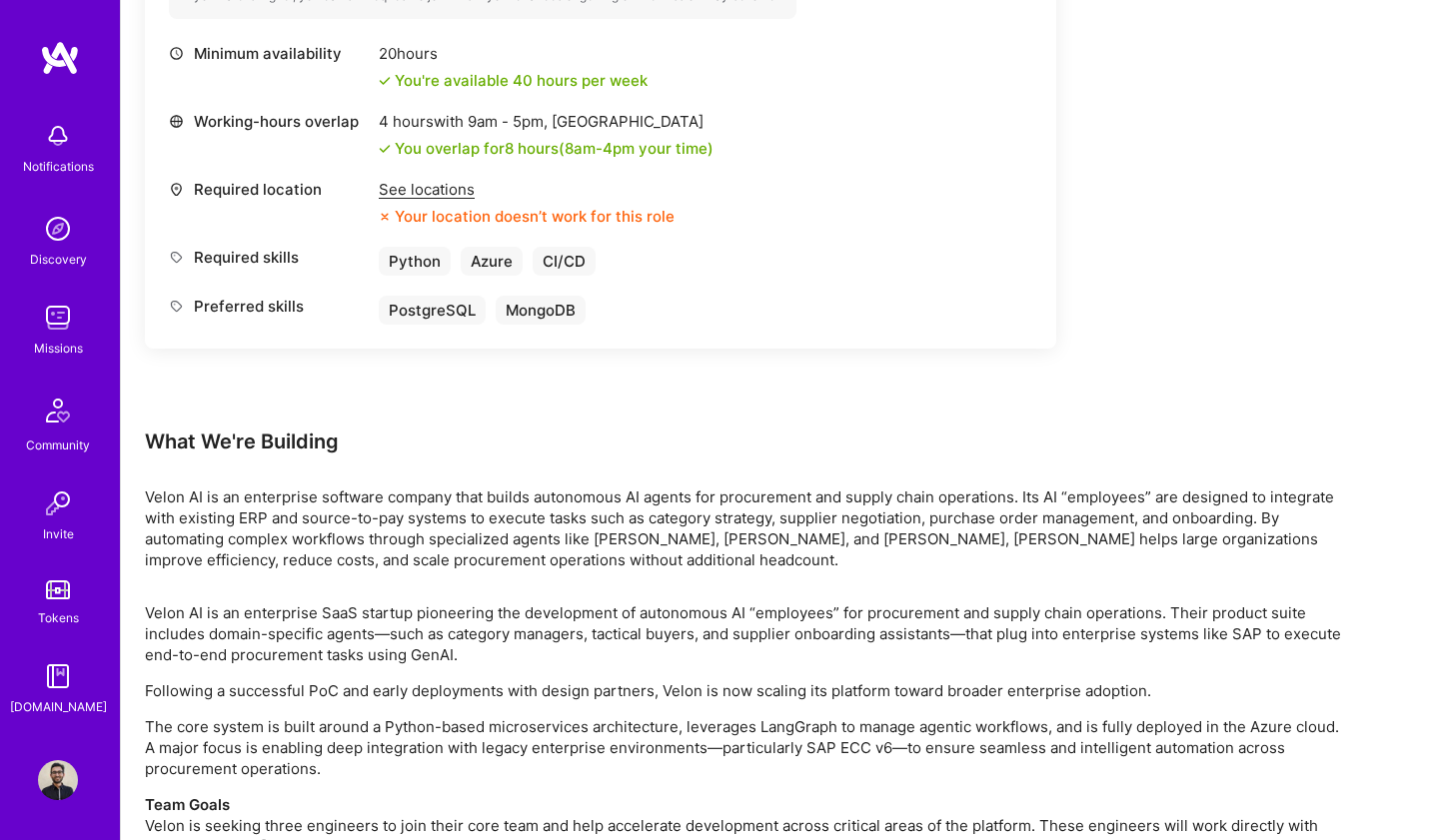 scroll, scrollTop: 2185, scrollLeft: 0, axis: vertical 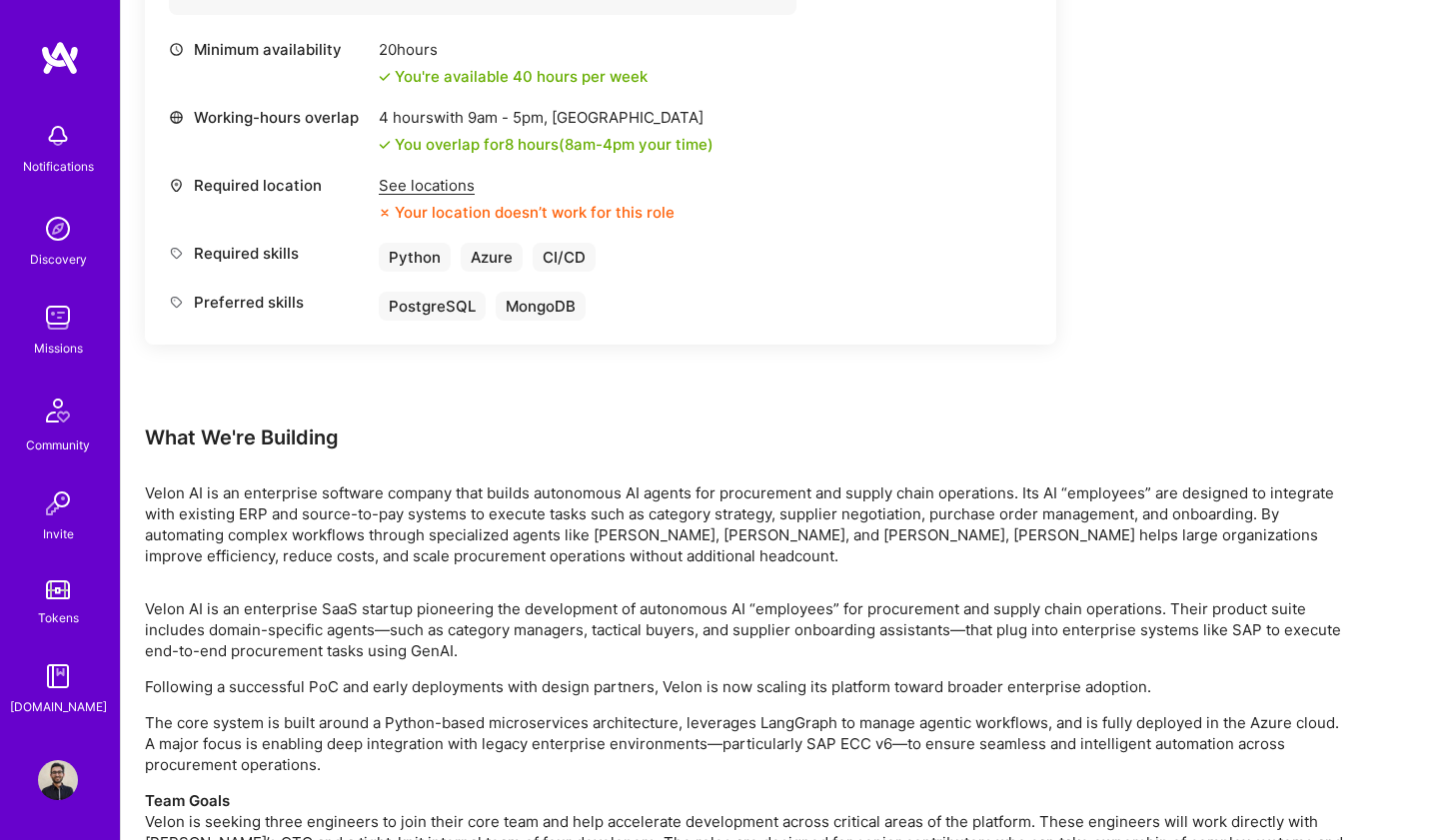 click on "See locations" at bounding box center [527, 185] 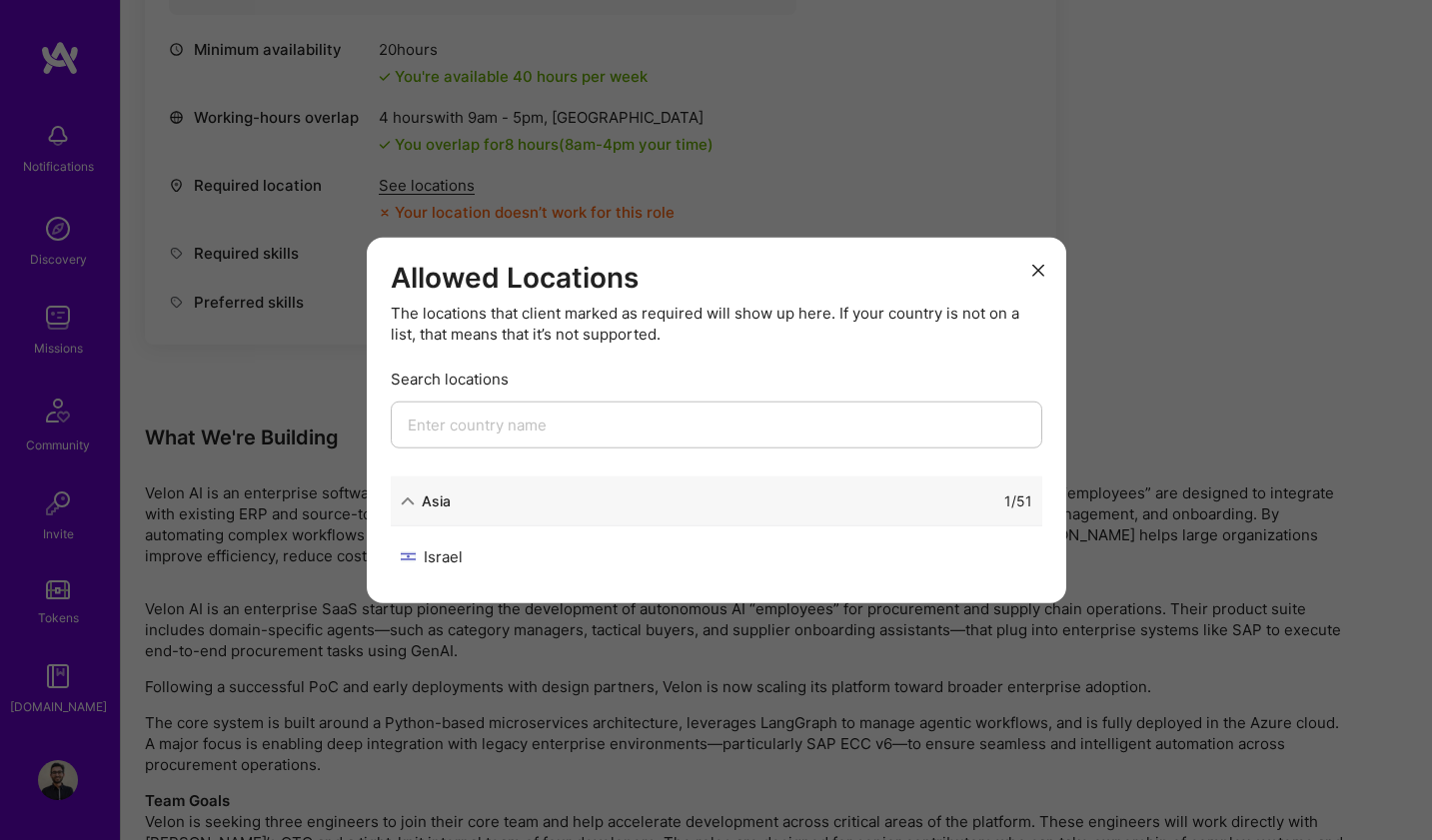 click at bounding box center [1038, 269] 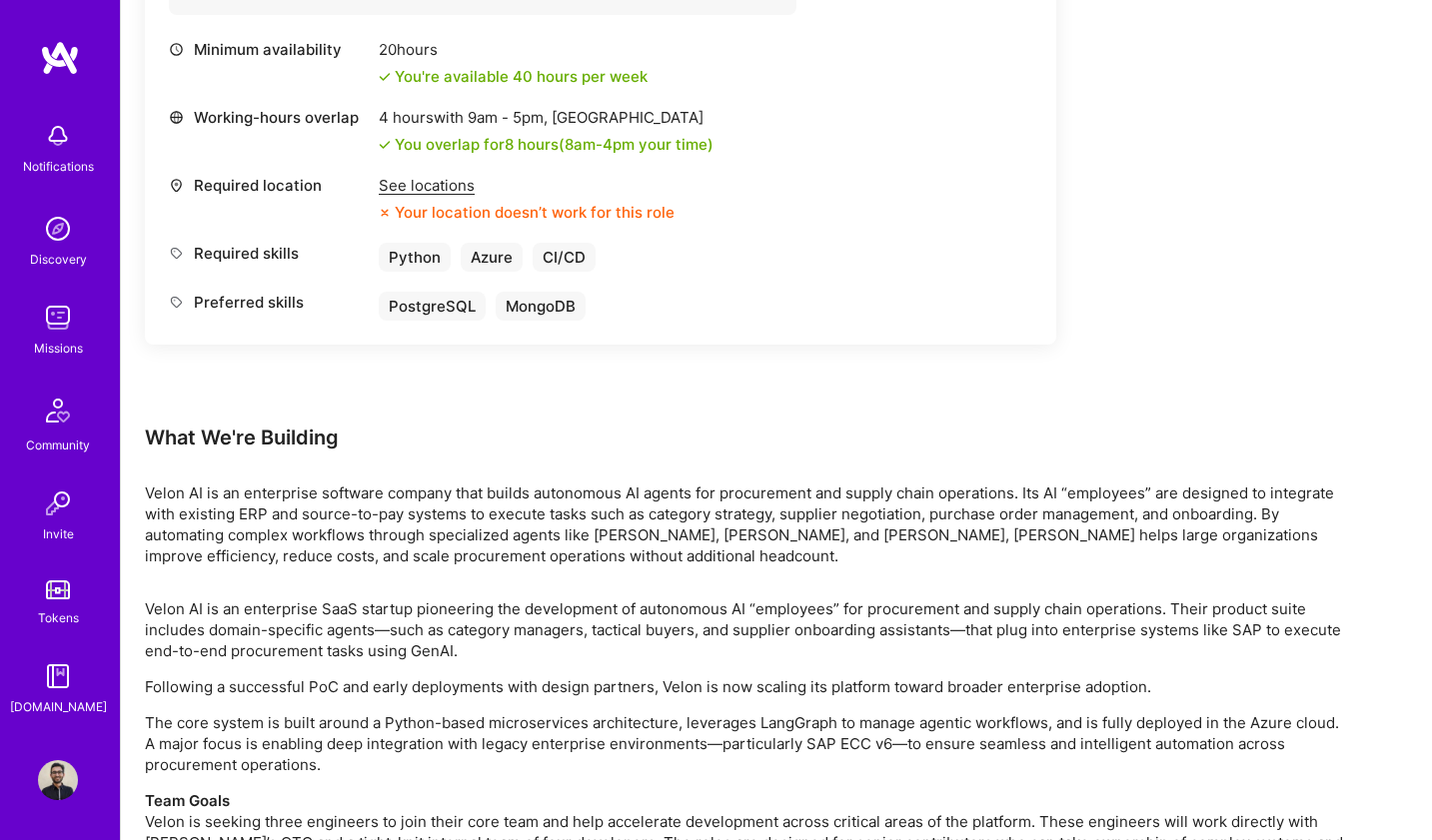 click on "Company's preferred hourly rate range:  $ 62  — $ 90 If your rate is higher, you can still request to join — but your chances of getting on the mission may be lower." at bounding box center (483, -23) 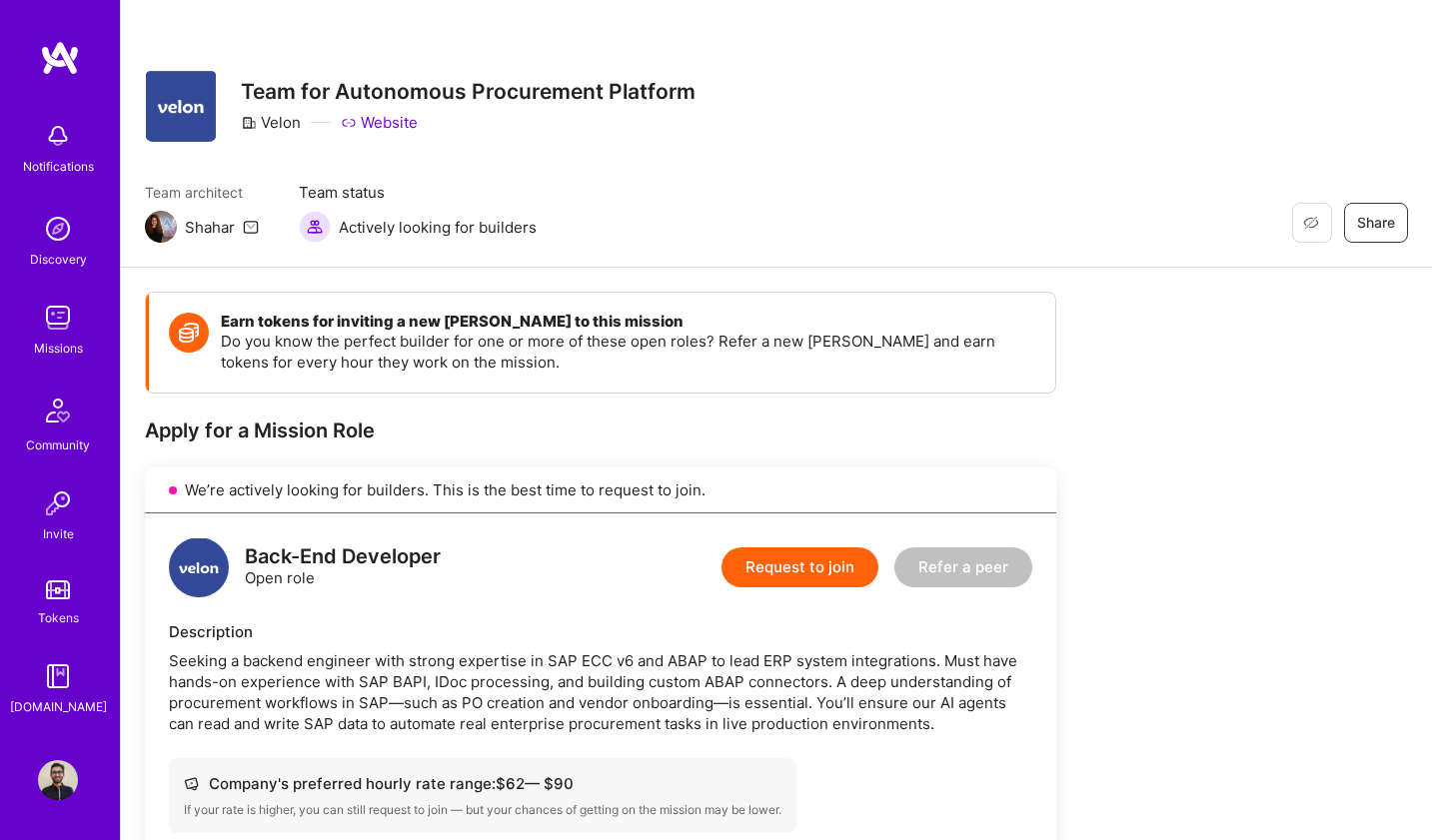 click at bounding box center (58, 318) 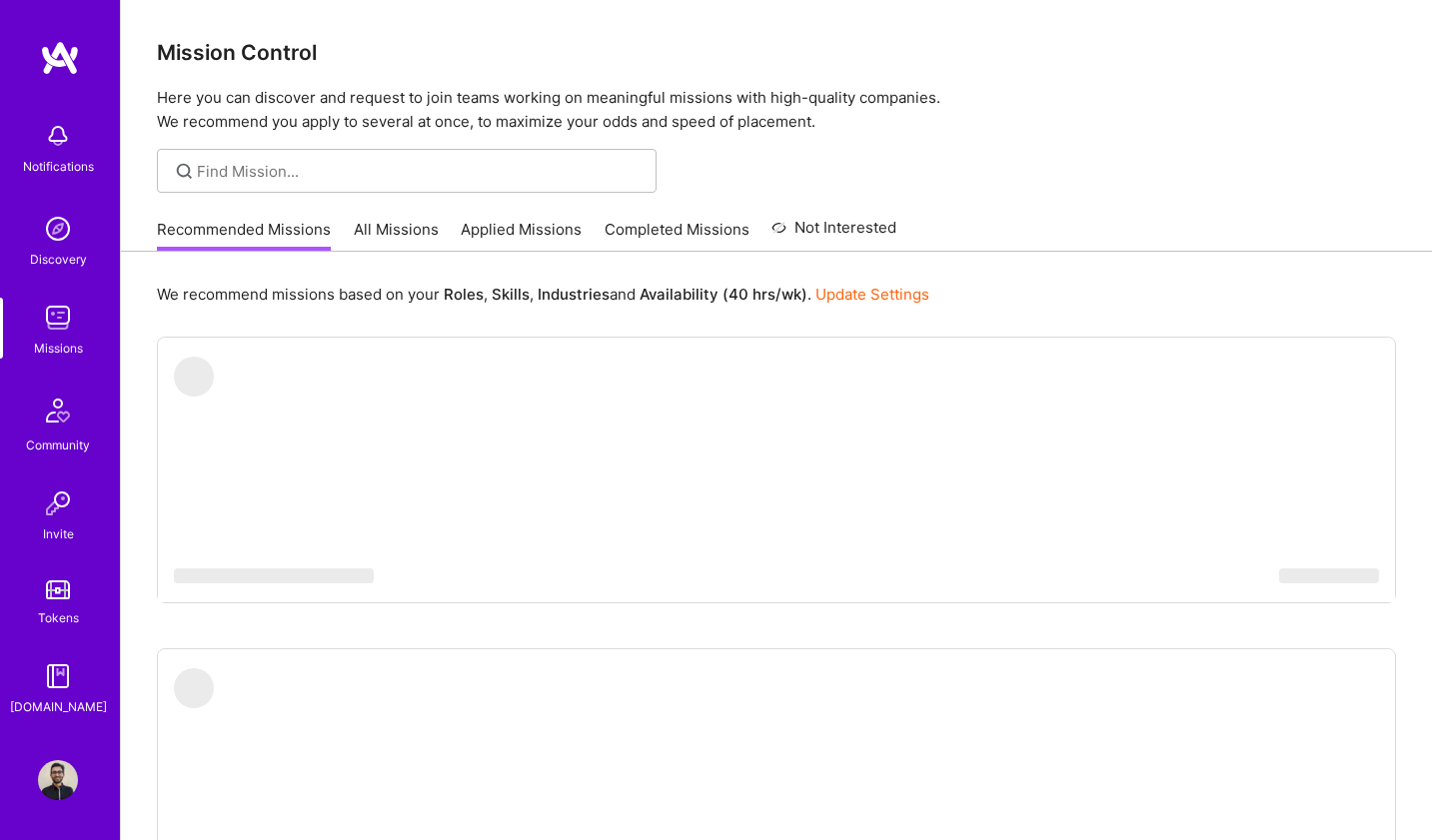 click on "All Missions" at bounding box center [396, 235] 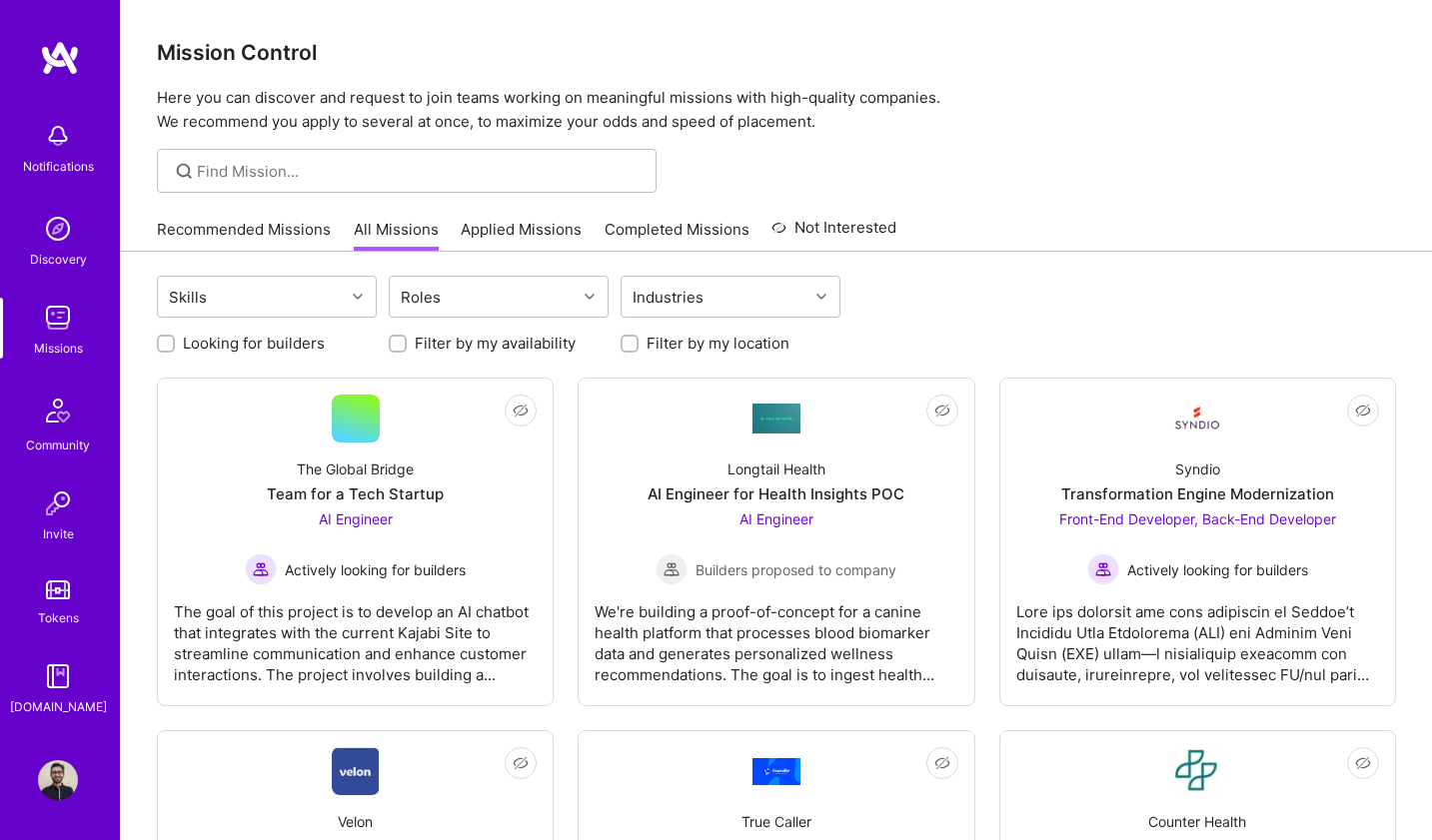click on "Looking for builders" at bounding box center (168, 345) 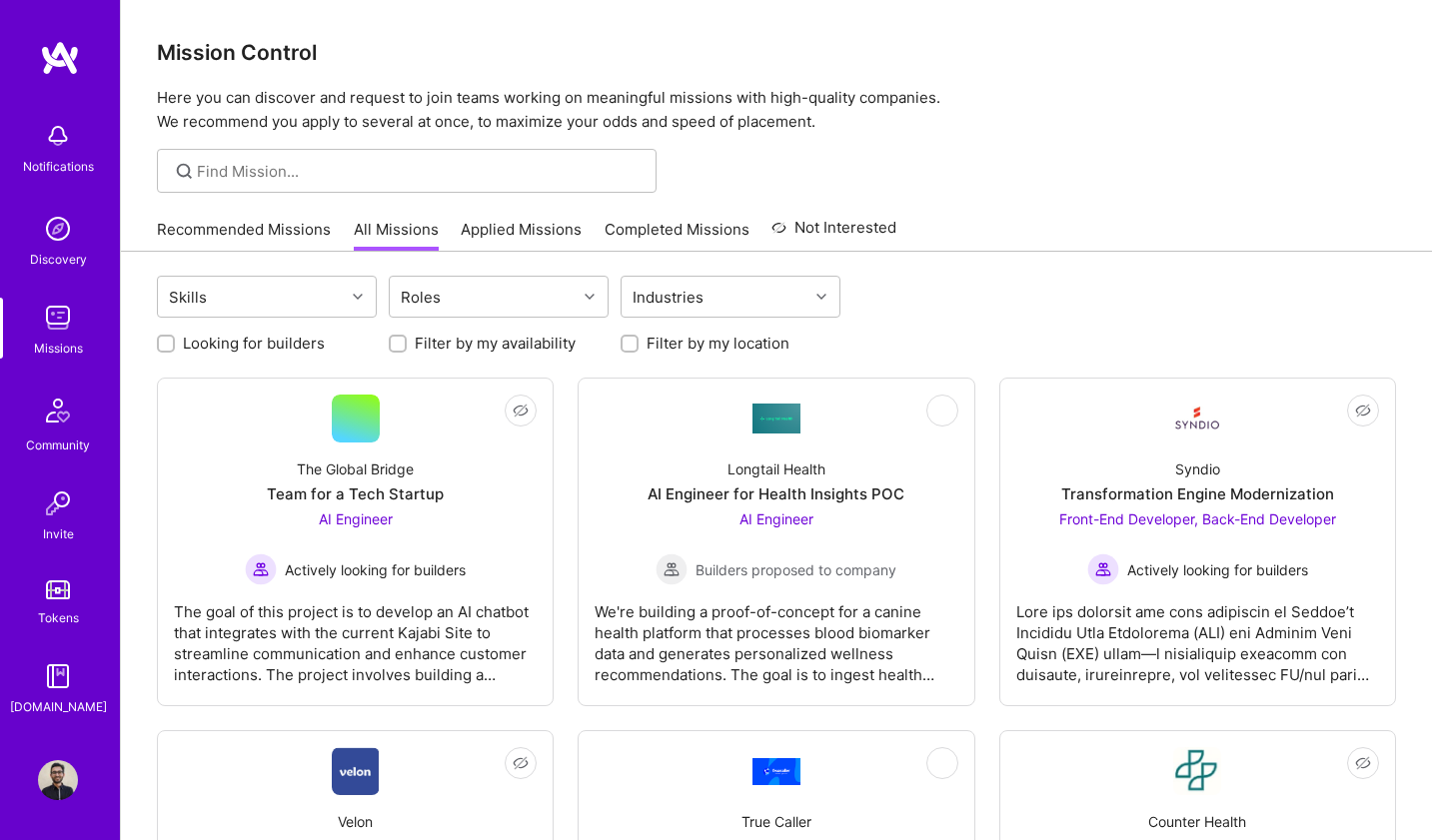 checkbox on "true" 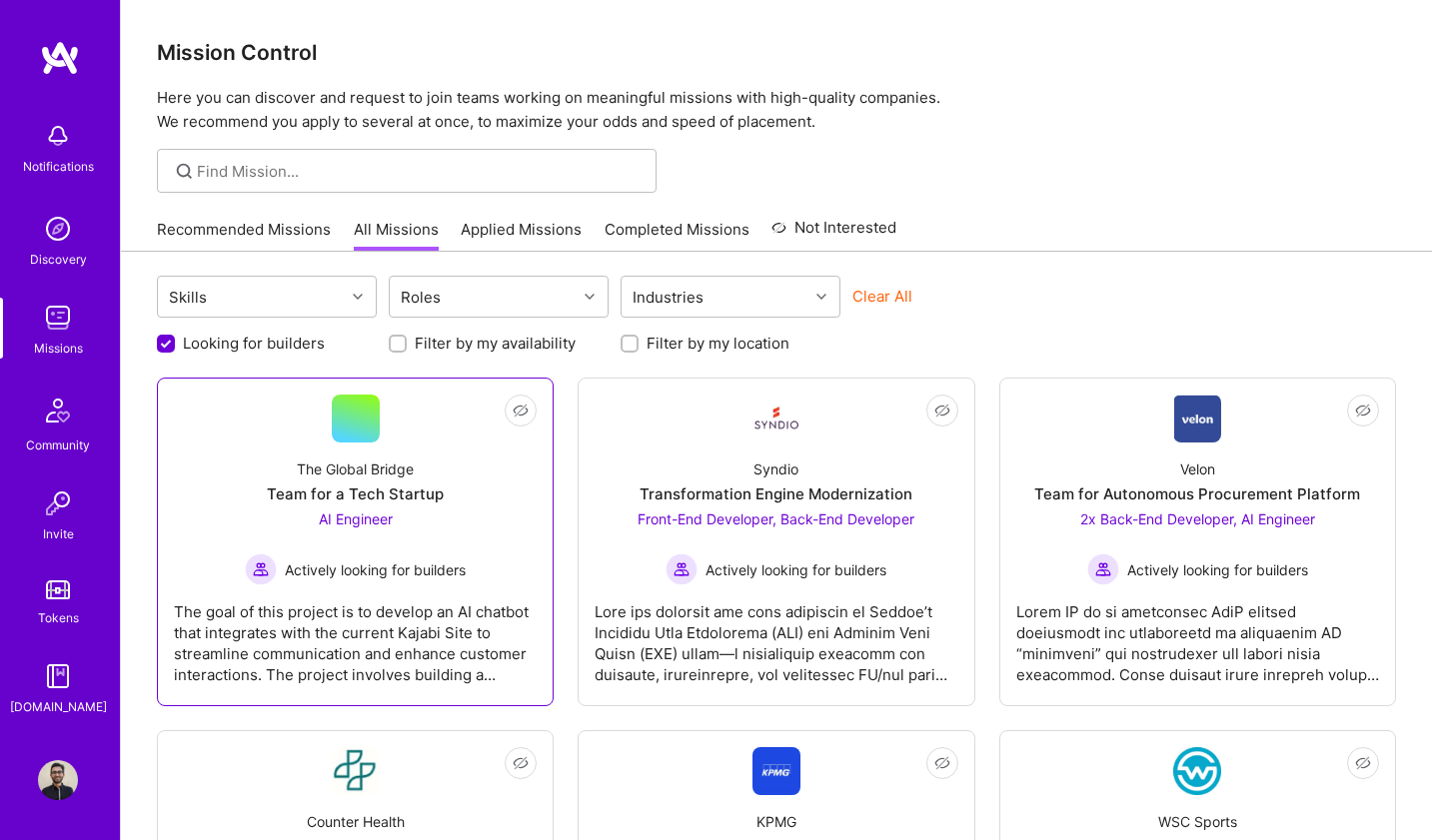 scroll, scrollTop: 124, scrollLeft: 0, axis: vertical 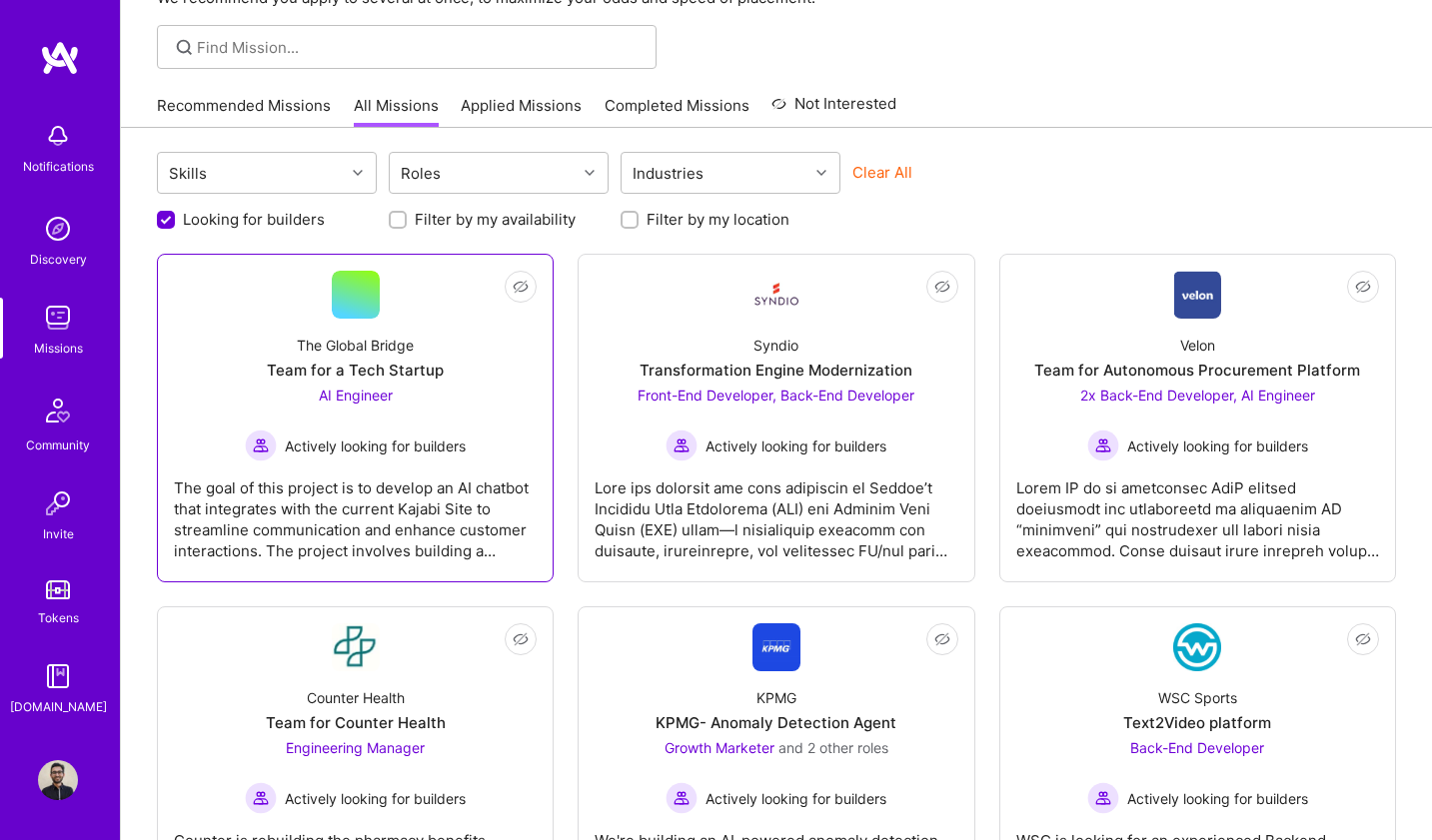 click on "Team for a Tech Startup" at bounding box center (355, 370) 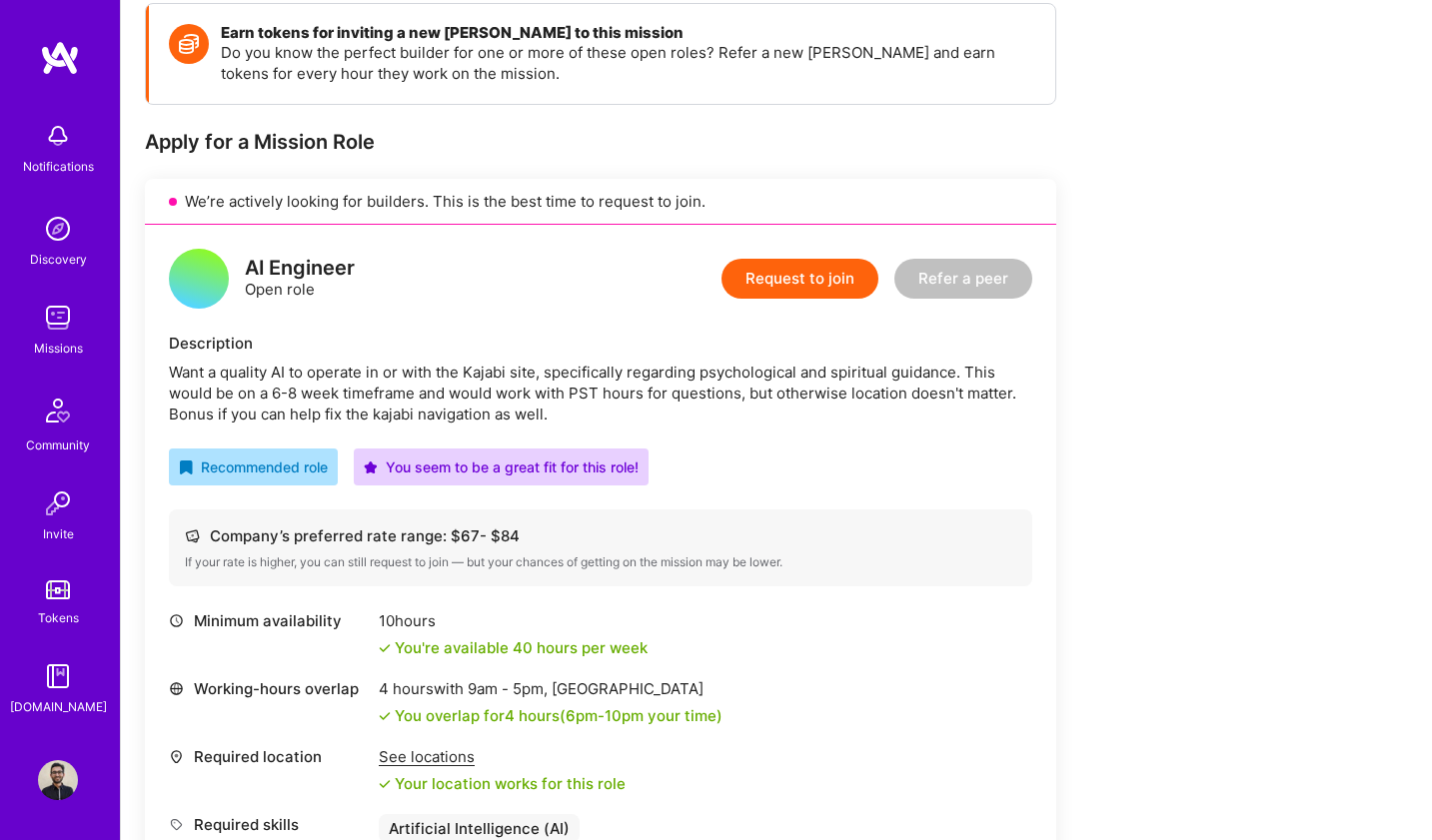 scroll, scrollTop: 317, scrollLeft: 0, axis: vertical 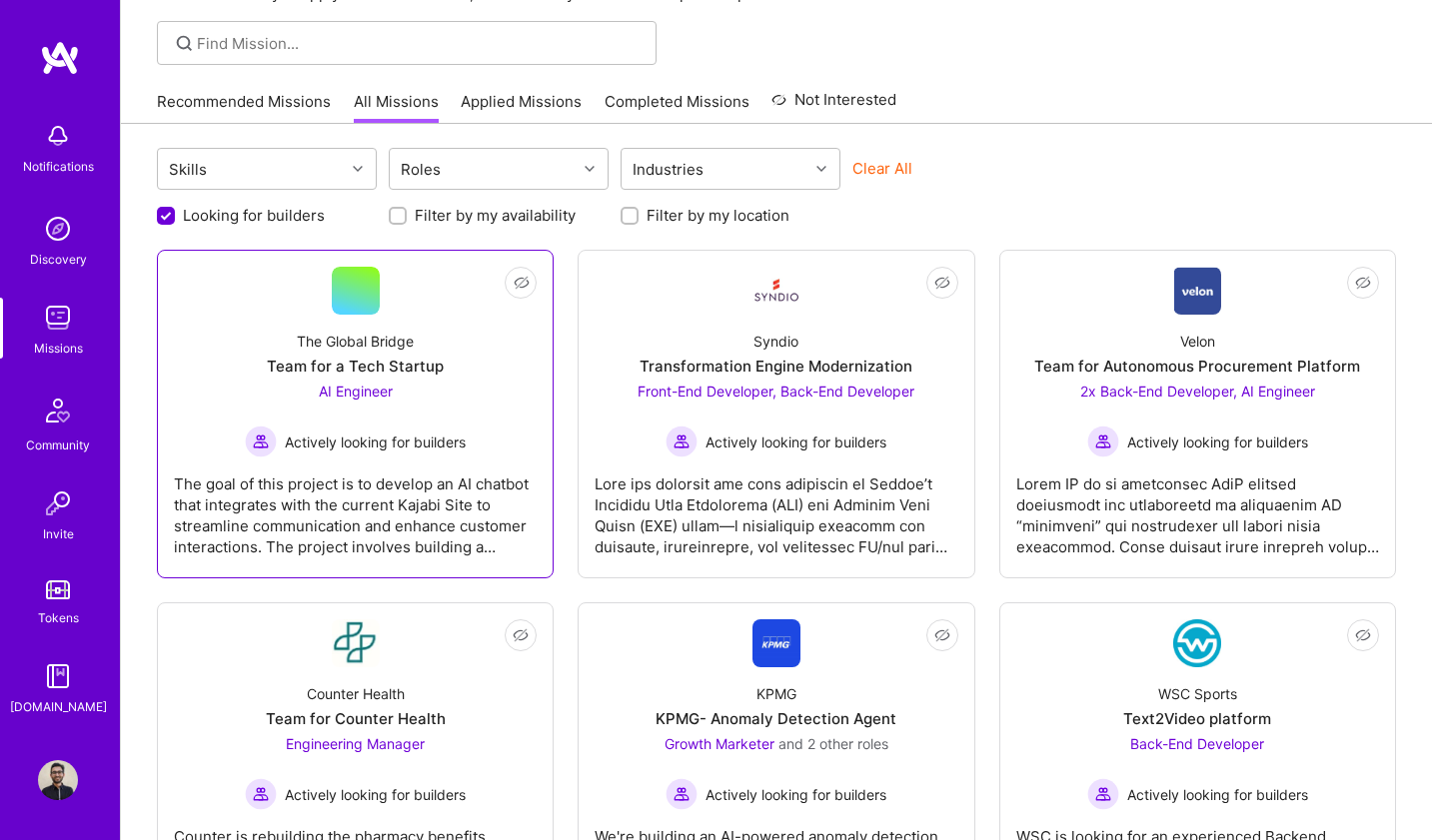 click on "Team for a Tech Startup" at bounding box center (355, 366) 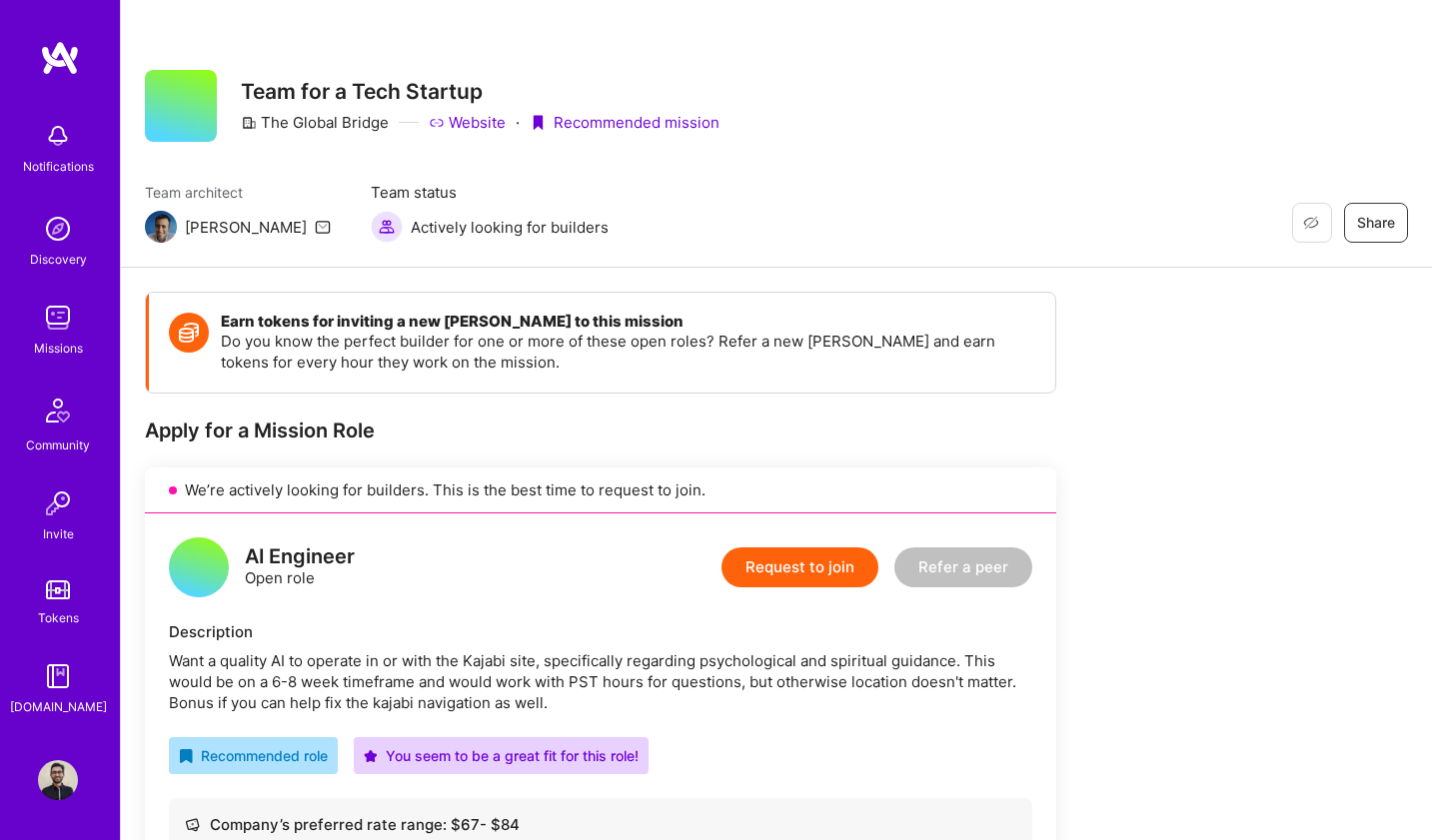 scroll, scrollTop: 32, scrollLeft: 0, axis: vertical 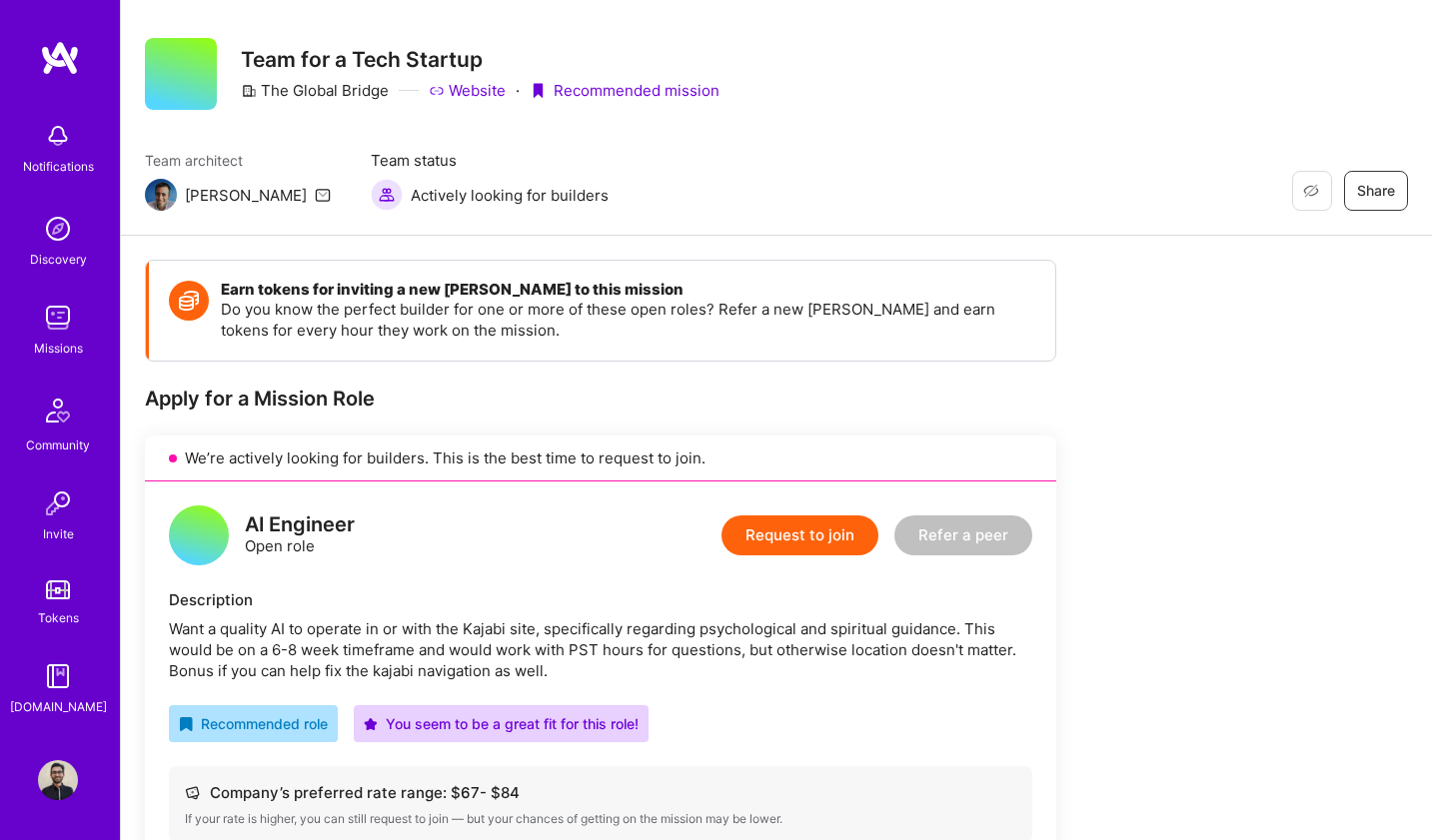 click on "Want a quality AI to operate in or with the Kajabi site, specifically regarding psychological and spiritual guidance. This would be on a 6-8 week timeframe and would work with PST hours for questions, but otherwise location doesn't matter. Bonus if you can help fix the kajabi navigation as well." at bounding box center [601, 649] 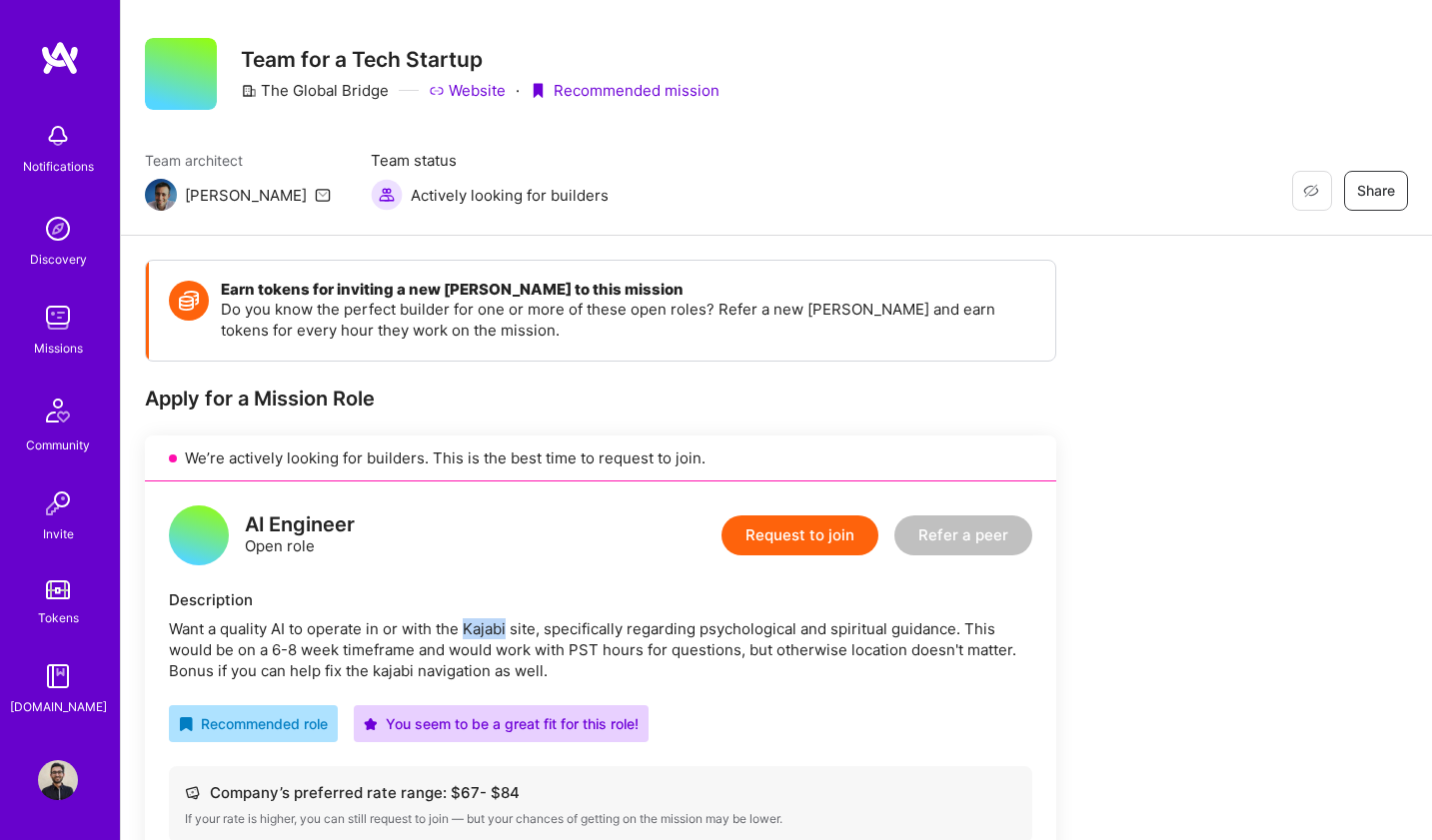 click on "Want a quality AI to operate in or with the Kajabi site, specifically regarding psychological and spiritual guidance. This would be on a 6-8 week timeframe and would work with PST hours for questions, but otherwise location doesn't matter. Bonus if you can help fix the kajabi navigation as well." at bounding box center [601, 649] 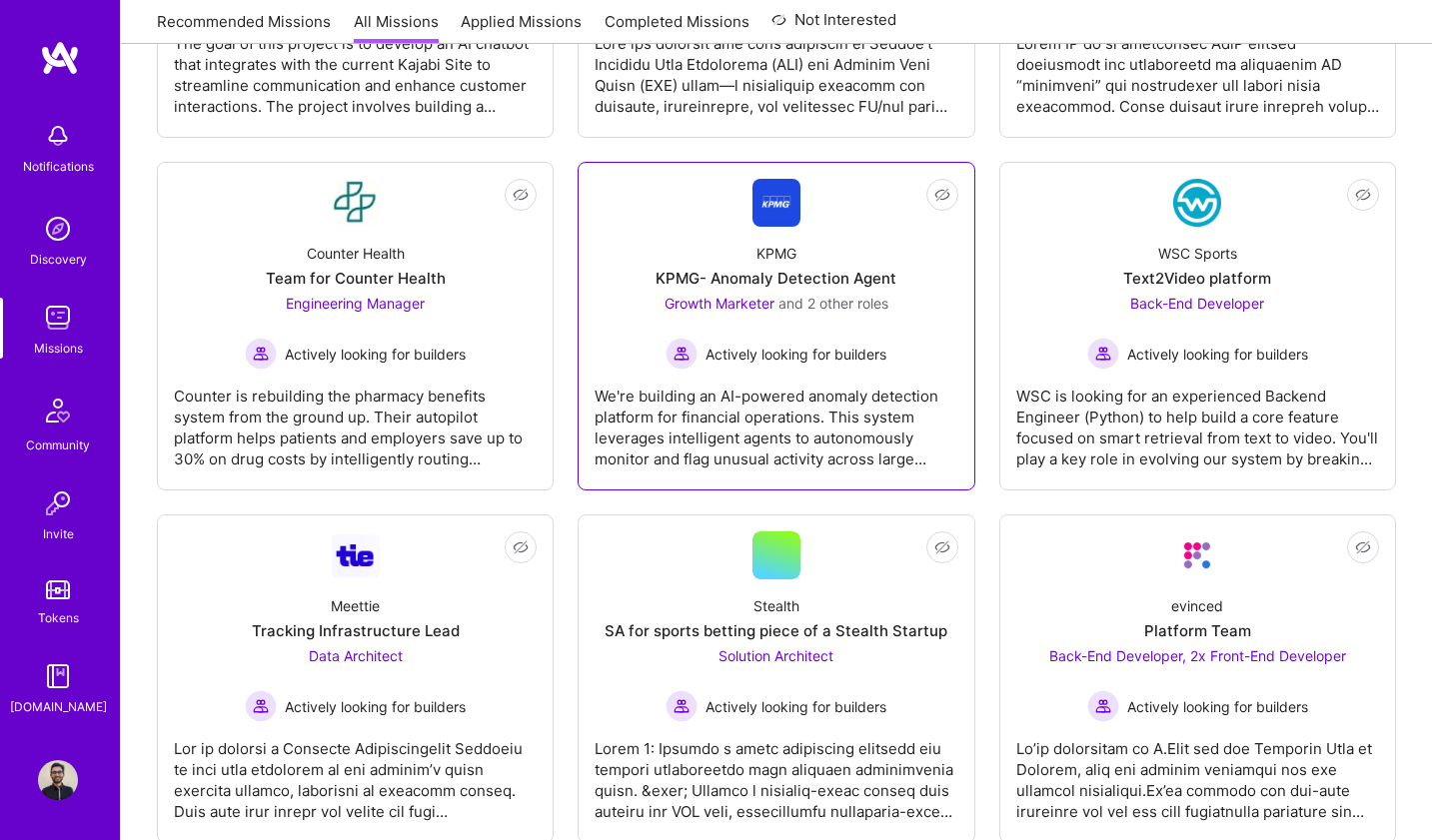 scroll, scrollTop: 730, scrollLeft: 0, axis: vertical 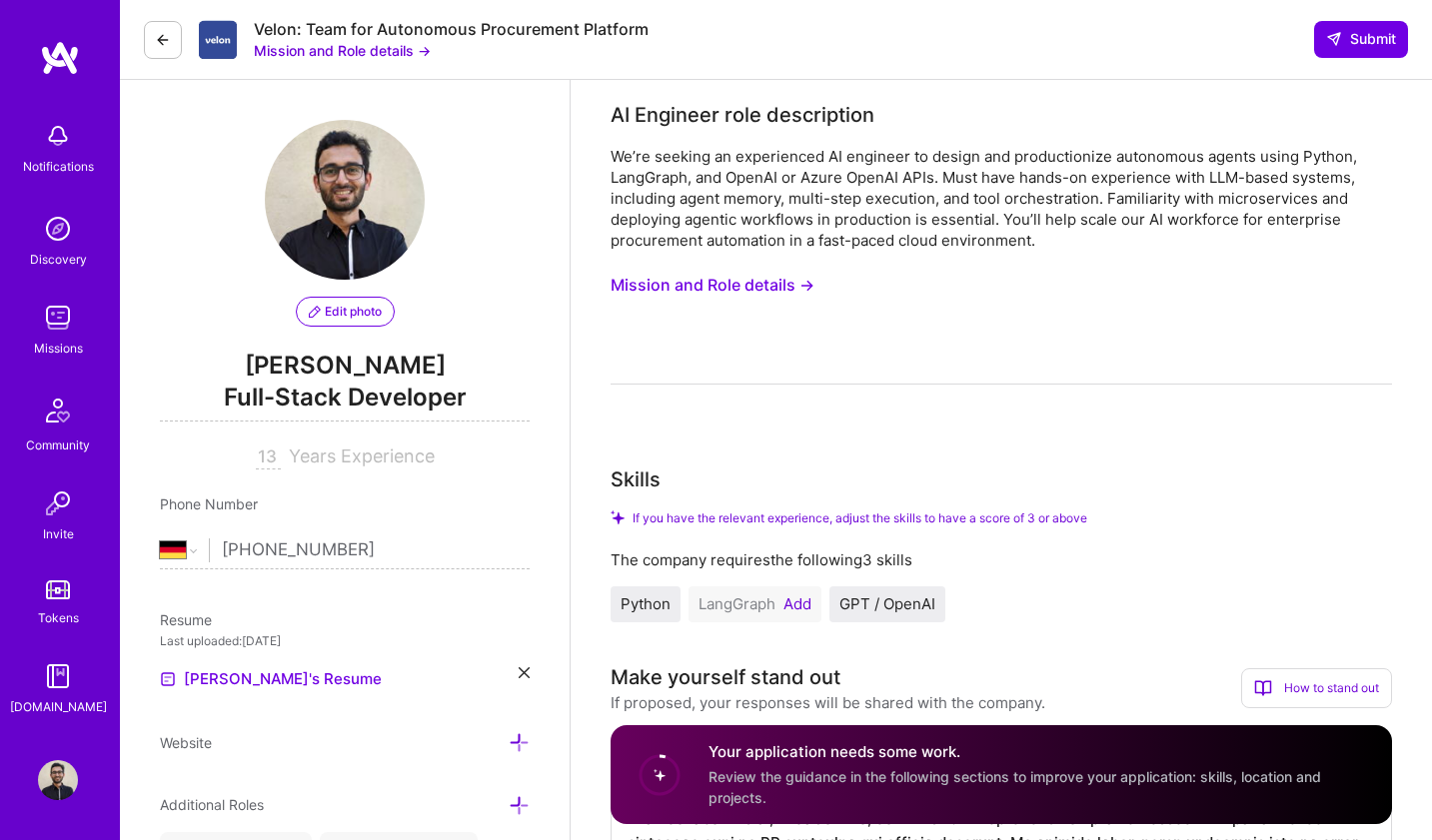 select on "DE" 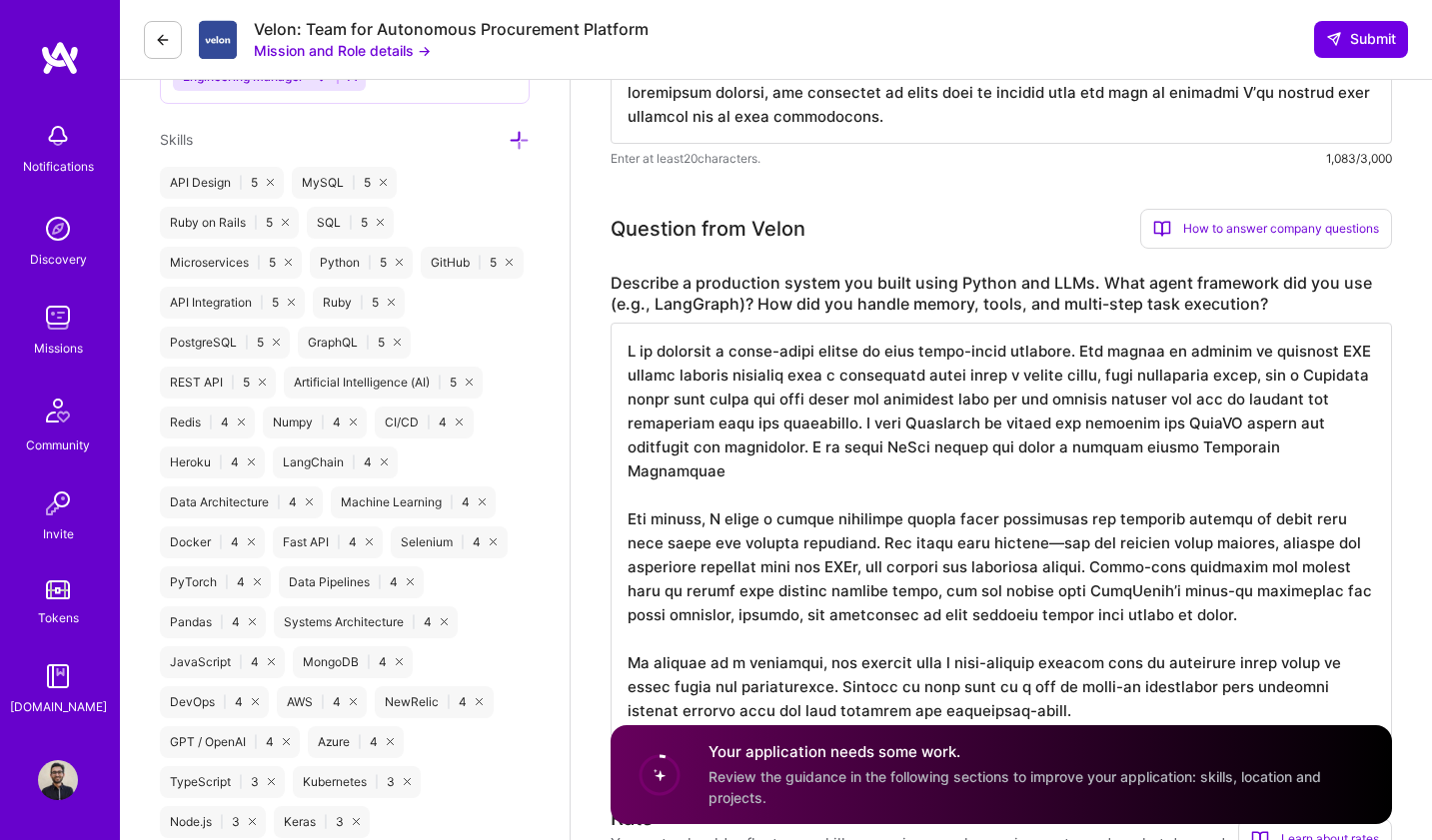 scroll, scrollTop: 2, scrollLeft: 0, axis: vertical 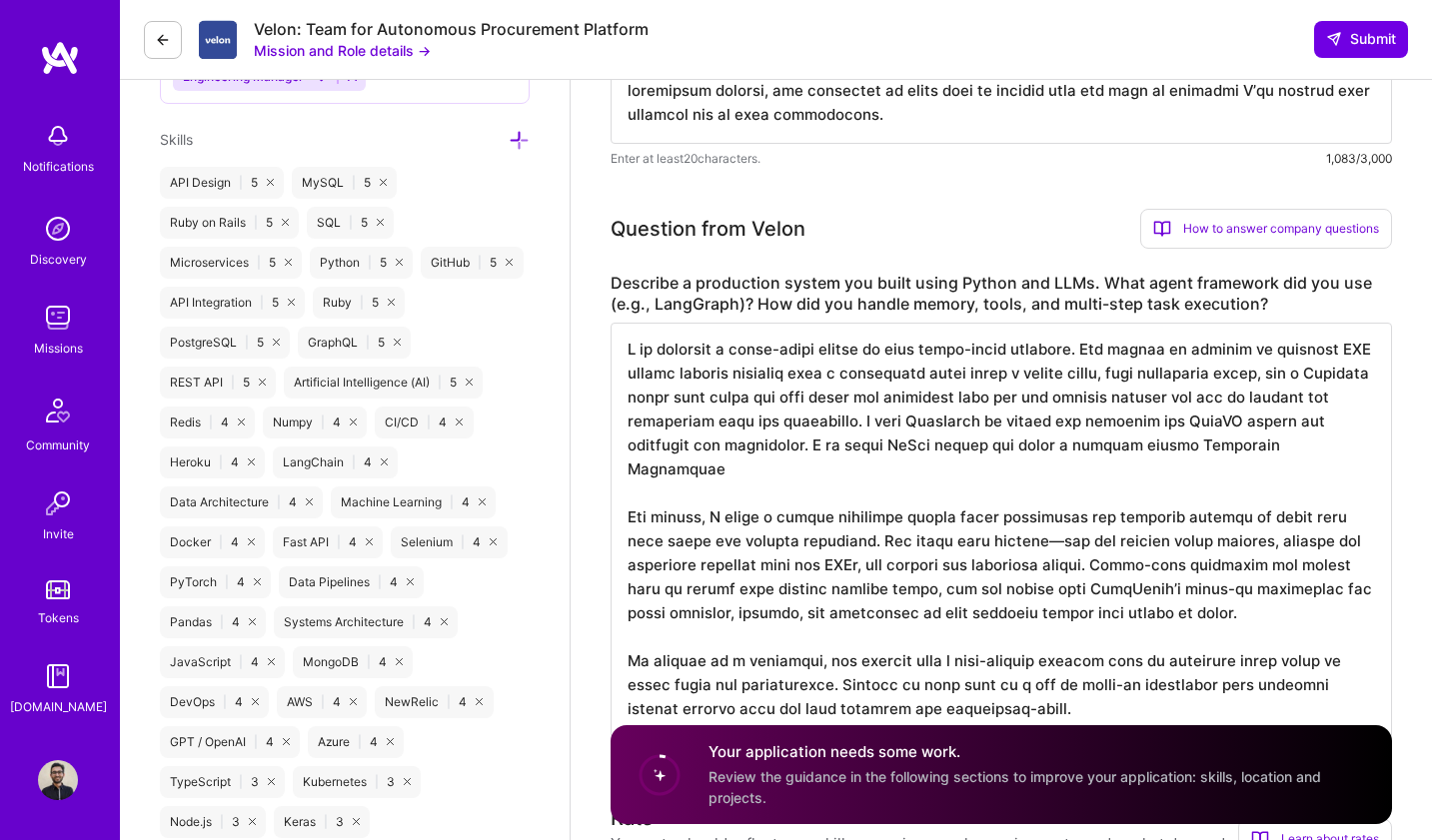 click at bounding box center [1001, 530] 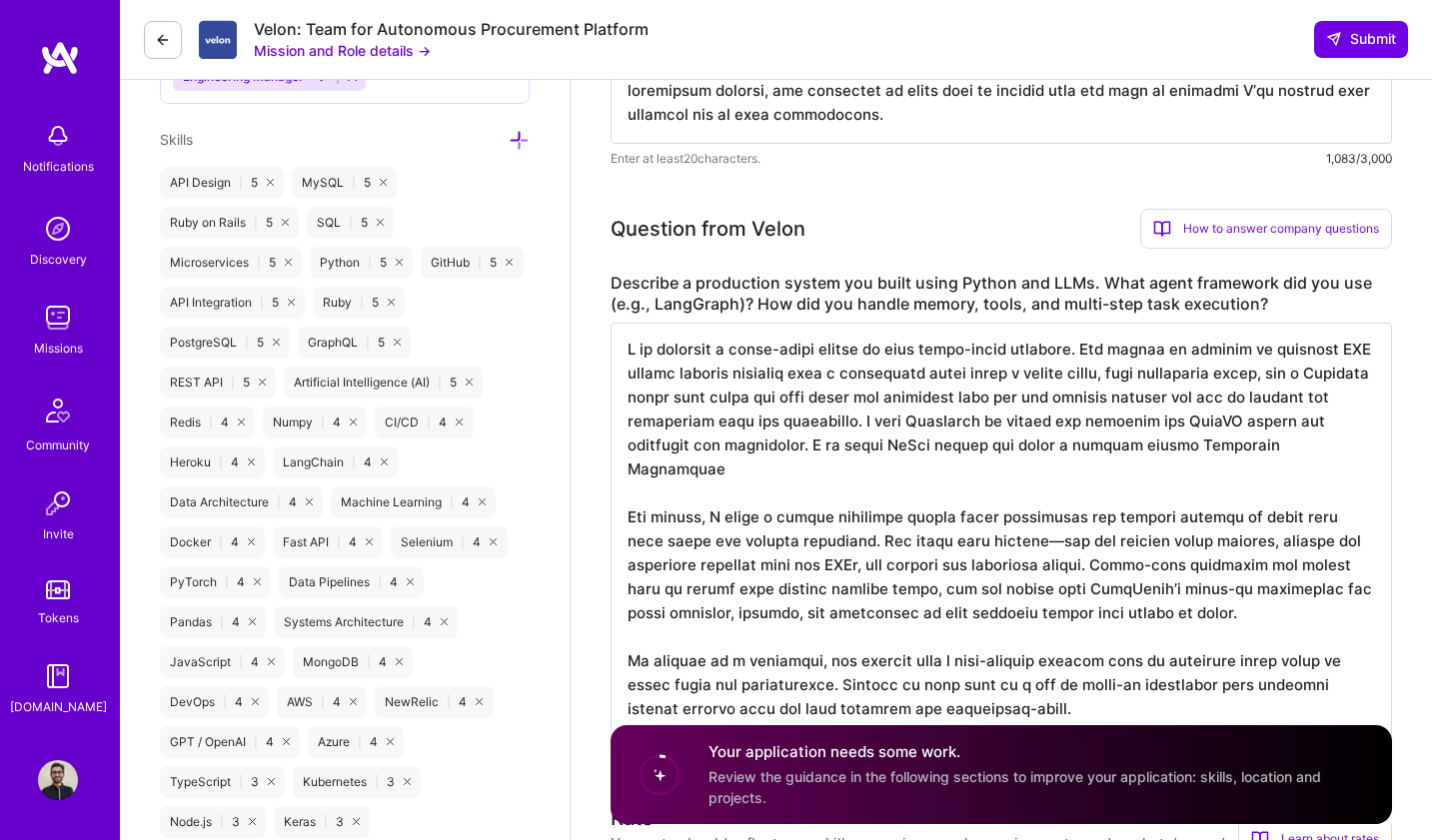 drag, startPoint x: 629, startPoint y: 544, endPoint x: 872, endPoint y: 538, distance: 243.07406 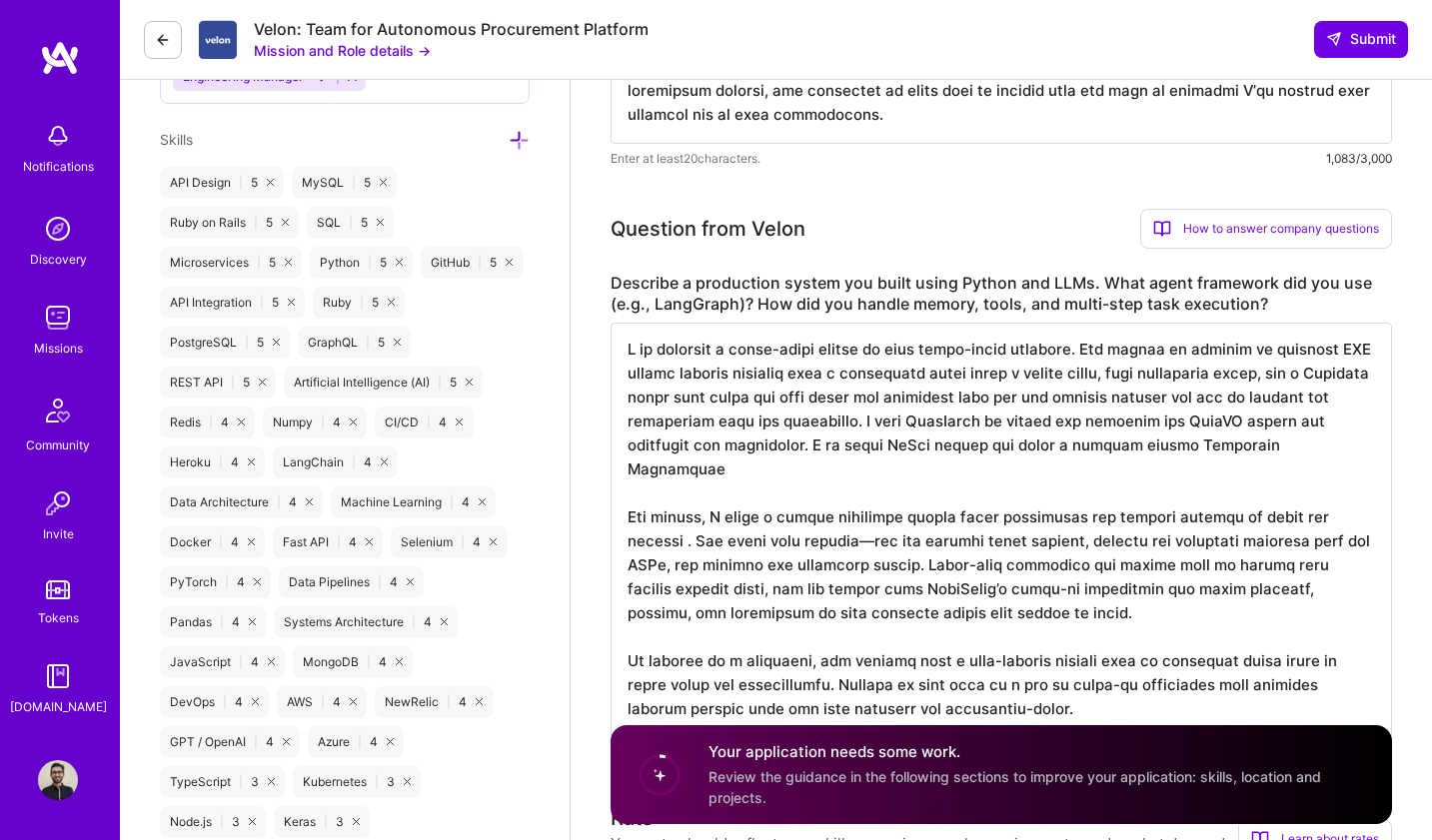 scroll, scrollTop: 0, scrollLeft: 0, axis: both 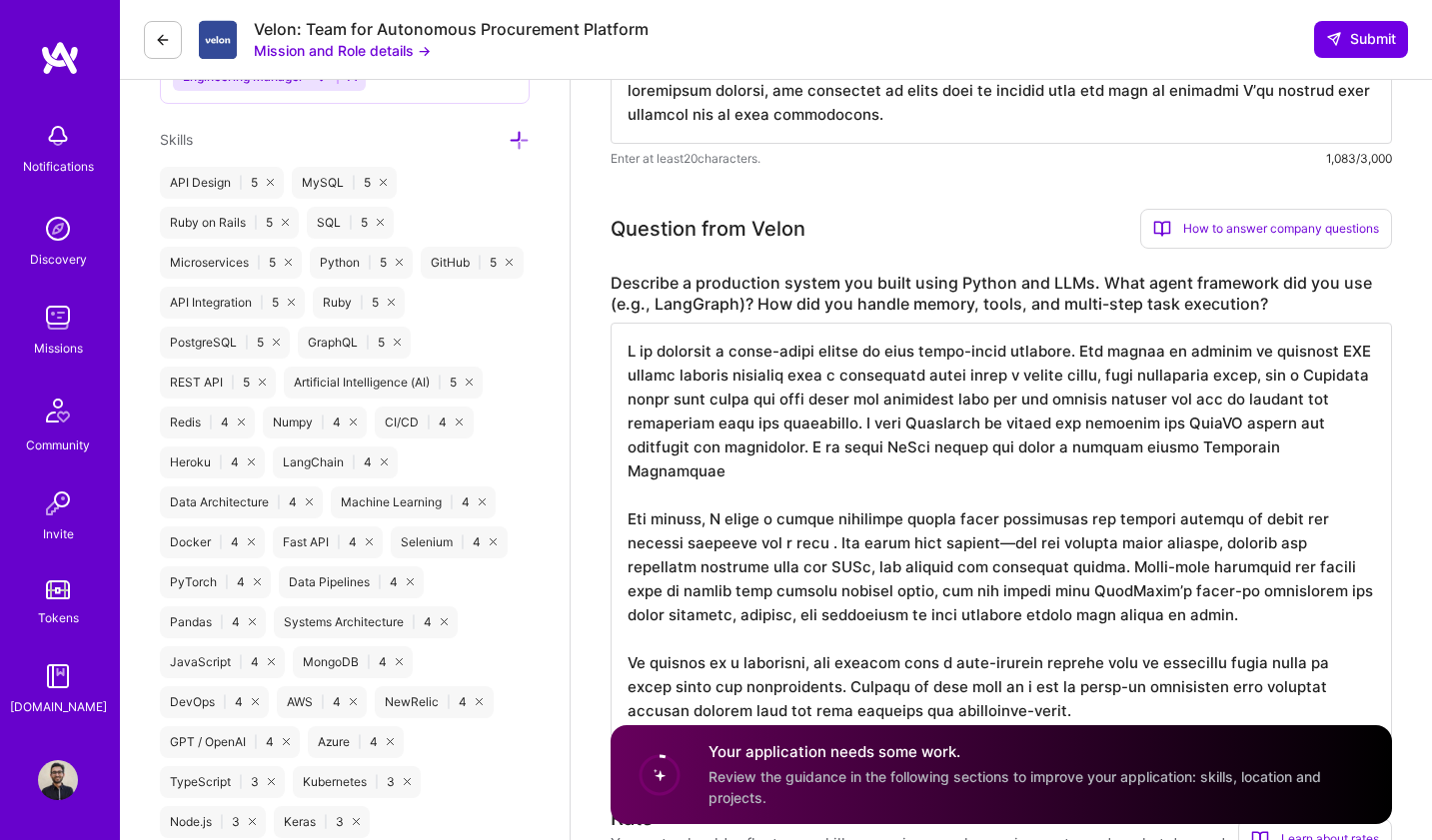 drag, startPoint x: 828, startPoint y: 520, endPoint x: 944, endPoint y: 520, distance: 116 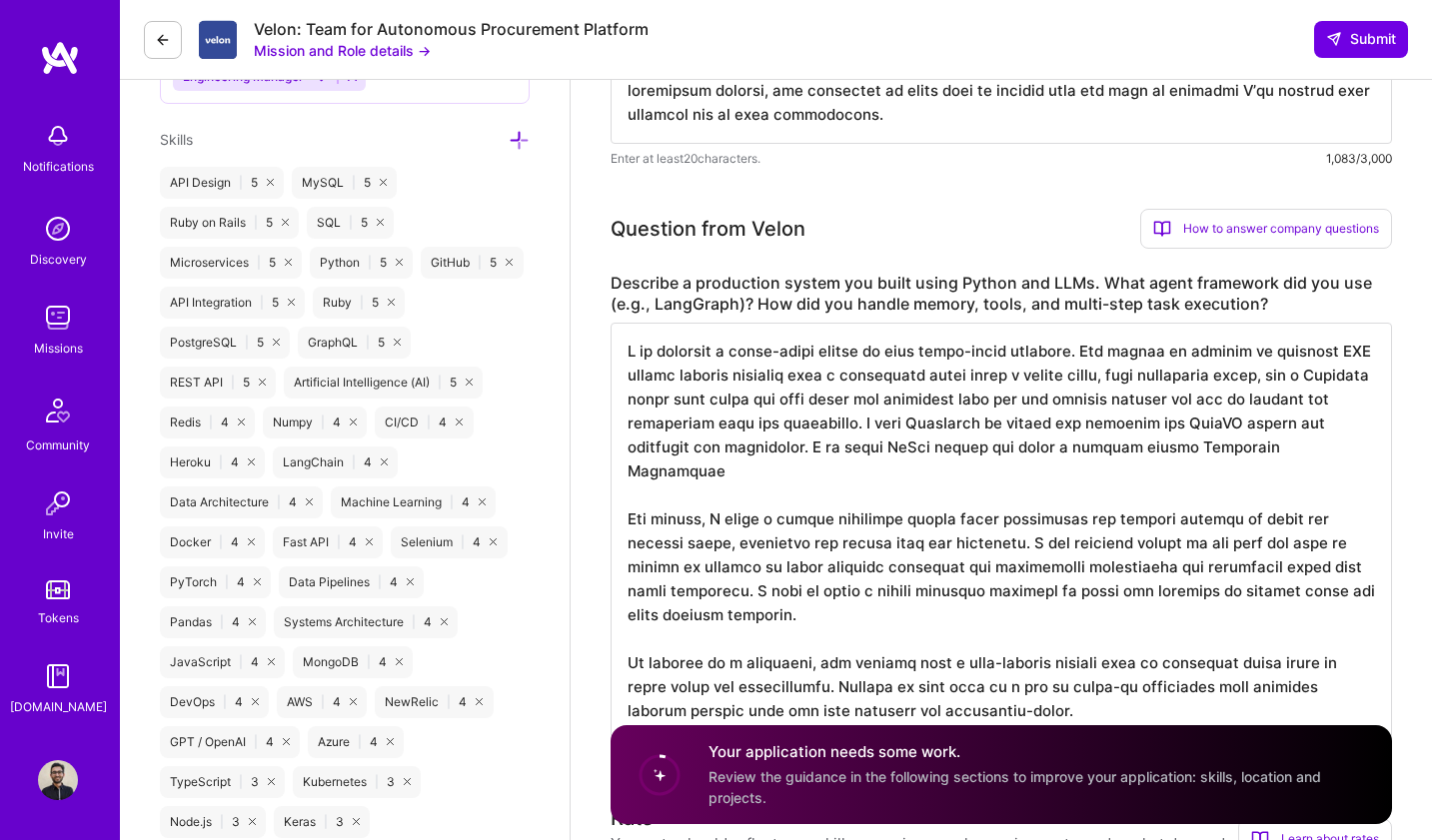 scroll, scrollTop: 2, scrollLeft: 0, axis: vertical 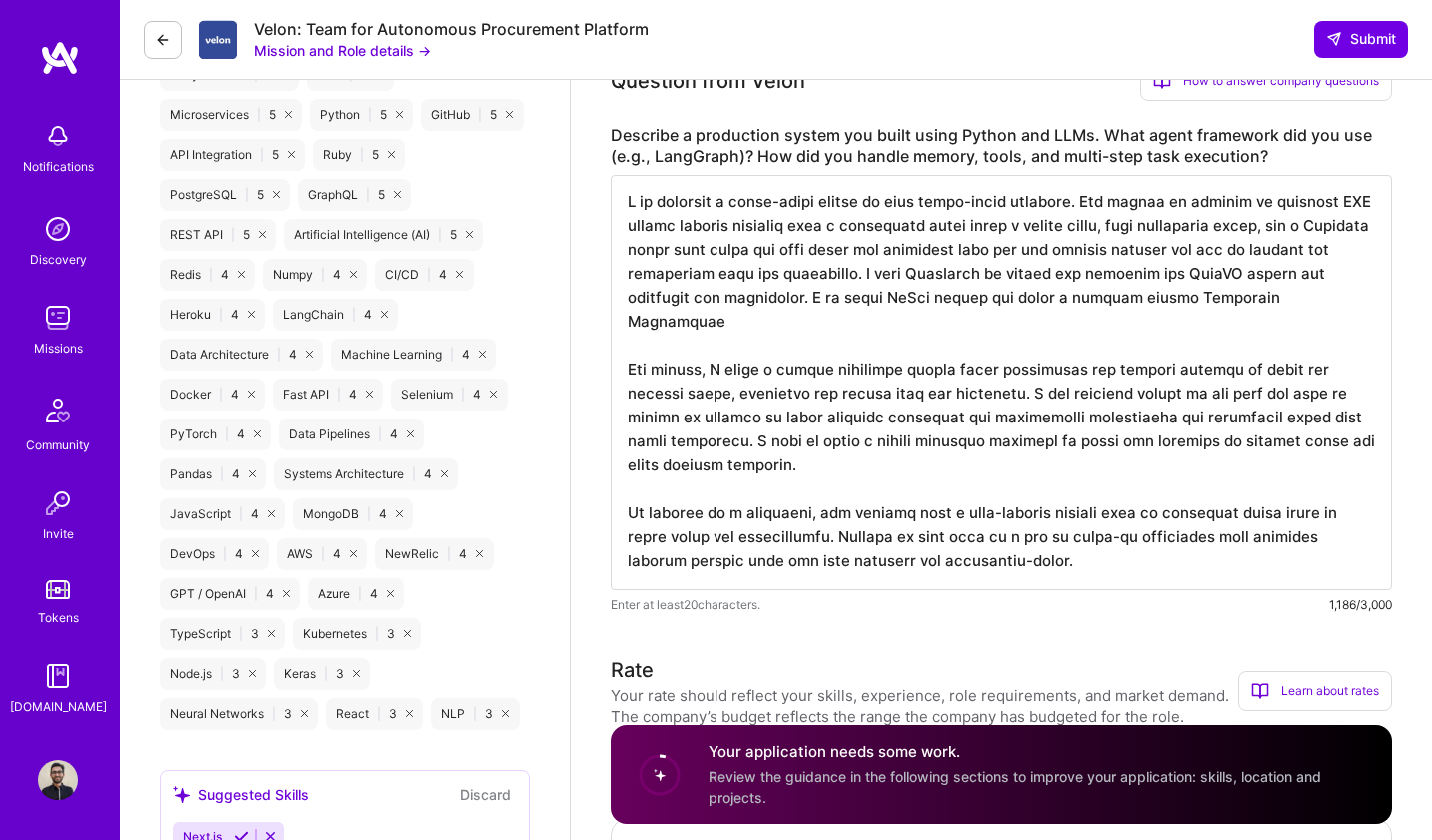 drag, startPoint x: 627, startPoint y: 513, endPoint x: 1115, endPoint y: 563, distance: 490.5548 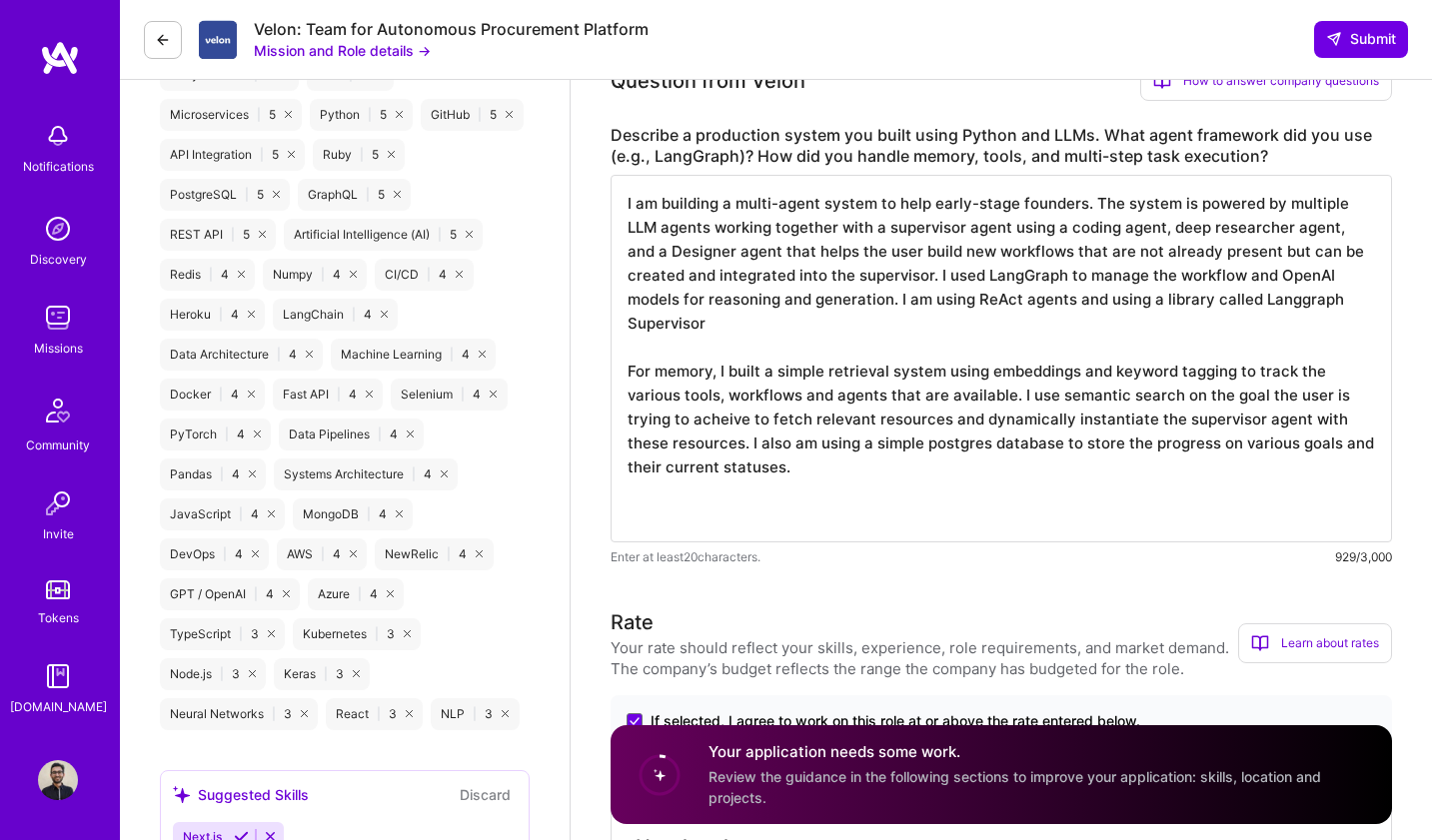 scroll, scrollTop: 0, scrollLeft: 0, axis: both 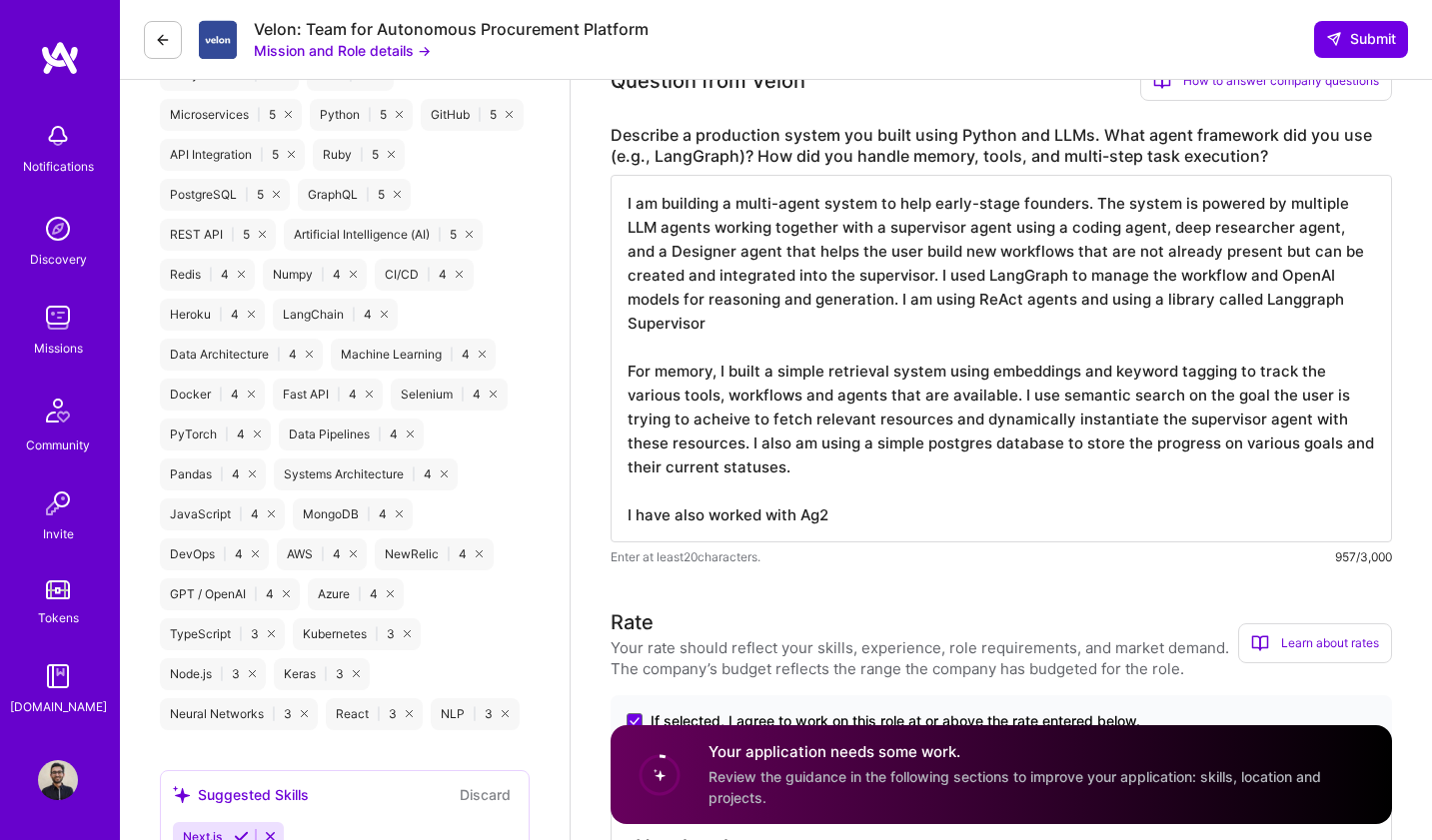 click on "I am building a multi-agent system to help early-stage founders. The system is powered by multiple LLM agents working together with a supervisor agent using a coding agent, deep researcher agent, and a Designer agent that helps the user build new workflows that are not already present but can be created and integrated into the supervisor. I used LangGraph to manage the workflow and OpenAI models for reasoning and generation. I am using ReAct agents and using a library called Langgraph Supervisor
For memory, I built a simple retrieval system using embeddings and keyword tagging to track the various tools, workflows and agents that are available. I use semantic search on the goal the user is trying to acheive to fetch relevant resources and dynamically instantiate the supervisor agent with these resources. I also am using a simple postgres database to store the progress on various goals and their current statuses.
I have also worked with Ag2" at bounding box center [1001, 359] 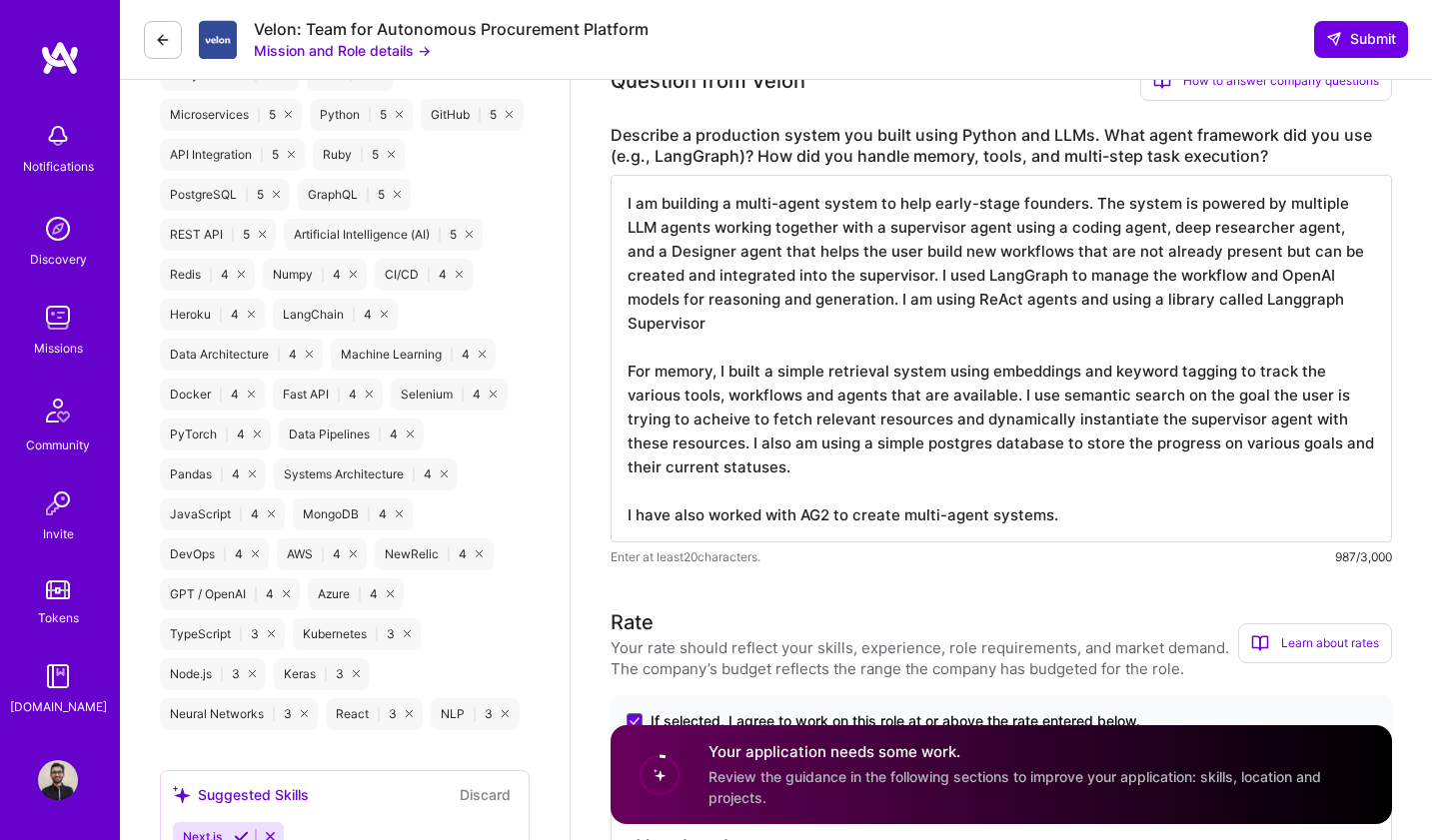 paste on "’m currently building a multi-agent system that acts like a cofounder for early-stage startup founders. The system is built around a supervisor agent that coordinates several specialized agents—such as a coding agent, a deep researcher agent, and a designer agent. These agents help users create new workflows that don’t already exist but can be dynamically built and integrated into the supervisor’s capabilities. I used LangGraph to orchestrate the workflows, along with OpenAI models for reasoning and generation. I’m also leveraging the LangGraph Supervisor library to manage the ReAct-style agents more effectively.
For memory, I created a lightweight retrieval system using vector embeddings and keyword tagging. This allows the system to semantically search across goals, tools, and workflows. When a user describes a new goal, the system fetches the most relevant resources and instantiates the supervisor agent with just what it needs. I’m also using a Postgres database to track the user’s progress on differen..." 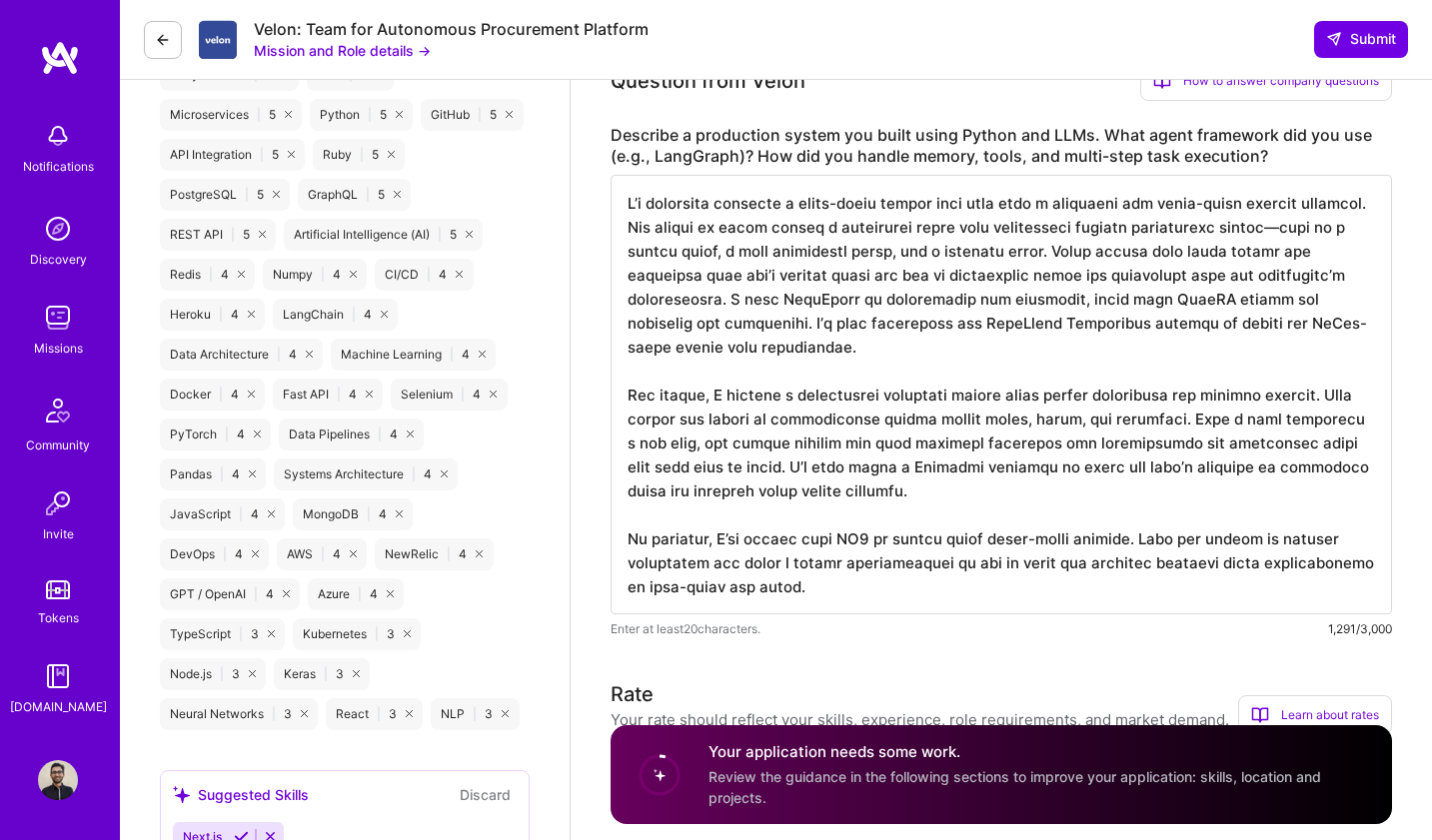 click at bounding box center (1001, 395) 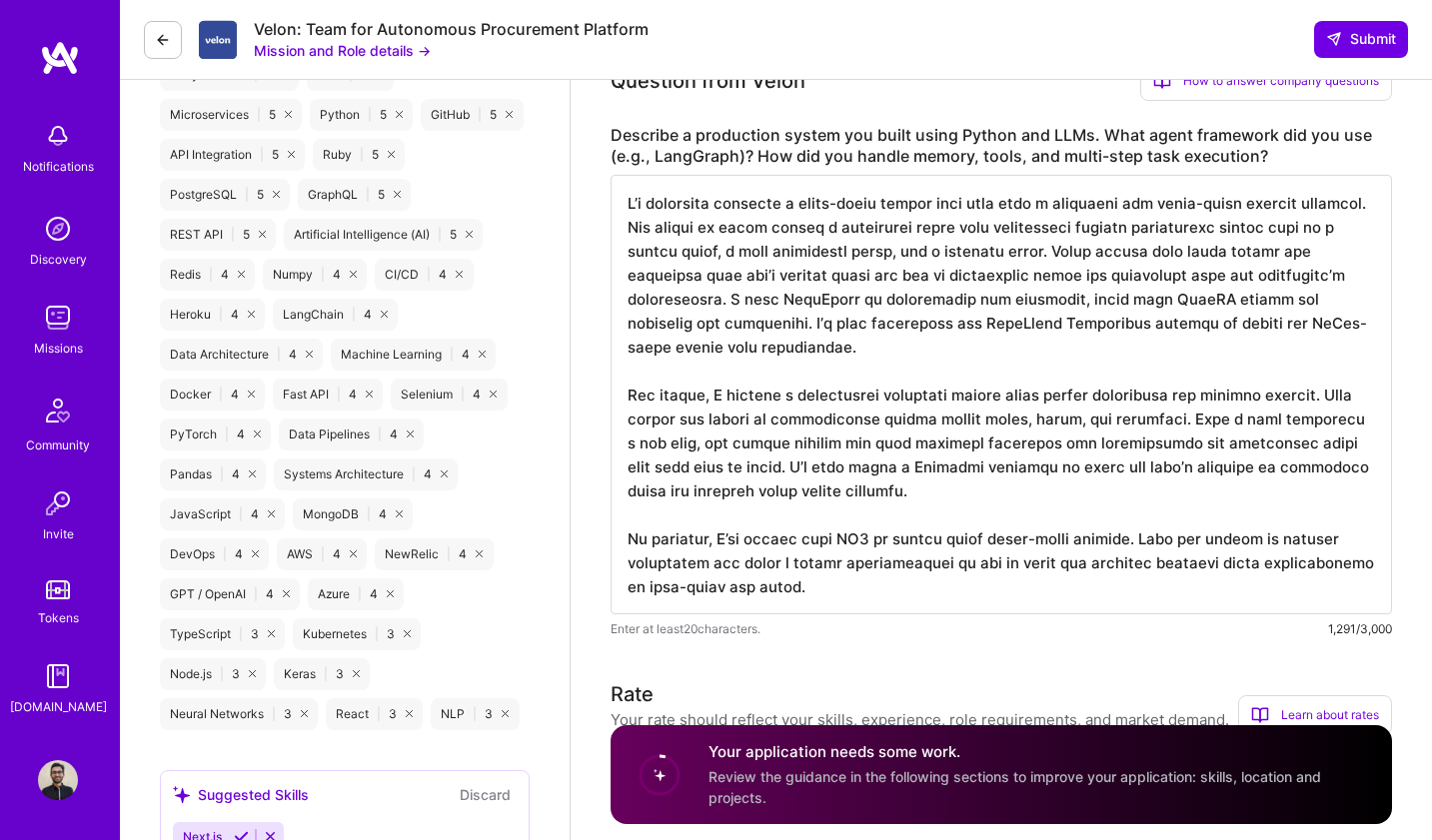 click at bounding box center (1001, 395) 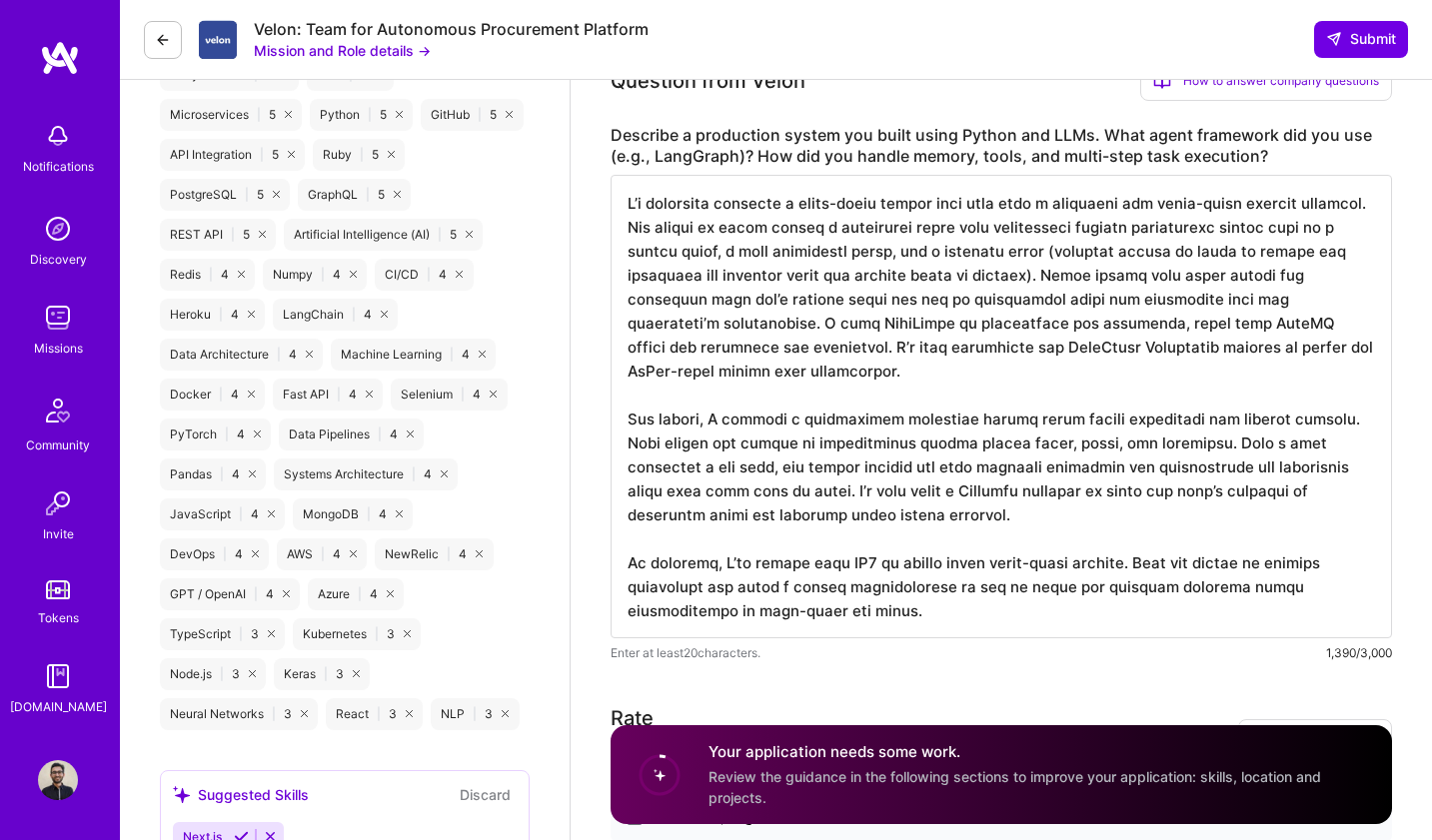 click at bounding box center [1001, 407] 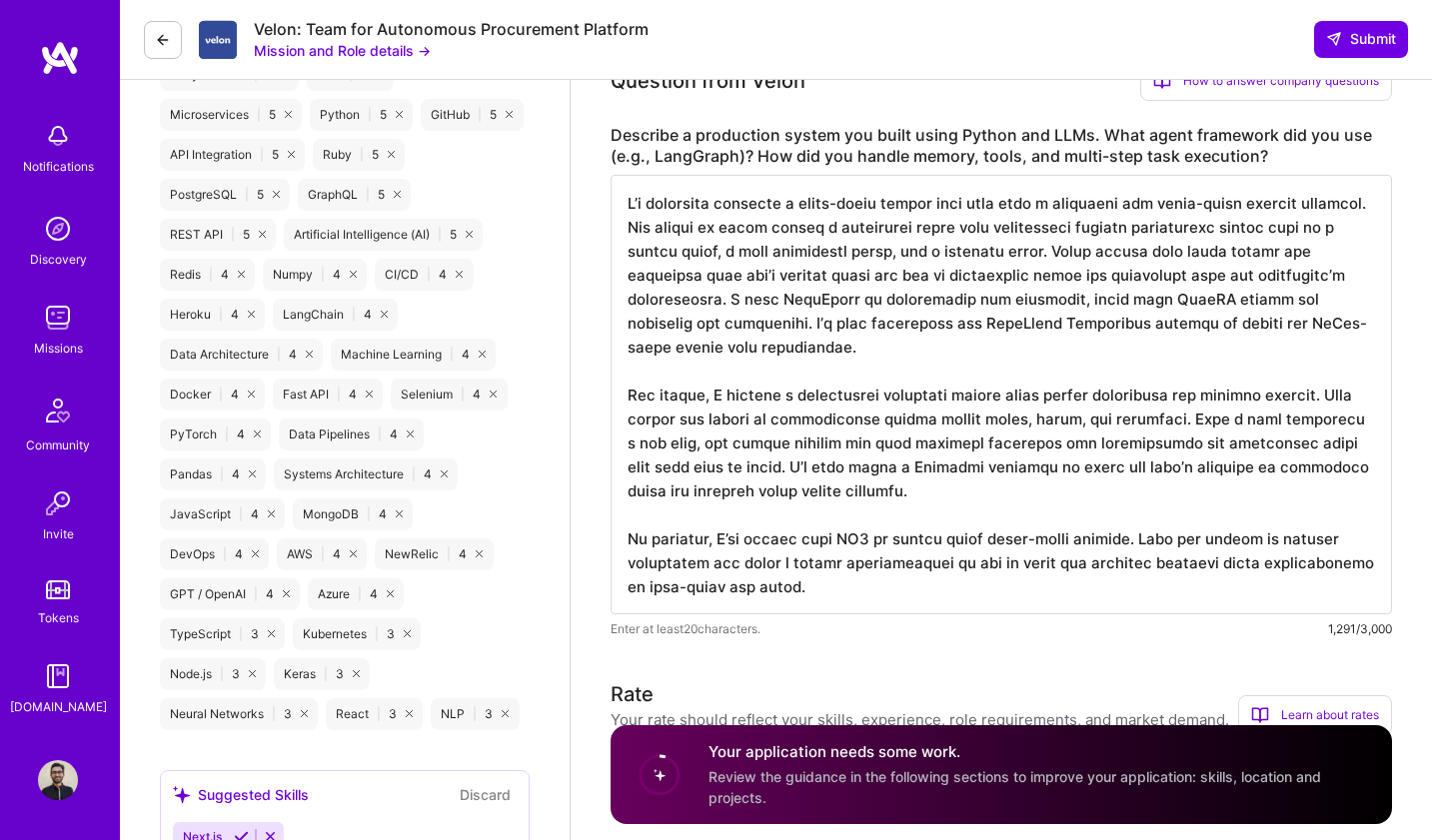click at bounding box center (1001, 395) 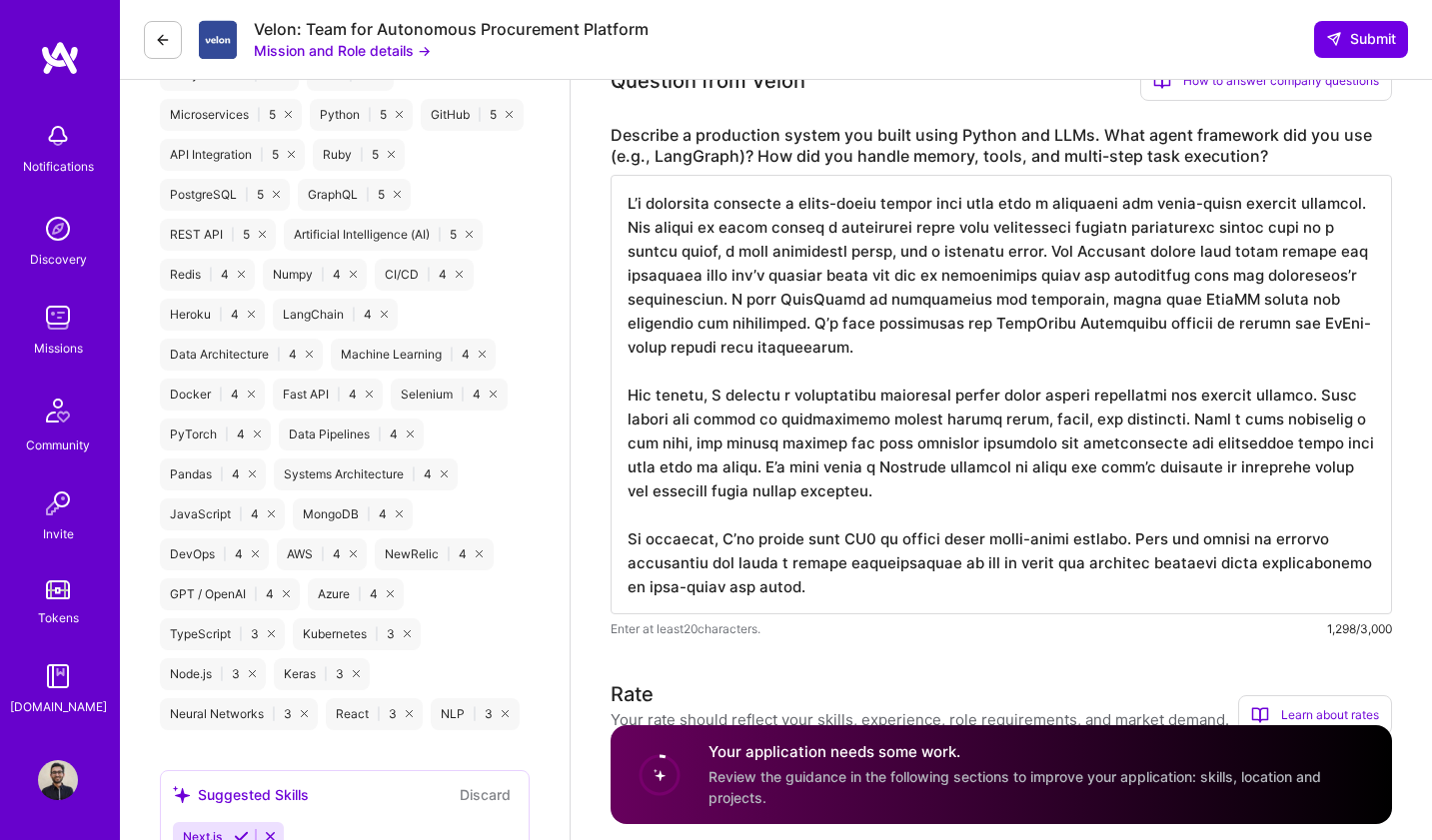 drag, startPoint x: 1212, startPoint y: 250, endPoint x: 1258, endPoint y: 247, distance: 46.09772 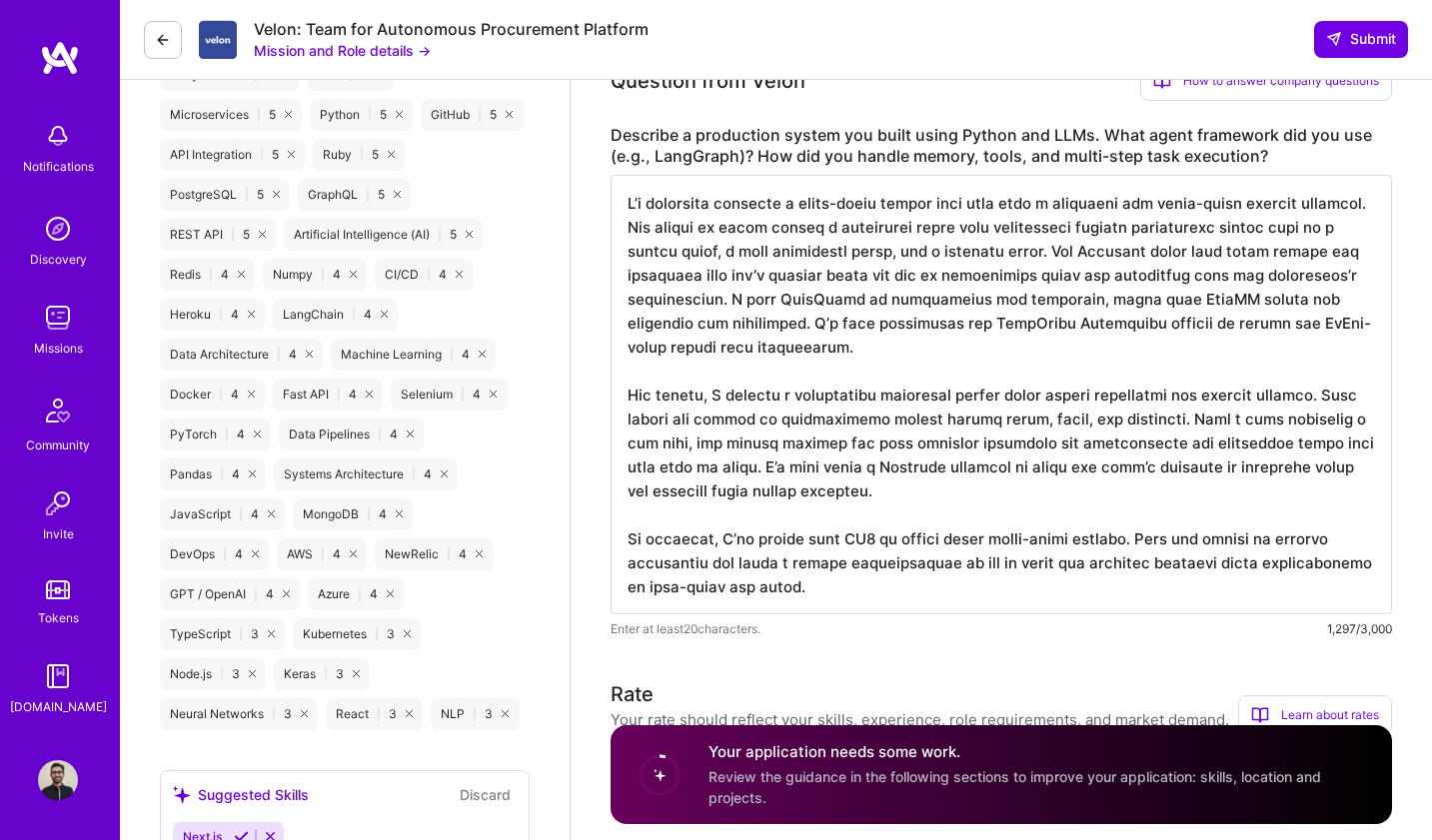 click at bounding box center [1001, 395] 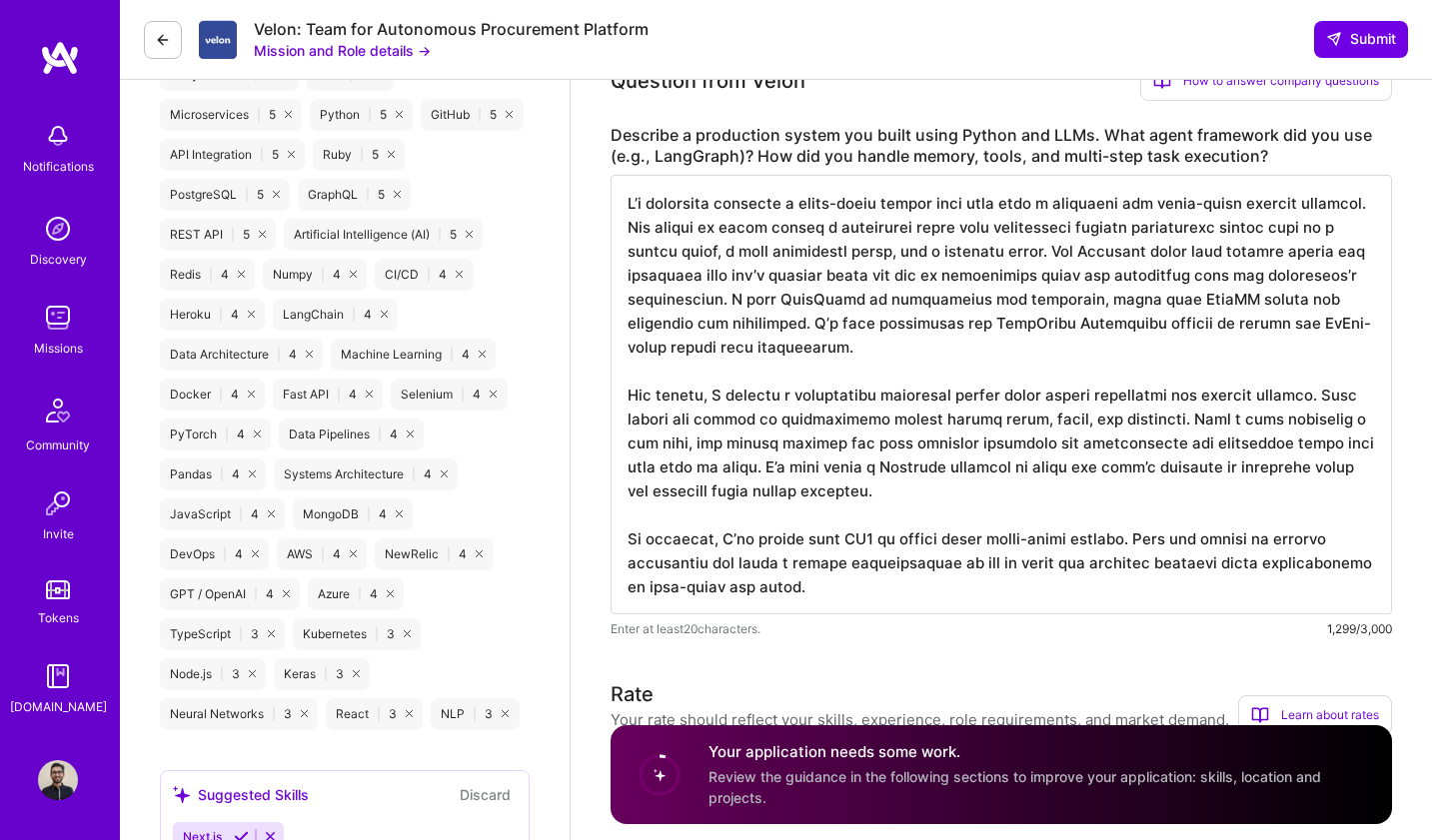 drag, startPoint x: 629, startPoint y: 326, endPoint x: 832, endPoint y: 326, distance: 203 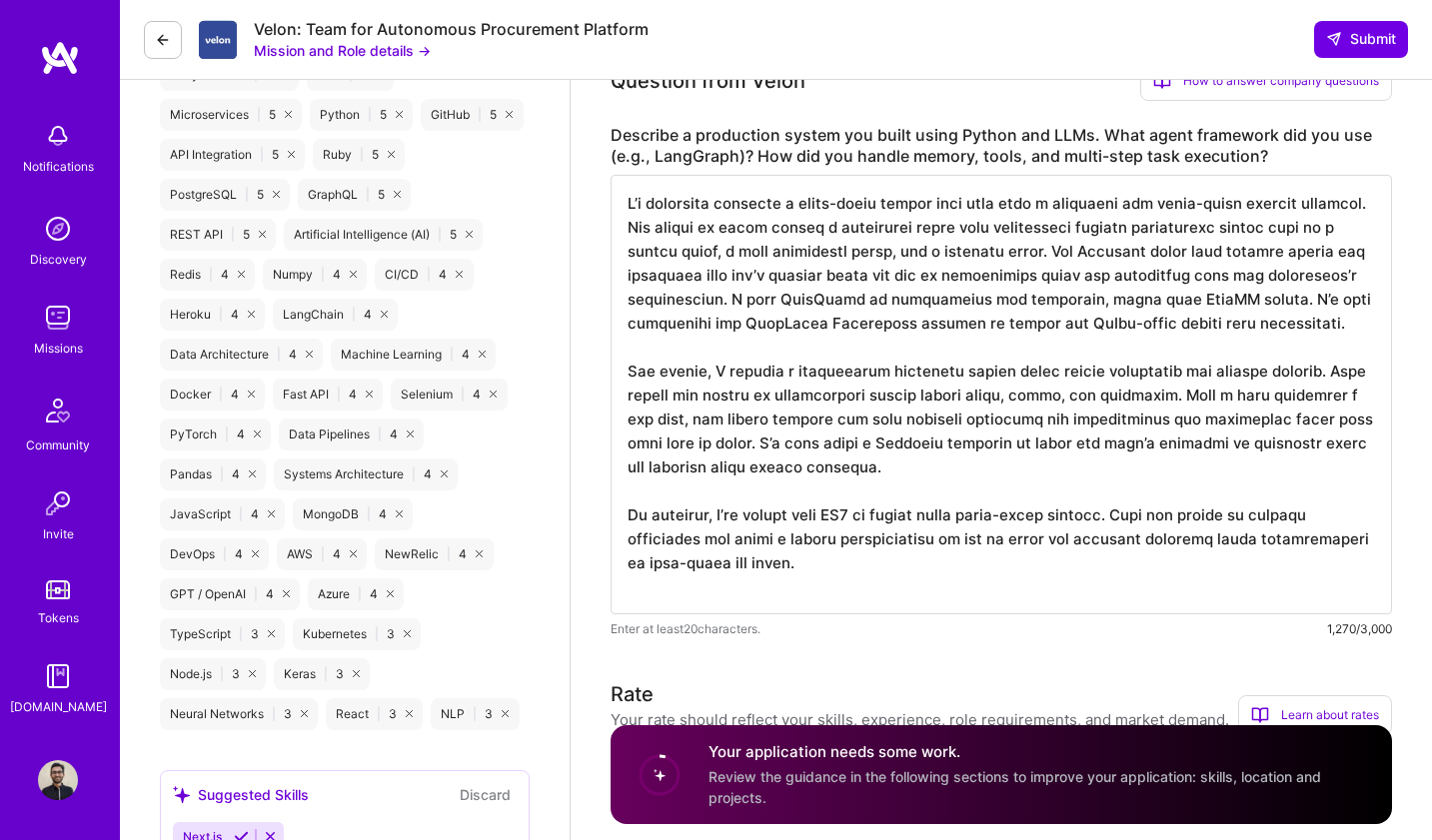click at bounding box center [1001, 395] 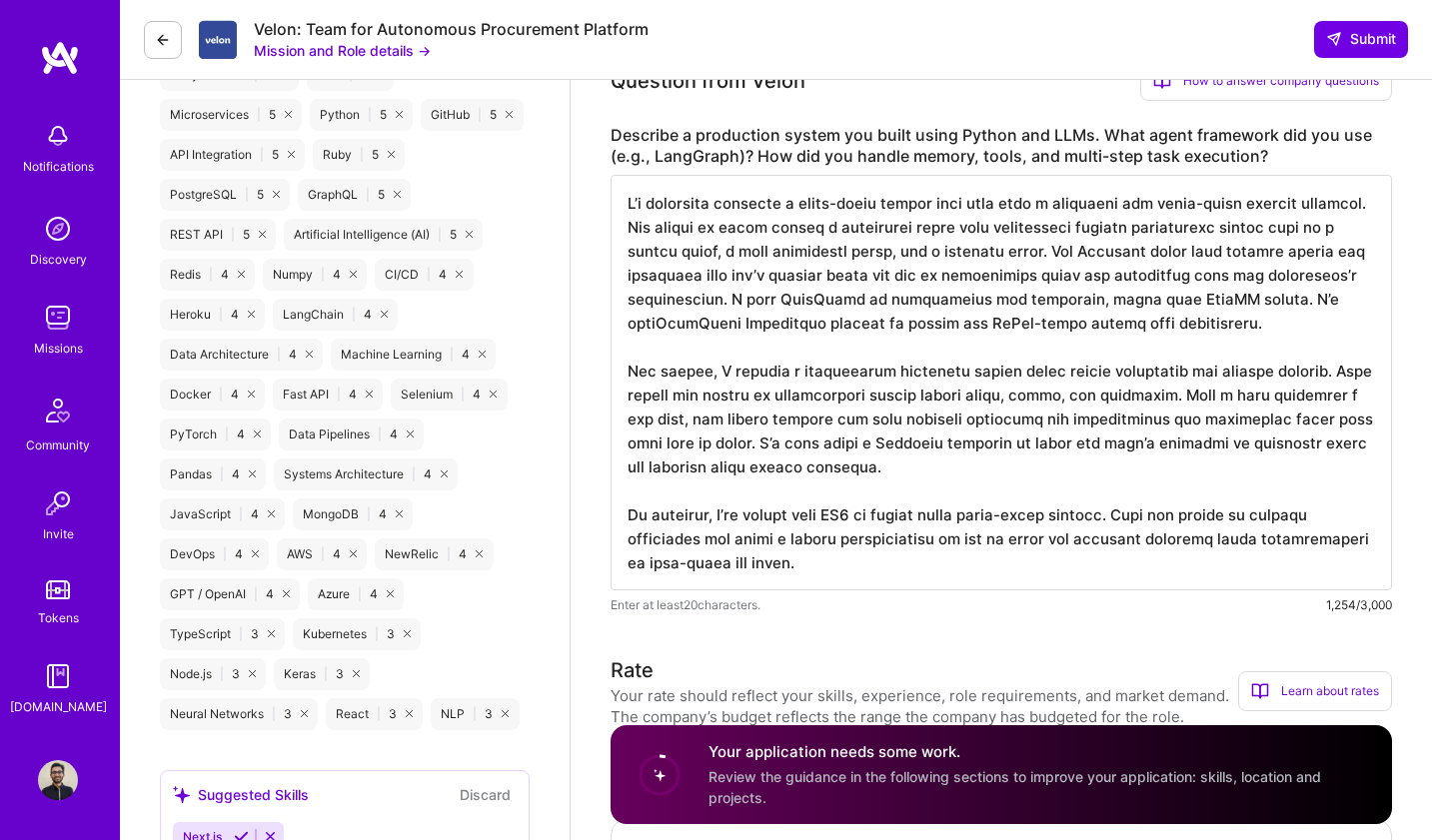 type on "I’m currently building a multi-agent system that acts like a cofounder for early-stage startup founders. The system is built around a supervisor agent that coordinates several specialized agents such as a coding agent, a deep researcher agent, and a designer agent. The Designer agent help founder create new workflows that don’t already exist but can be dynamically built and integrated into the supervisor’s capabilities. I used LangGraph to orchestrate the workflows, along with OpenAI models. I’m usingLangGraph Supervisor library to manage the ReAct-style agents more effectively.
For memory, I created a lightweight retrieval system using vector embeddings and keyword tagging. This allows the system to semantically search across goals, tools, and workflows. When a user describes a new goal, the system fetches the most relevant resources and instantiates the supervisor agent with just what it needs. I’m also using a Postgres database to track the user’s progress on different goals and maintain state across s..." 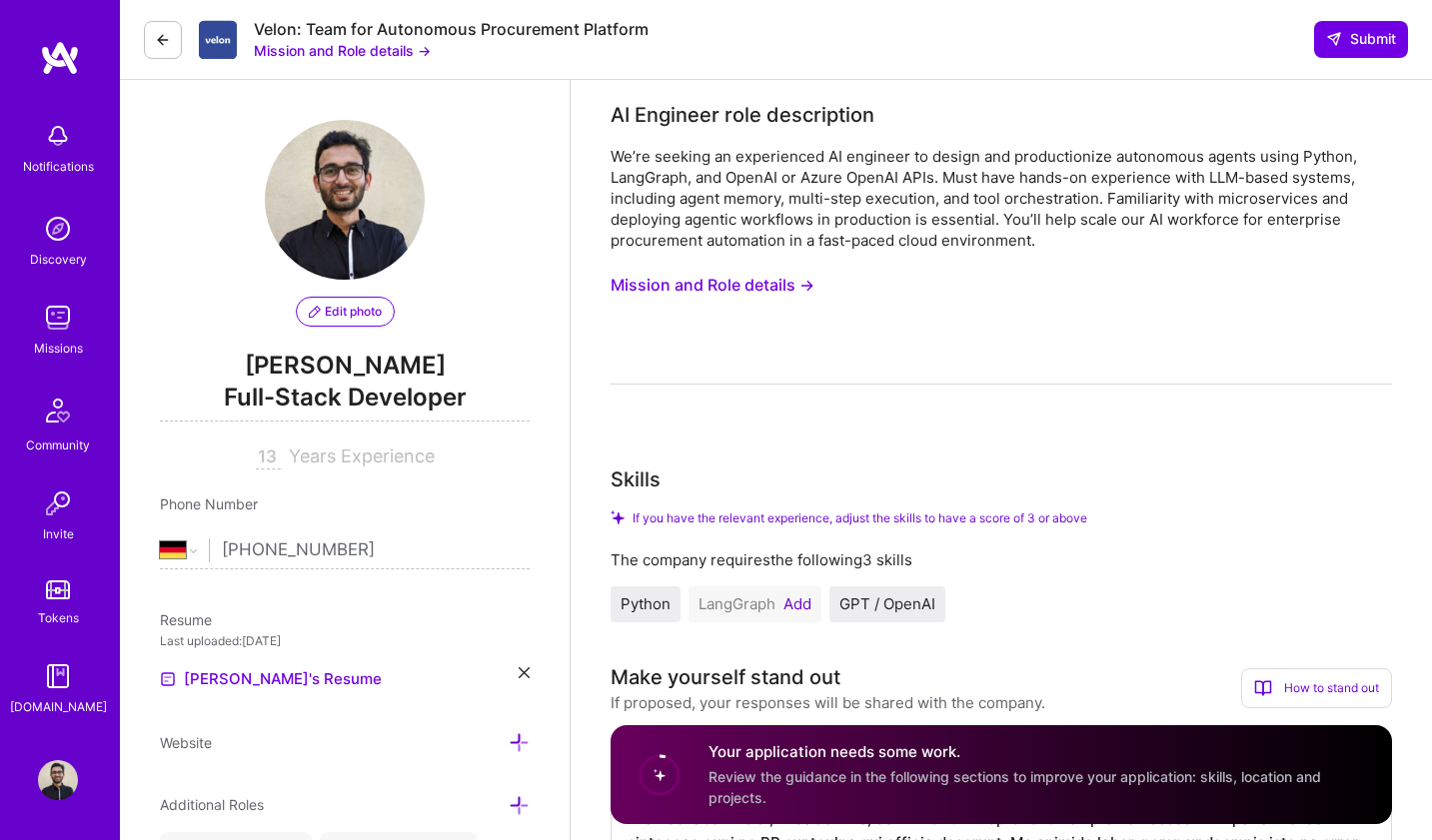 select on "DE" 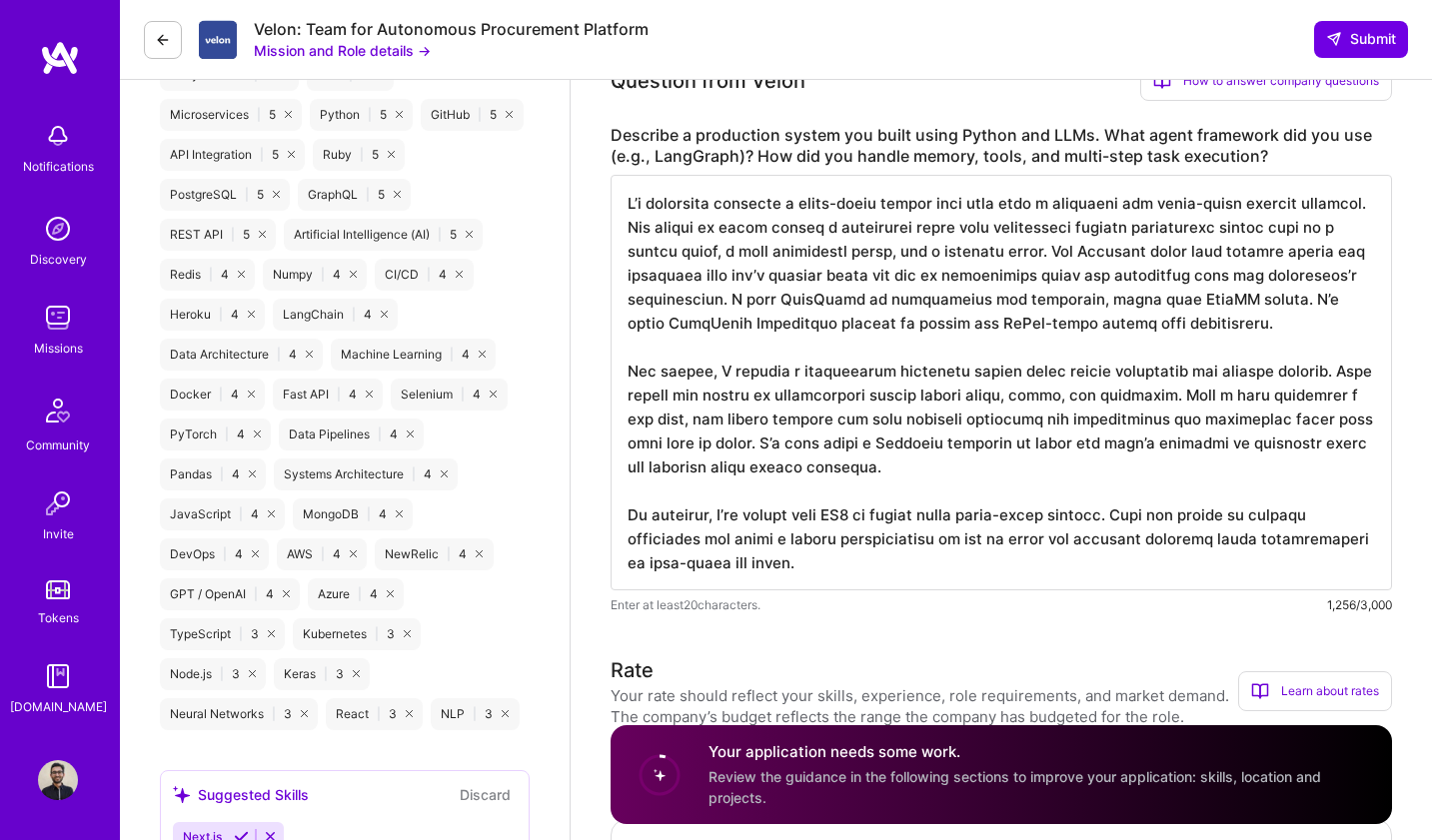 scroll, scrollTop: 2, scrollLeft: 0, axis: vertical 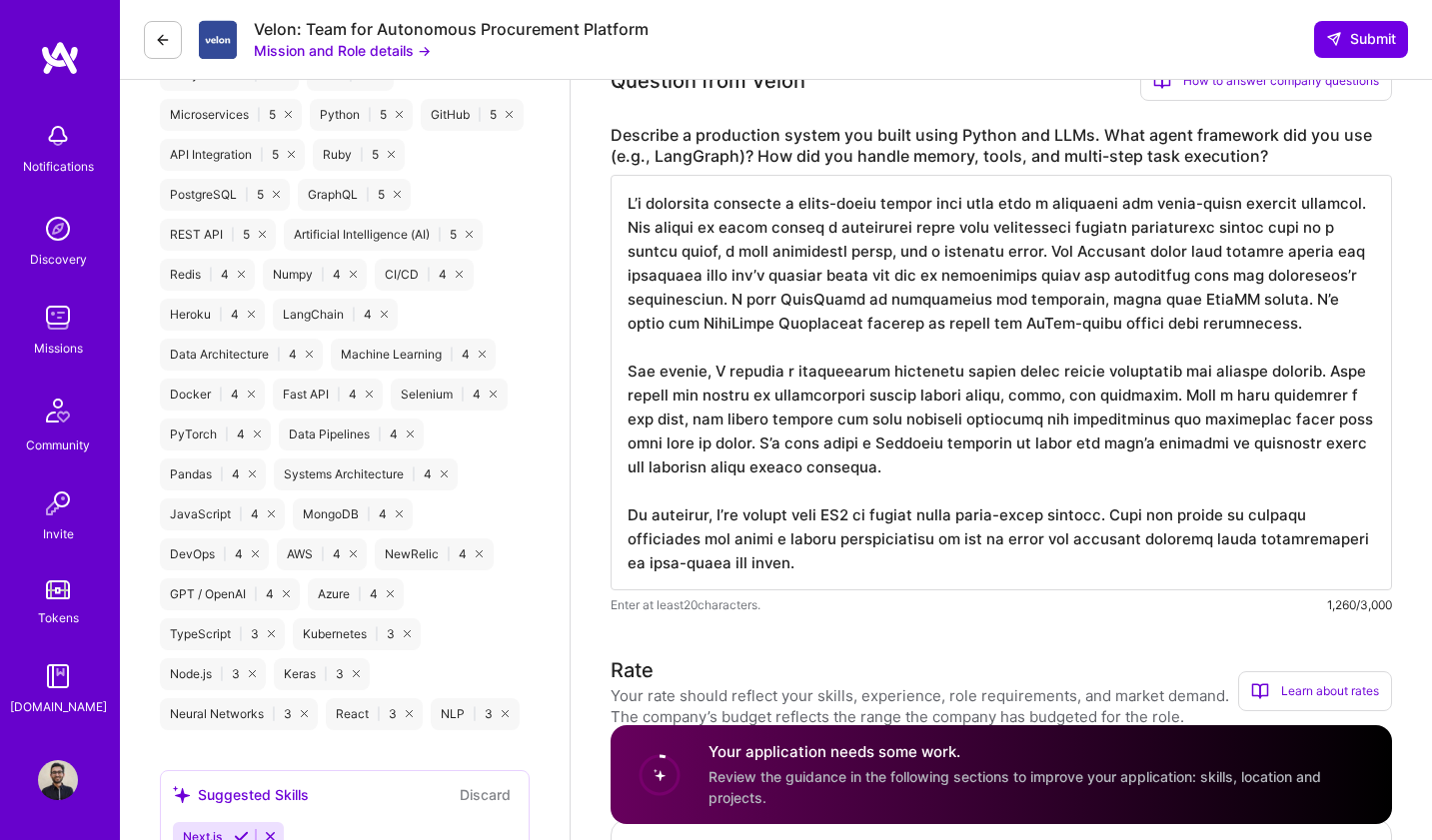 drag, startPoint x: 1187, startPoint y: 328, endPoint x: 1298, endPoint y: 328, distance: 111 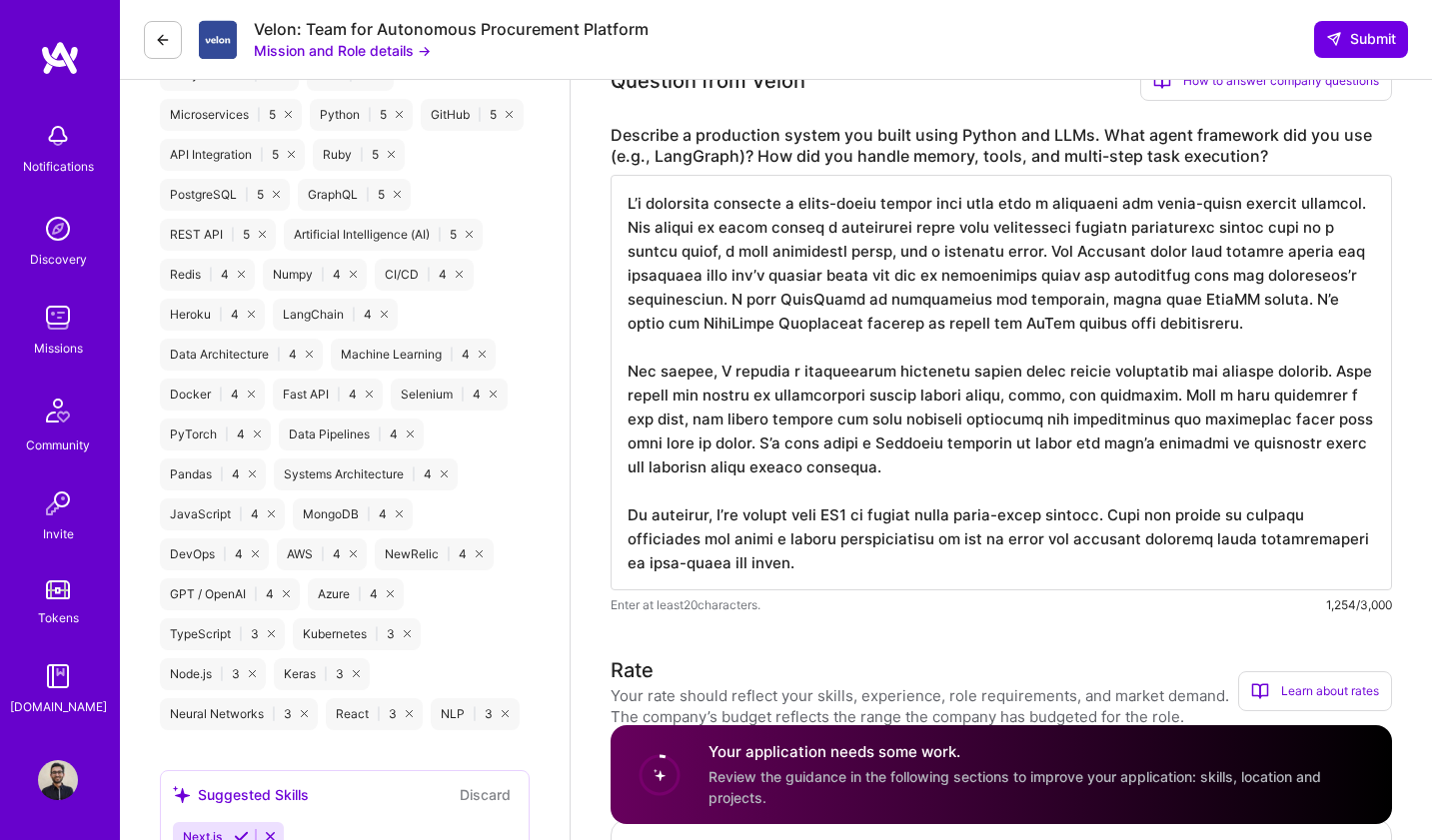 drag, startPoint x: 1146, startPoint y: 328, endPoint x: 1257, endPoint y: 321, distance: 111.220502 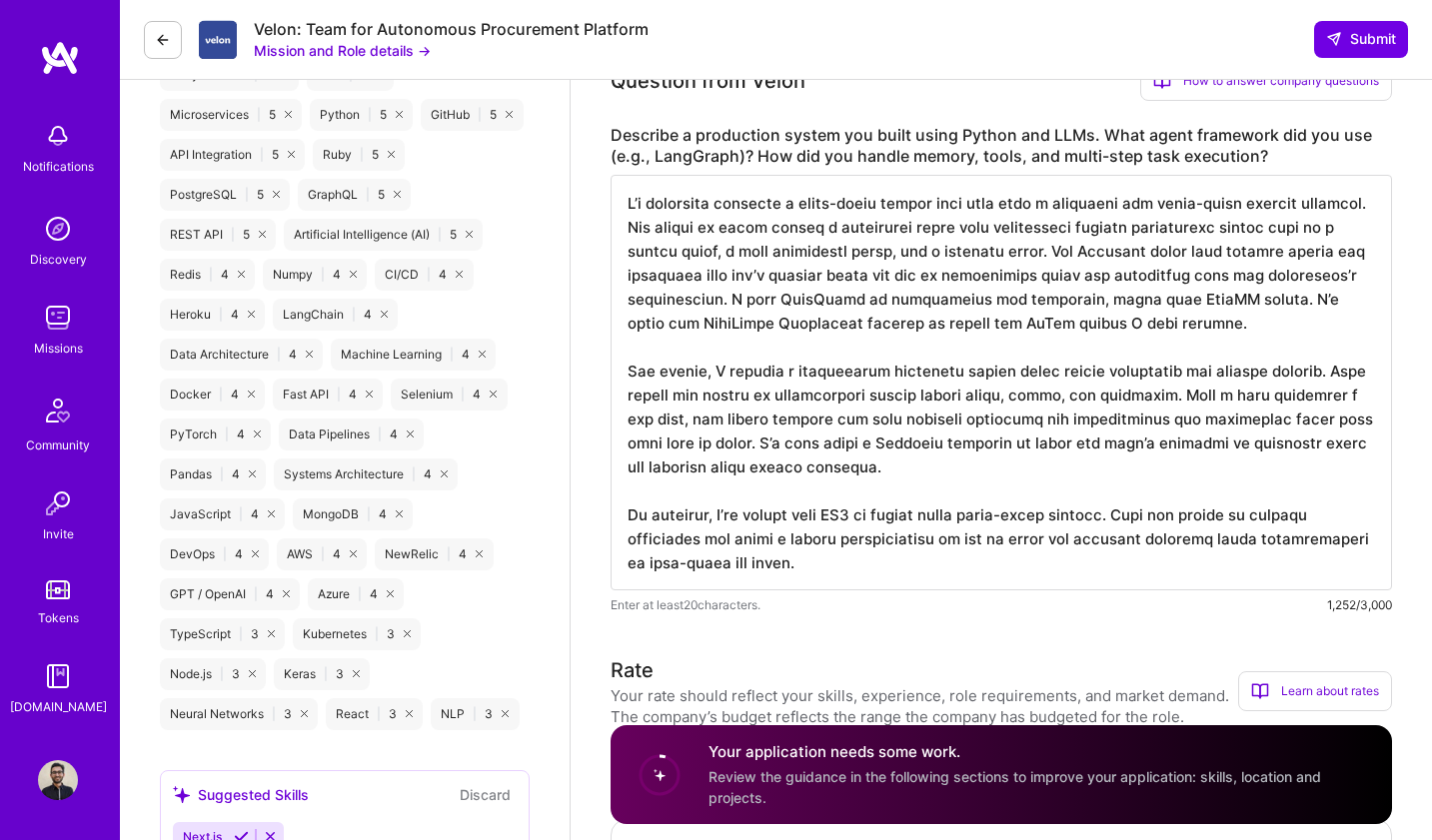 click at bounding box center (1001, 383) 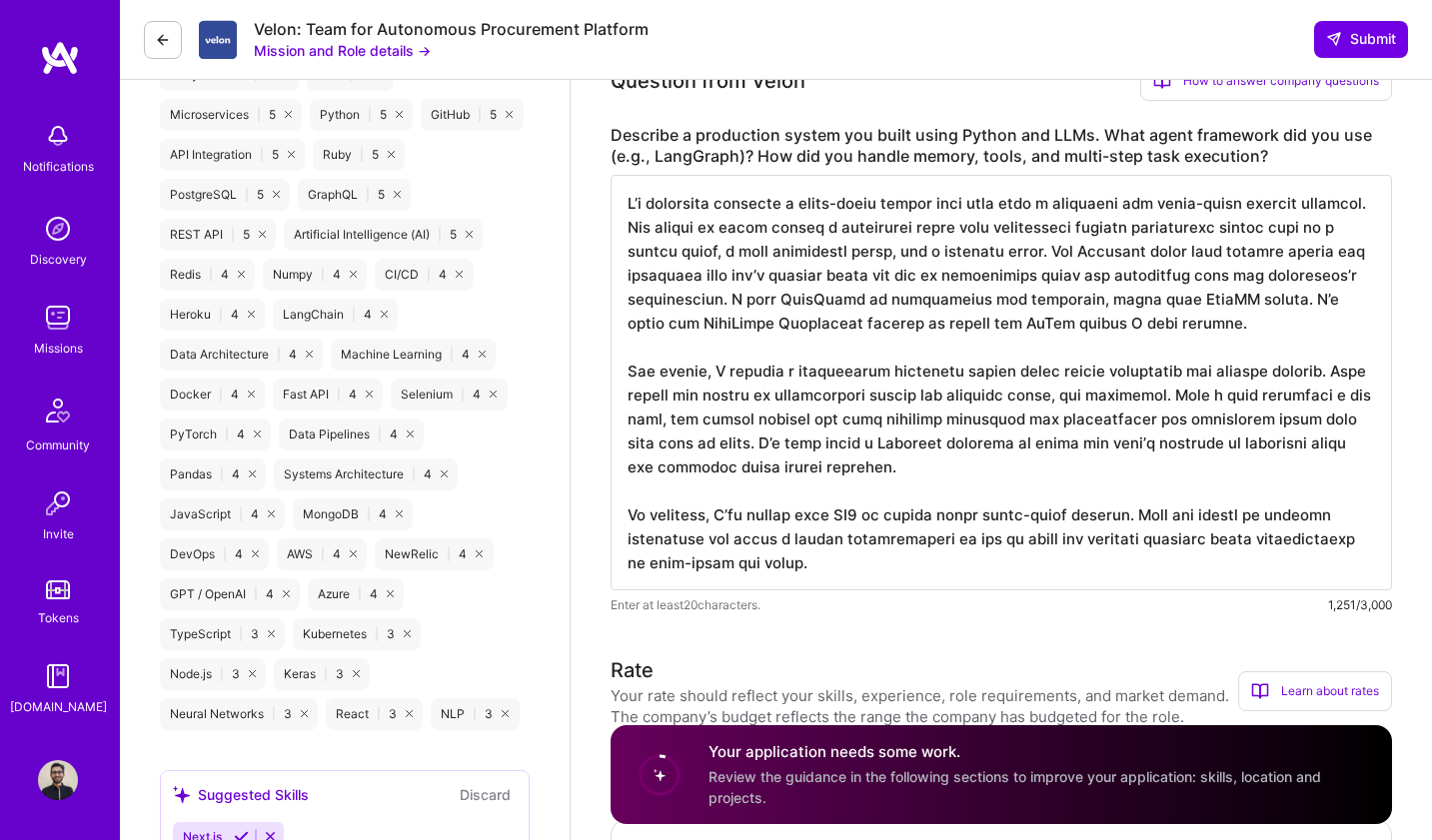 click at bounding box center (1001, 383) 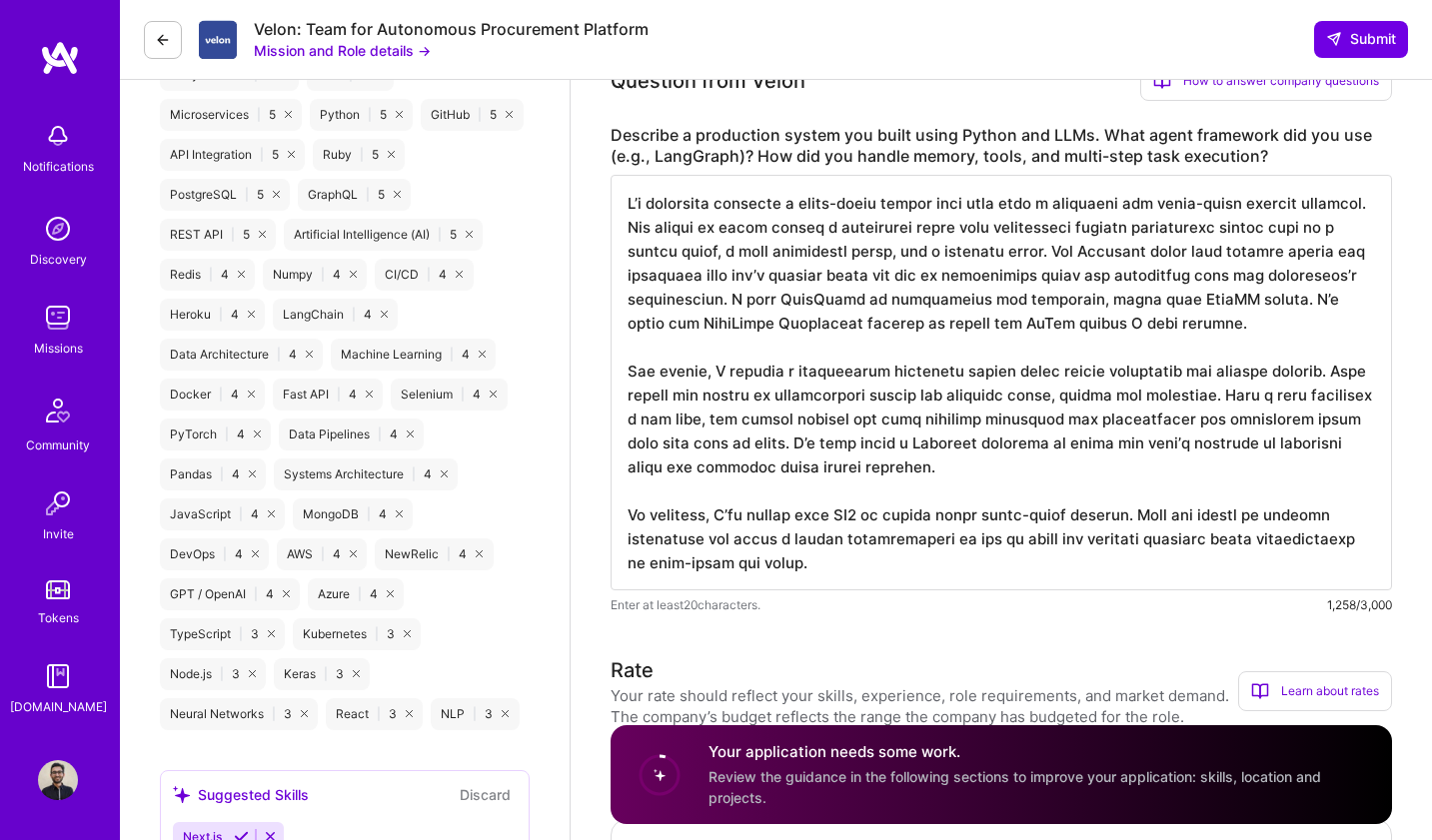 click at bounding box center [1001, 383] 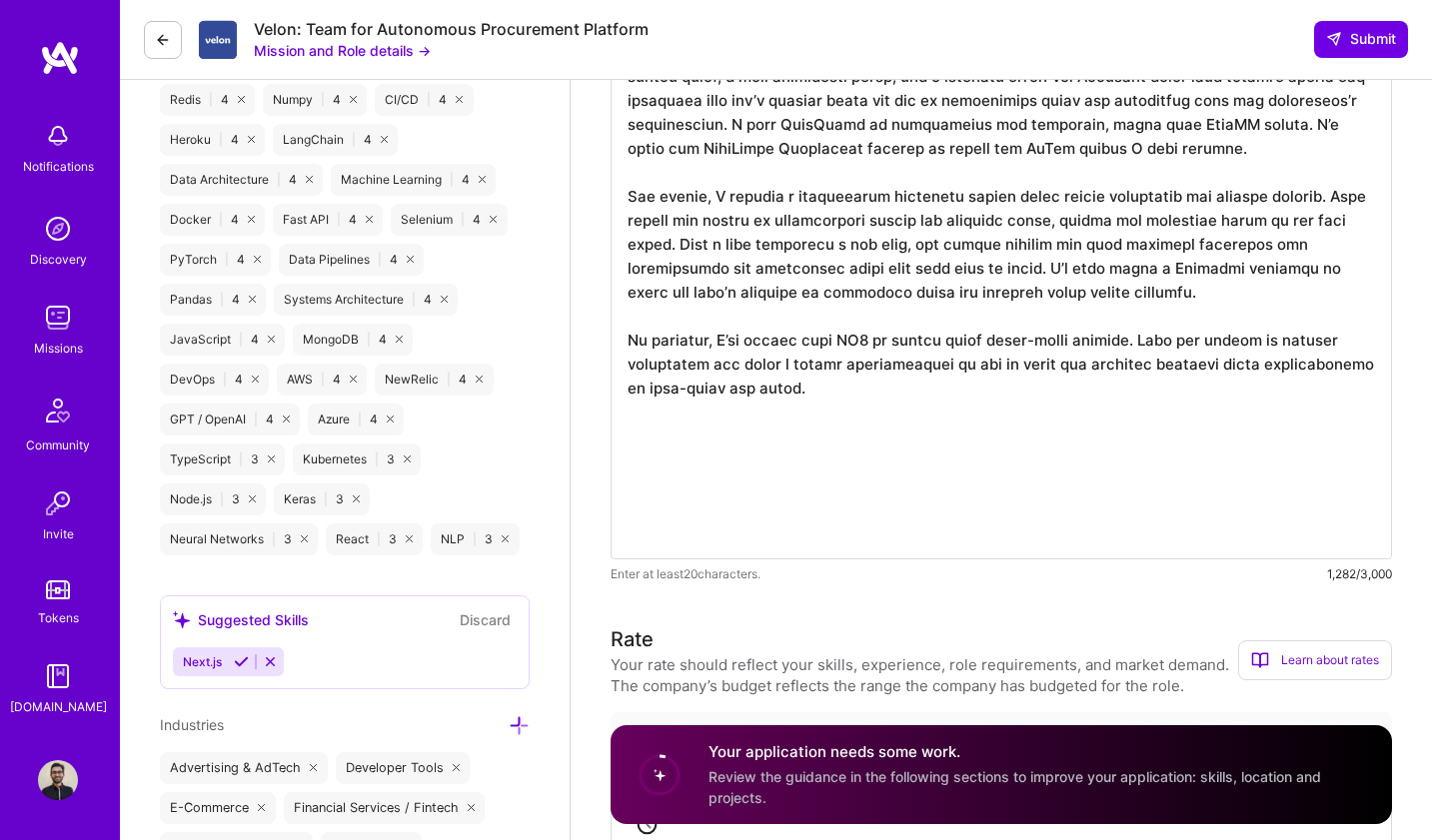 scroll, scrollTop: 1108, scrollLeft: 0, axis: vertical 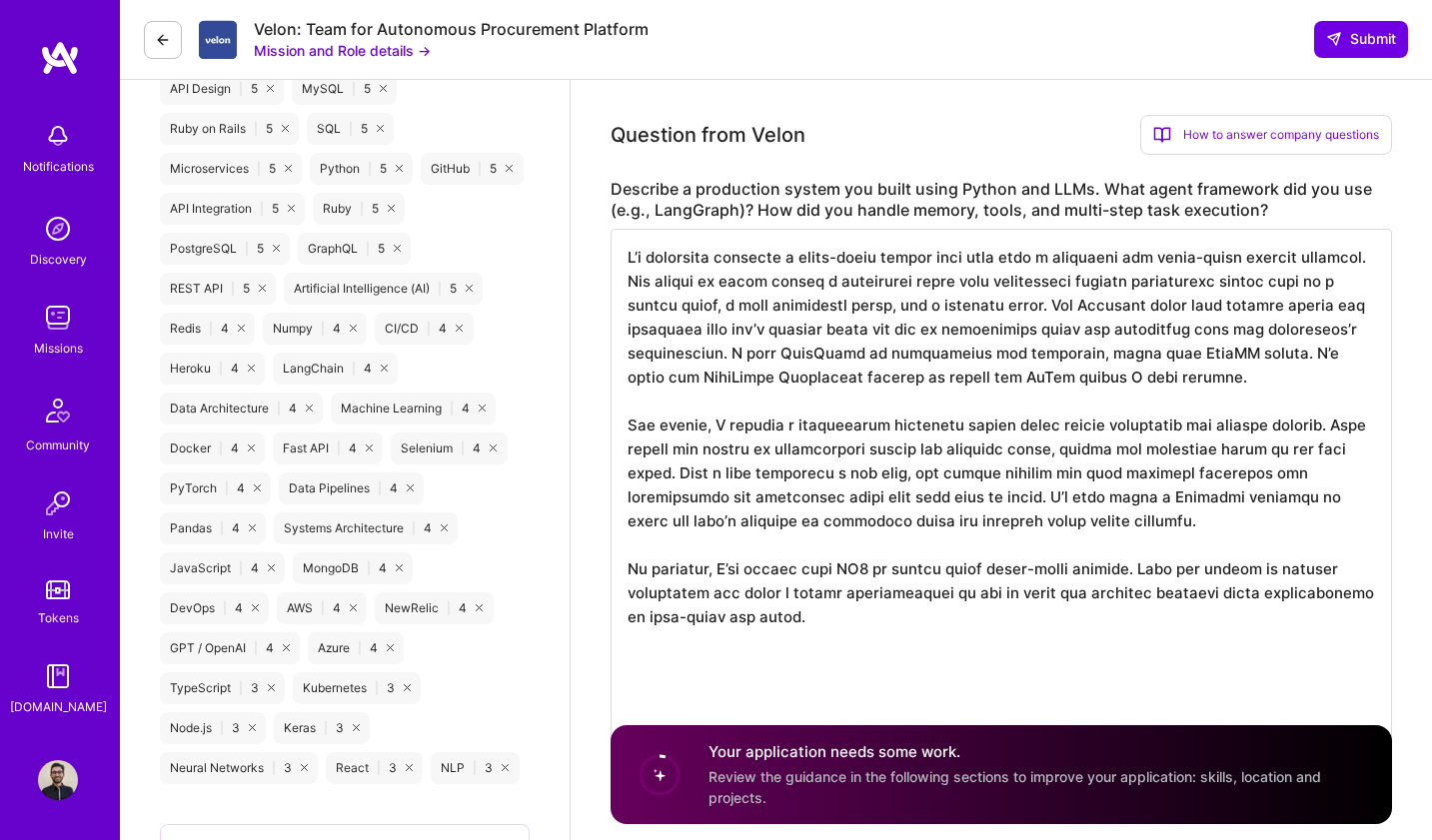 click at bounding box center (1001, 508) 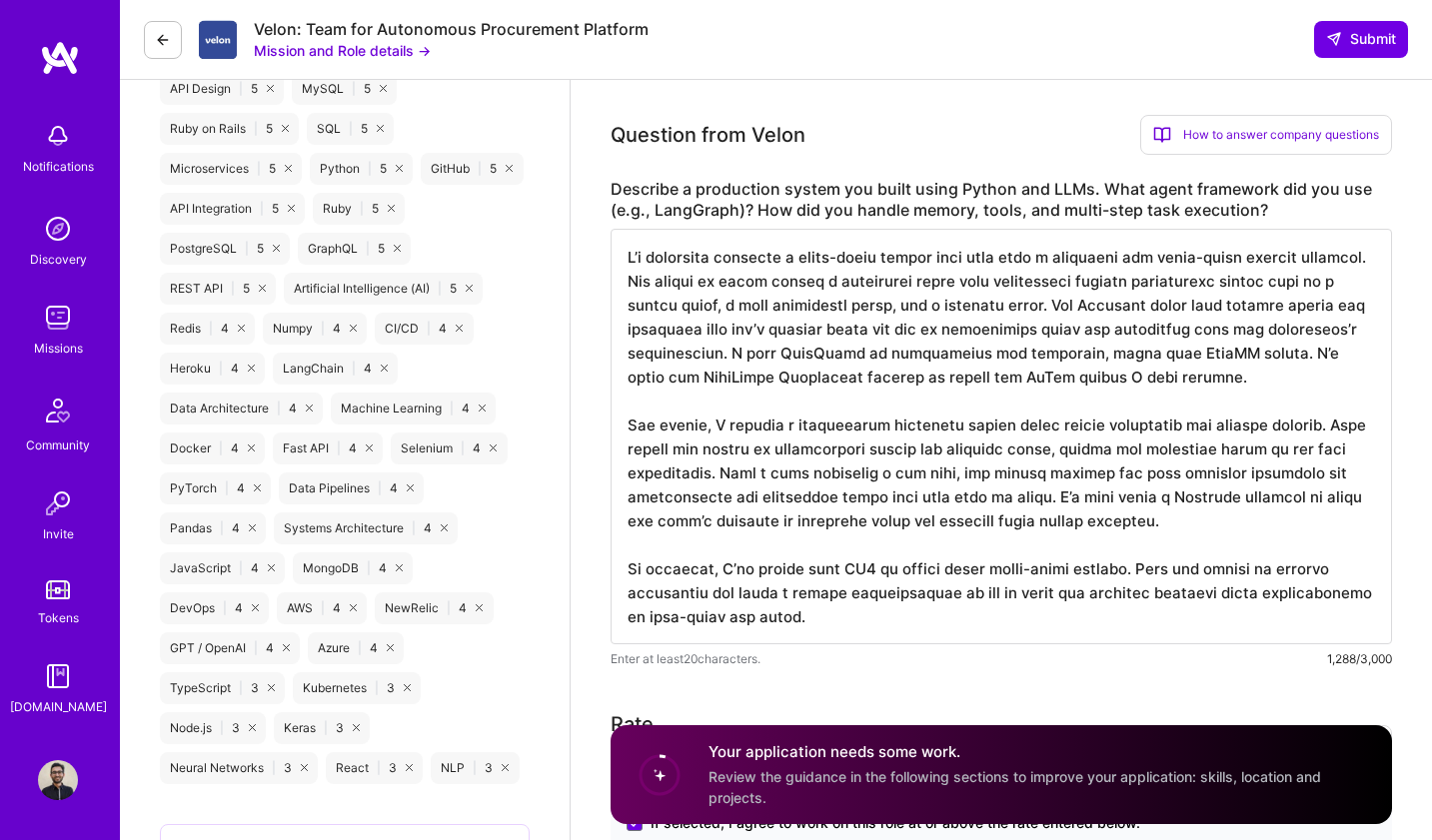 click at bounding box center (1001, 436) 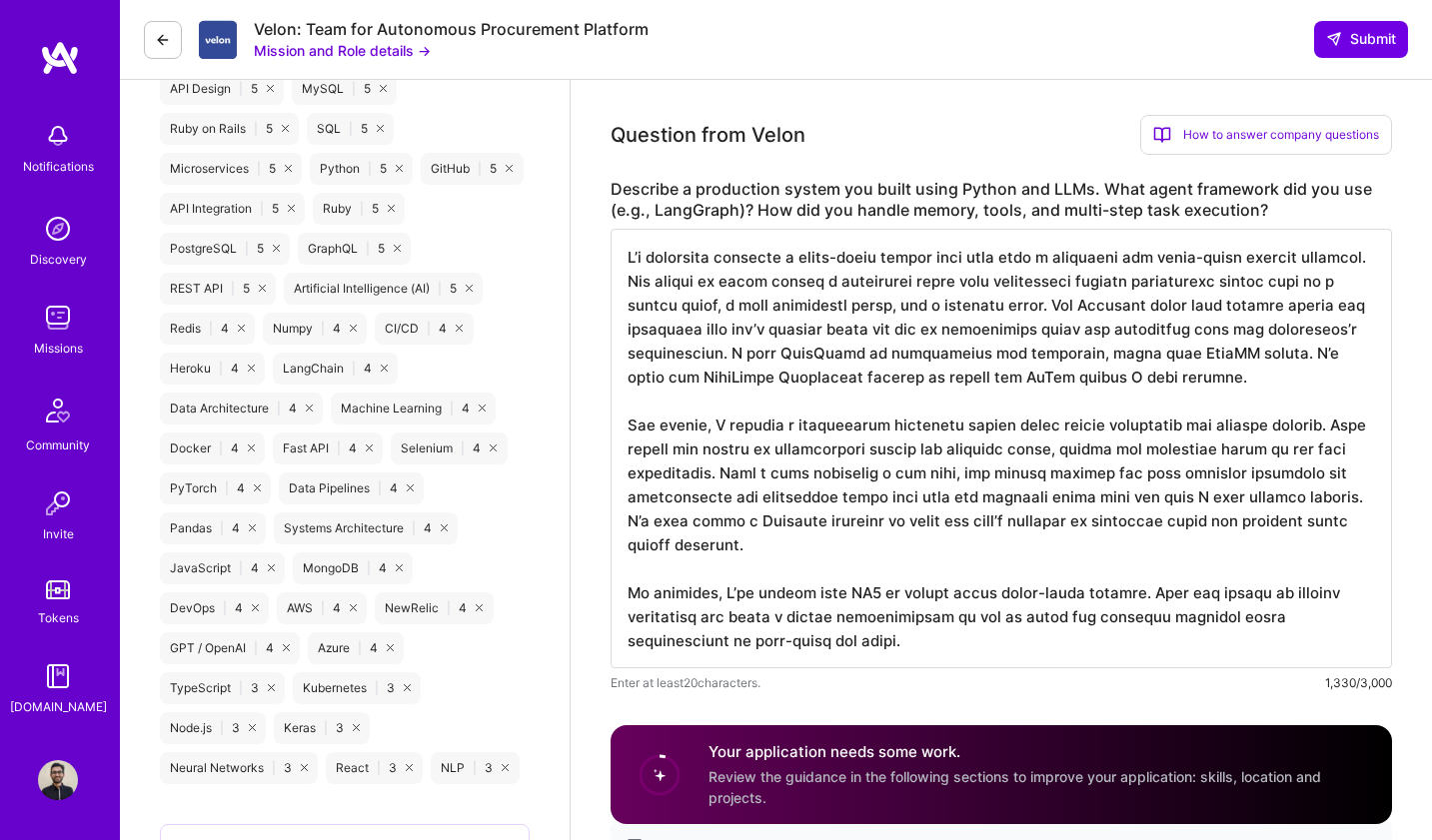 scroll, scrollTop: 1250, scrollLeft: 0, axis: vertical 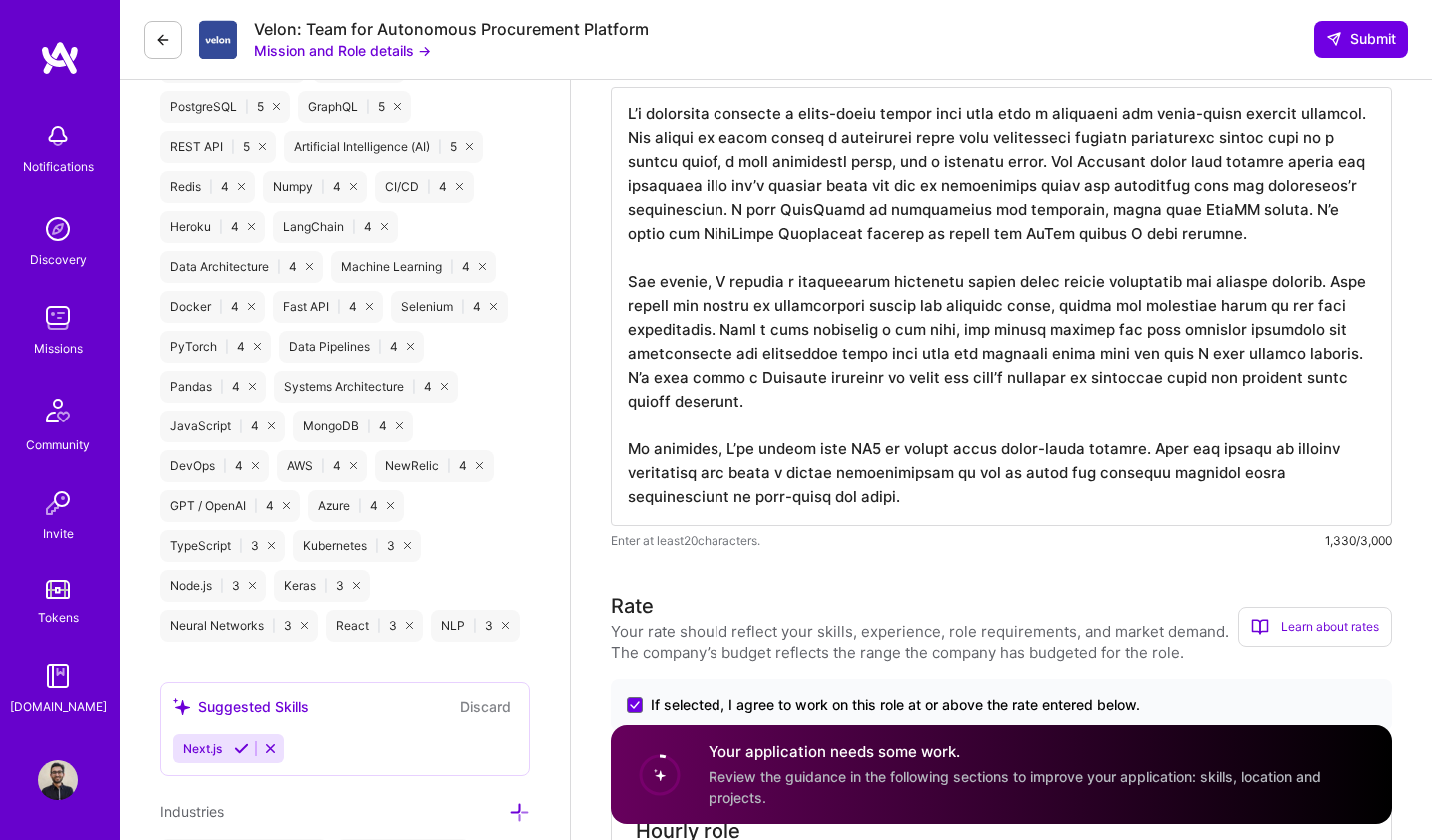 click at bounding box center (1001, 307) 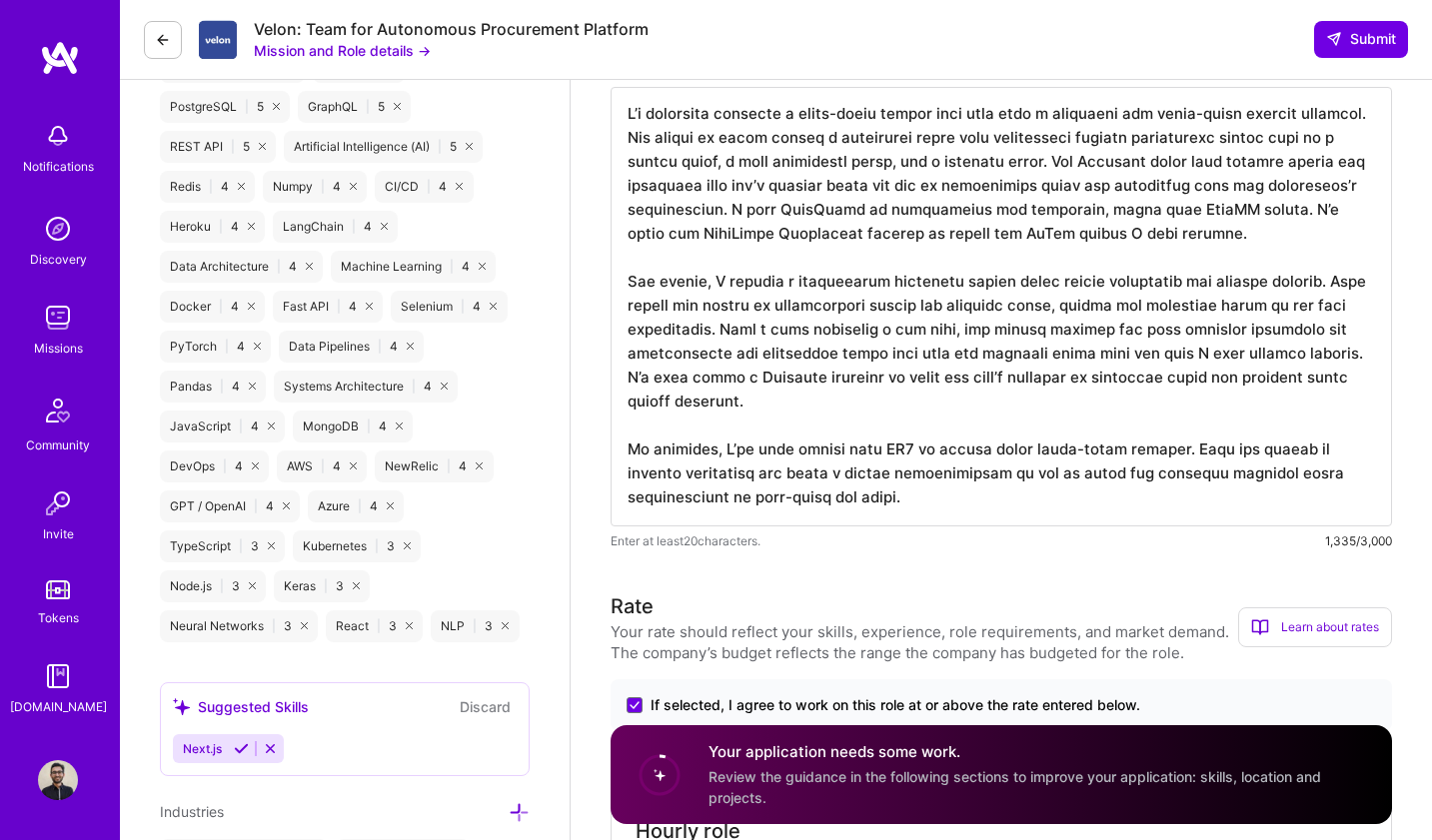 click at bounding box center [1001, 307] 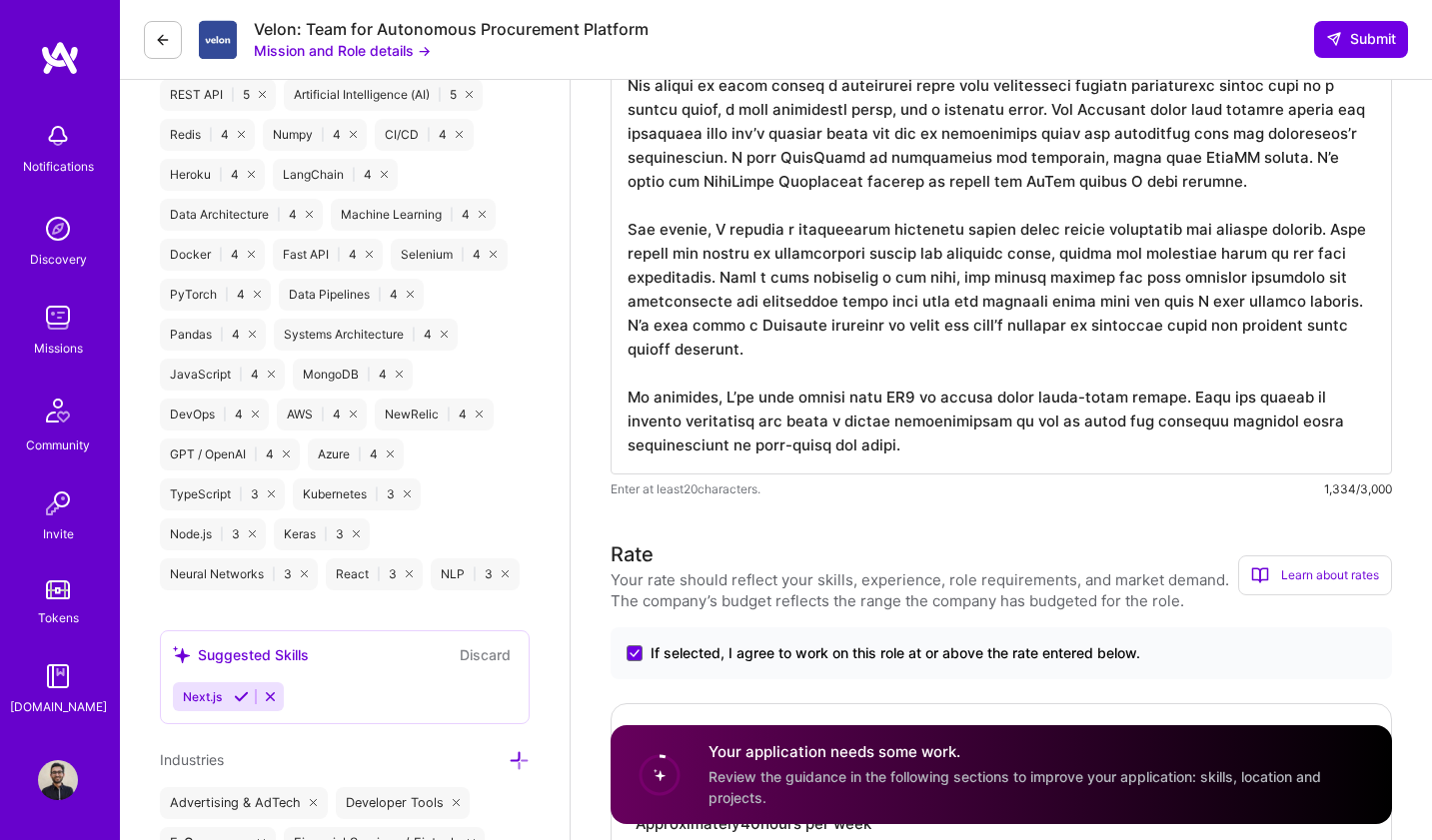 scroll, scrollTop: 1130, scrollLeft: 0, axis: vertical 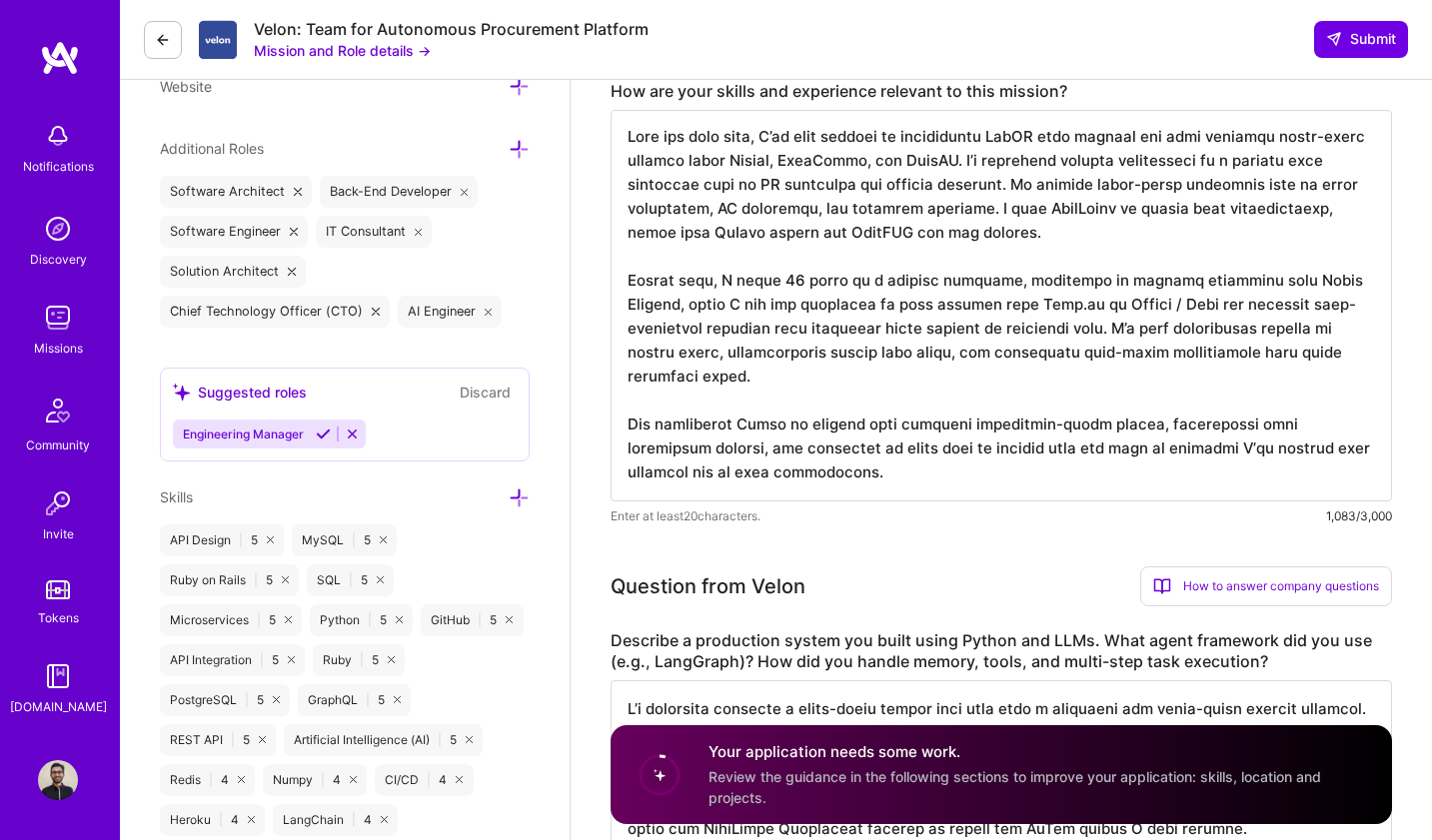 type on "I’m currently building a multi-agent system that acts like a cofounder for early-stage startup founders. The system is built around a supervisor agent that coordinates several specialized agents such as a coding agent, a deep researcher agent, and a designer agent. The Designer agent help founder create new workflows that don’t already exist but can be dynamically built and integrated into the supervisor’s capabilities. I used LangGraph to orchestrate the workflows, along with OpenAI models. I’m using the LangGraph Supervisor library to manage the ReAct agents I have created.
For memory, I created a lightweight retrieval system using vector embeddings and keyword tagging. This allows the system to semantically search for relevant tools, agents and workflows based on the task description. When a user describes a new goal, the system fetches the most relevant resources and instantiates the supervisor agent with only the relevant tools from the many I have already created. I’m also using a Postgres database ..." 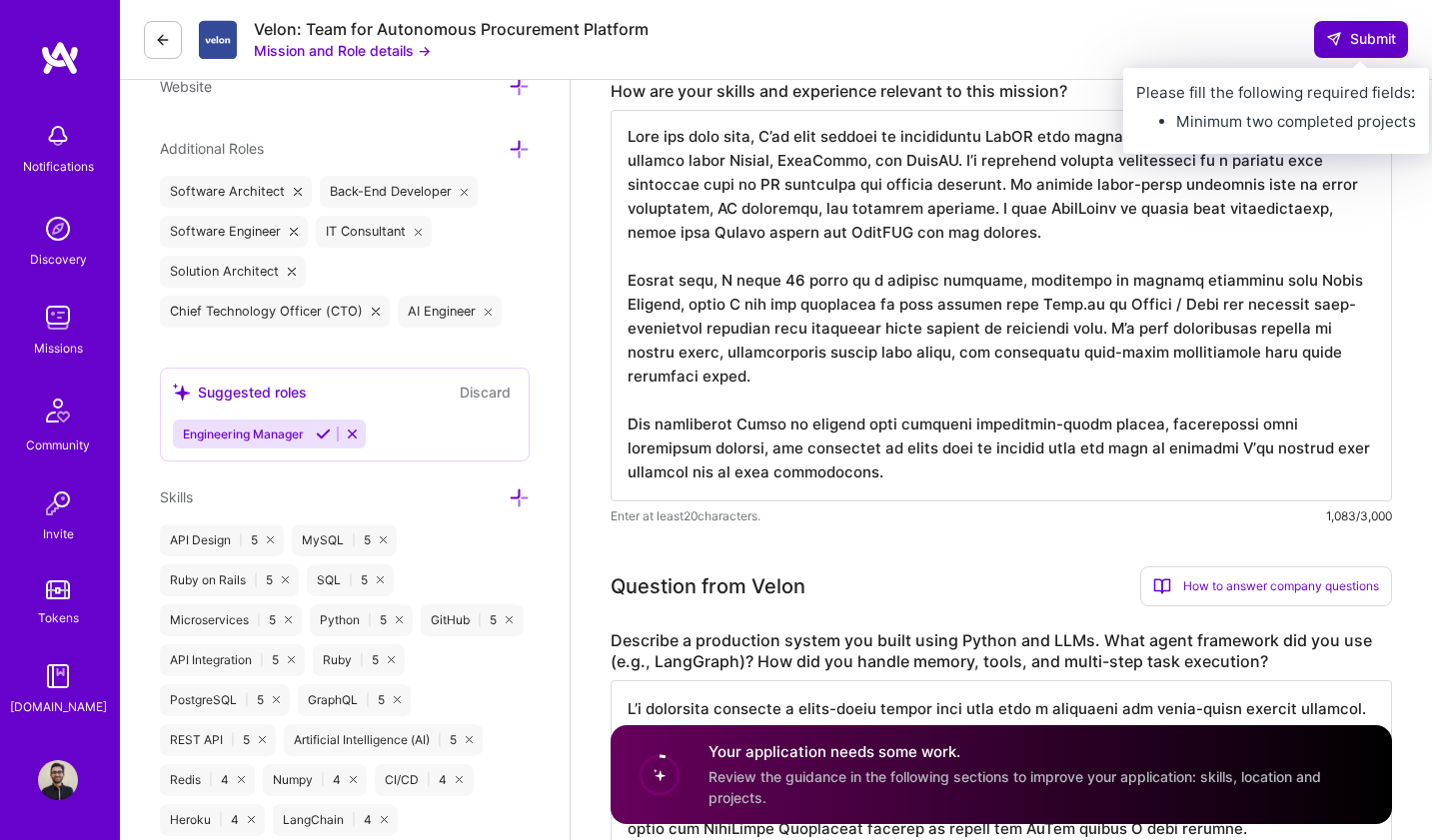drag, startPoint x: 1349, startPoint y: 39, endPoint x: 1338, endPoint y: 45, distance: 12.529964 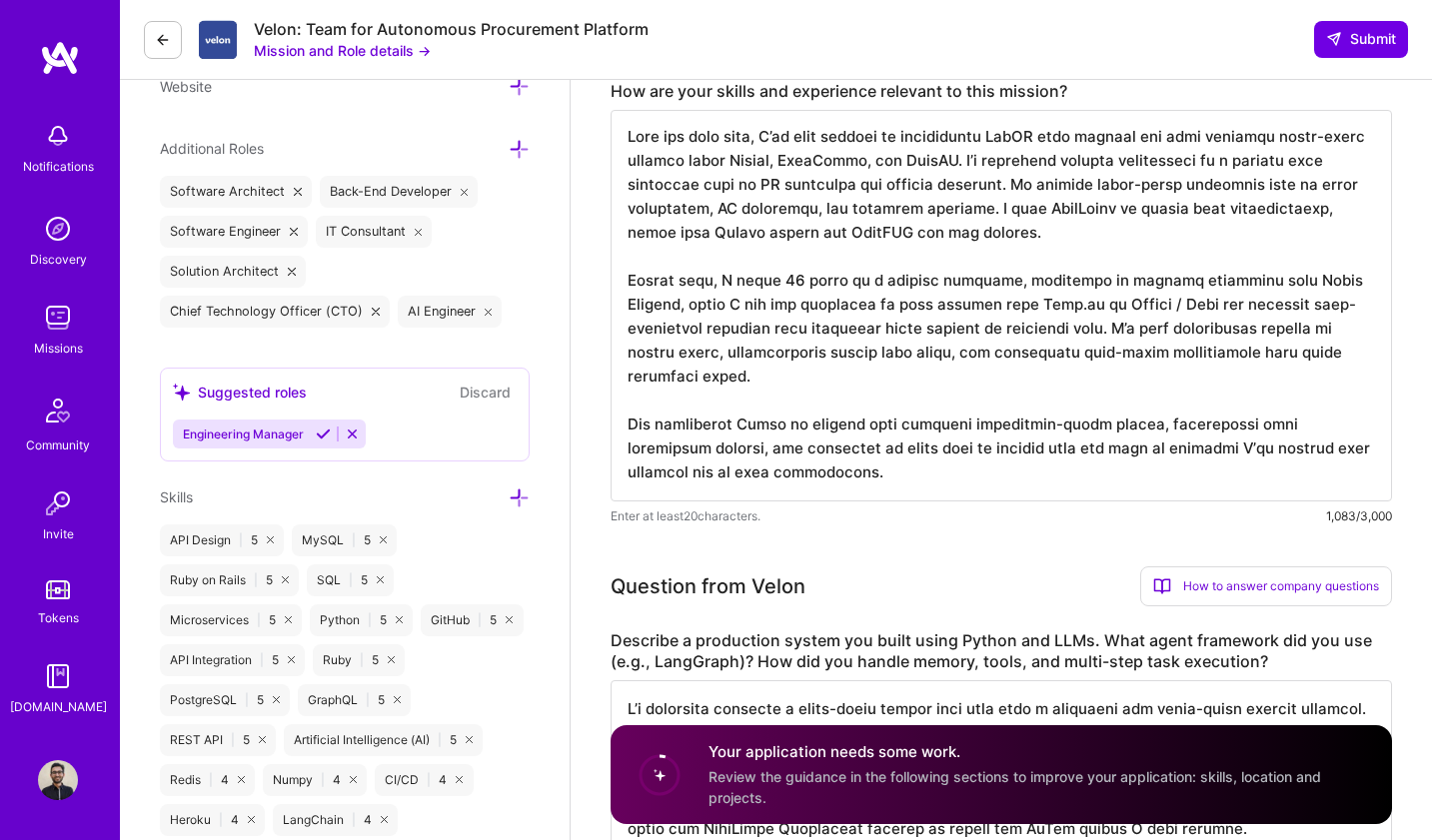 scroll, scrollTop: 477, scrollLeft: 0, axis: vertical 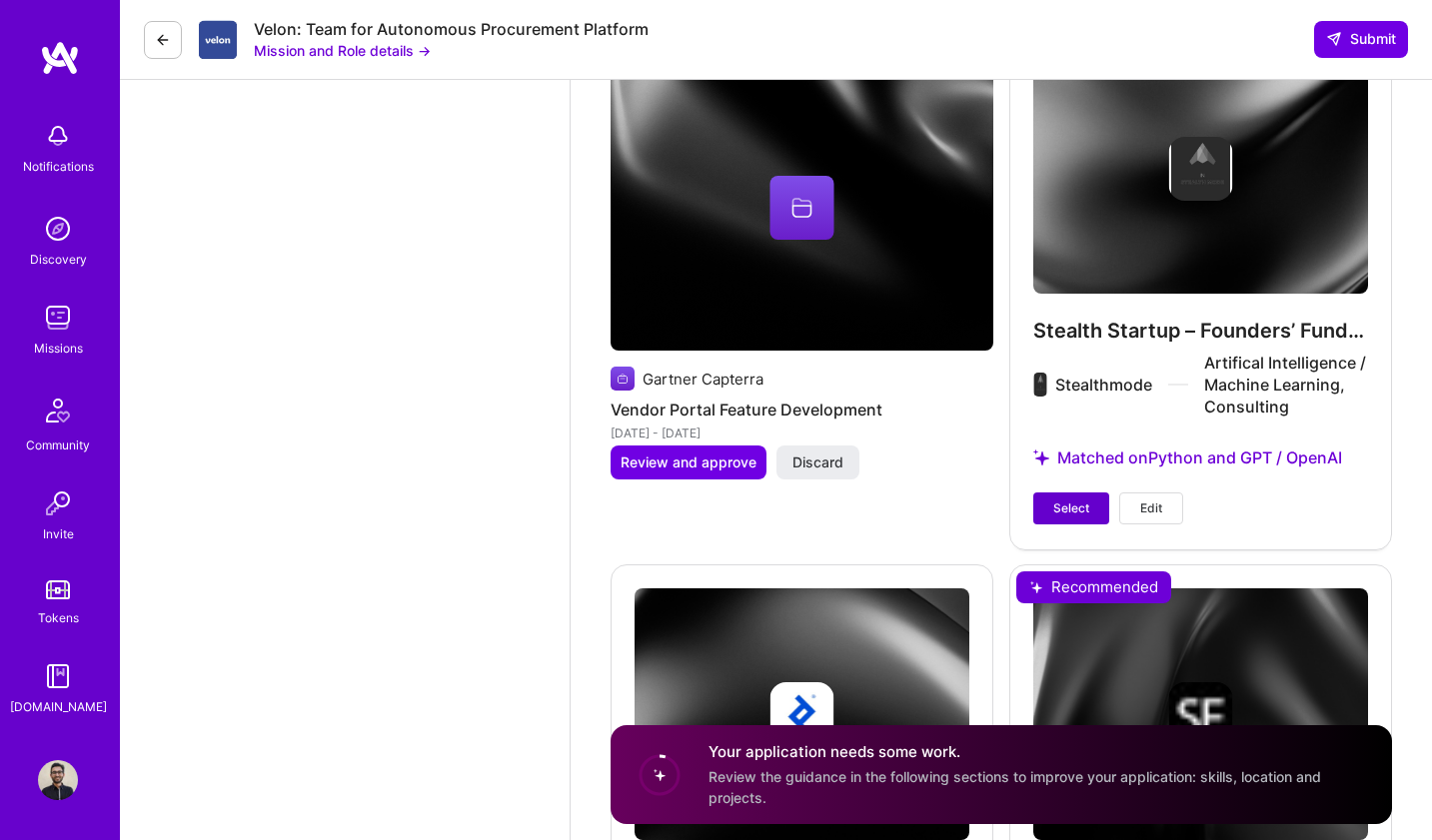 click on "Select" at bounding box center [1071, 508] 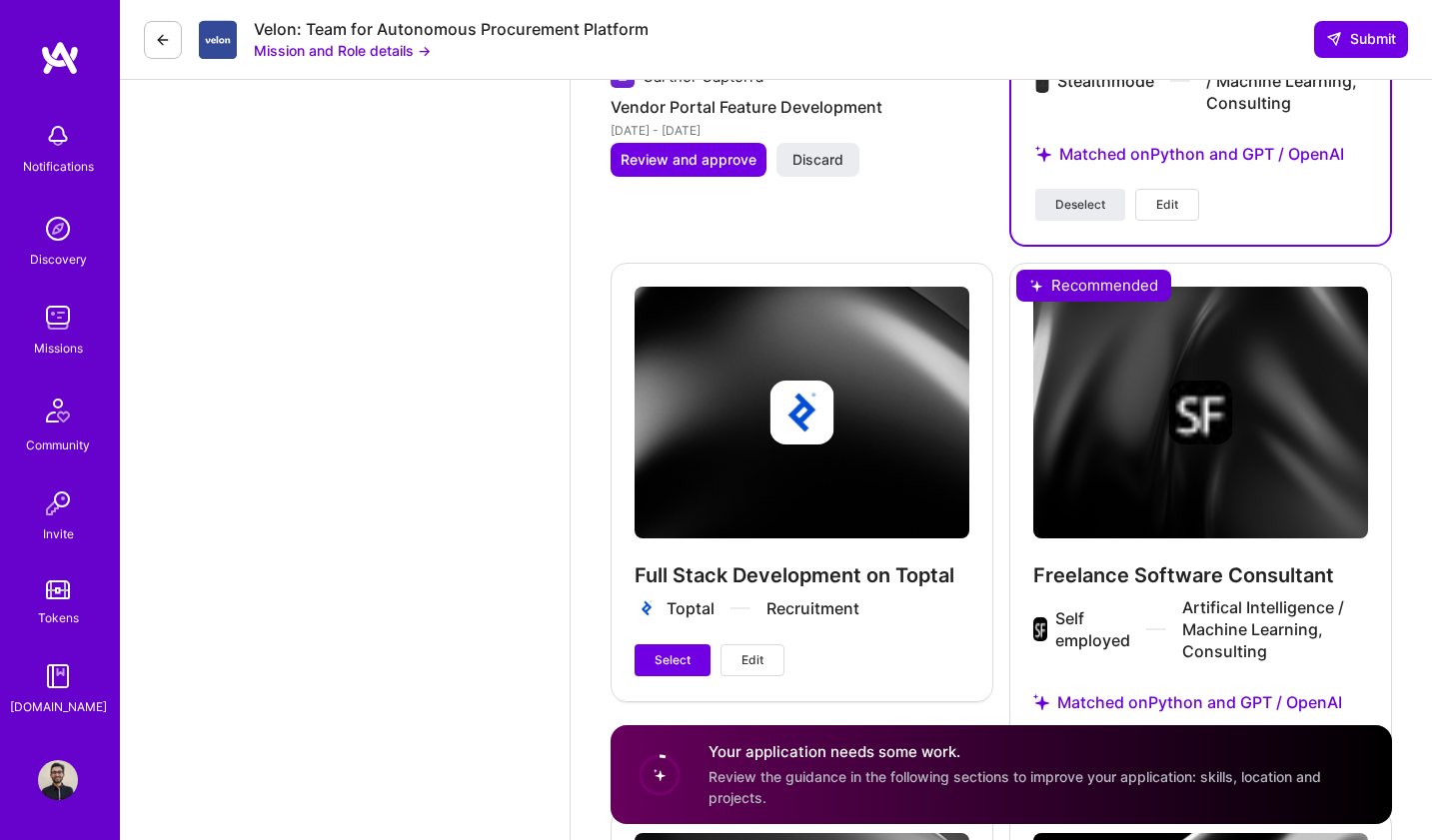 scroll, scrollTop: 4768, scrollLeft: 0, axis: vertical 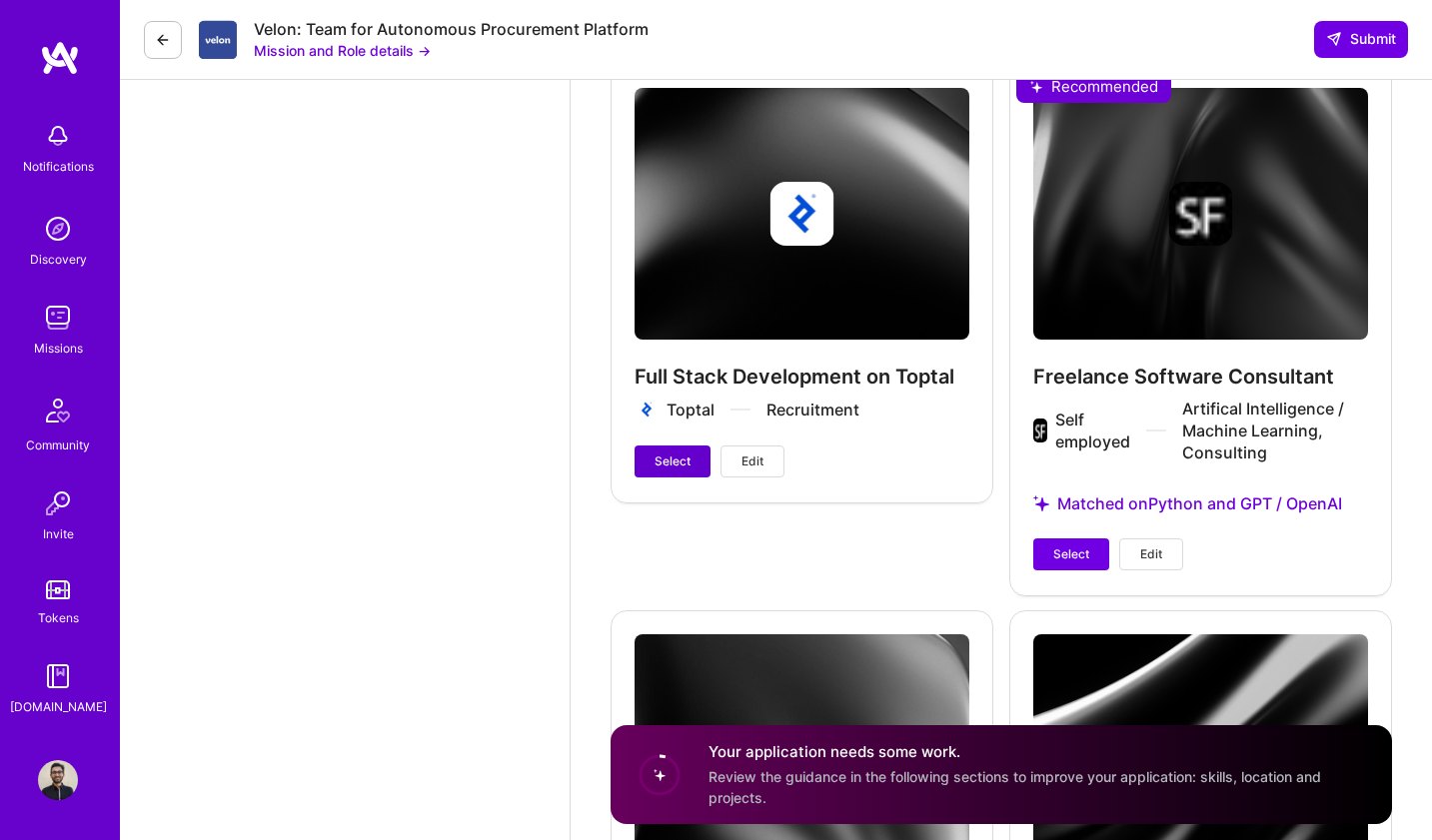 click on "Select" at bounding box center (673, 461) 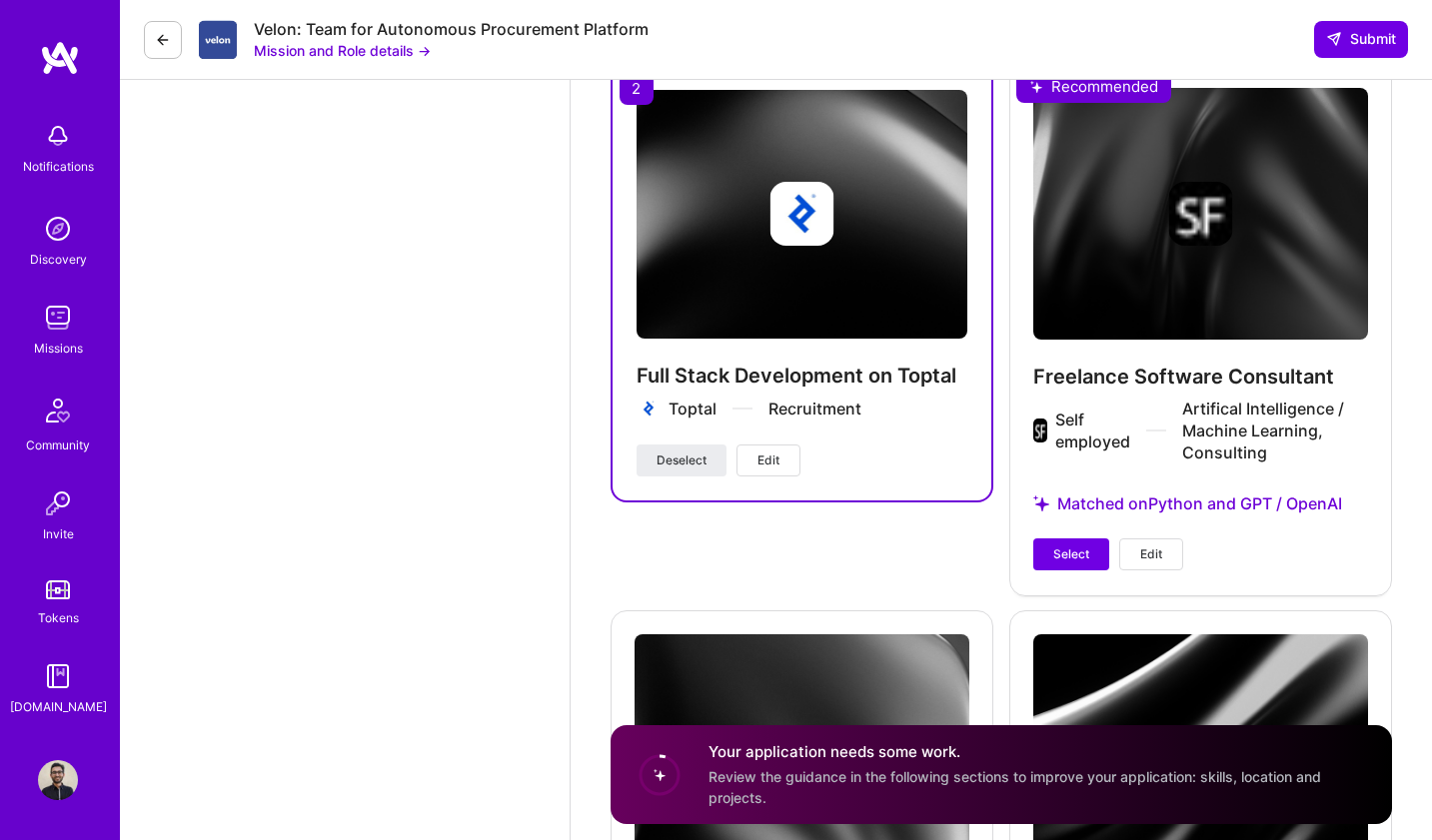 scroll, scrollTop: 4772, scrollLeft: 0, axis: vertical 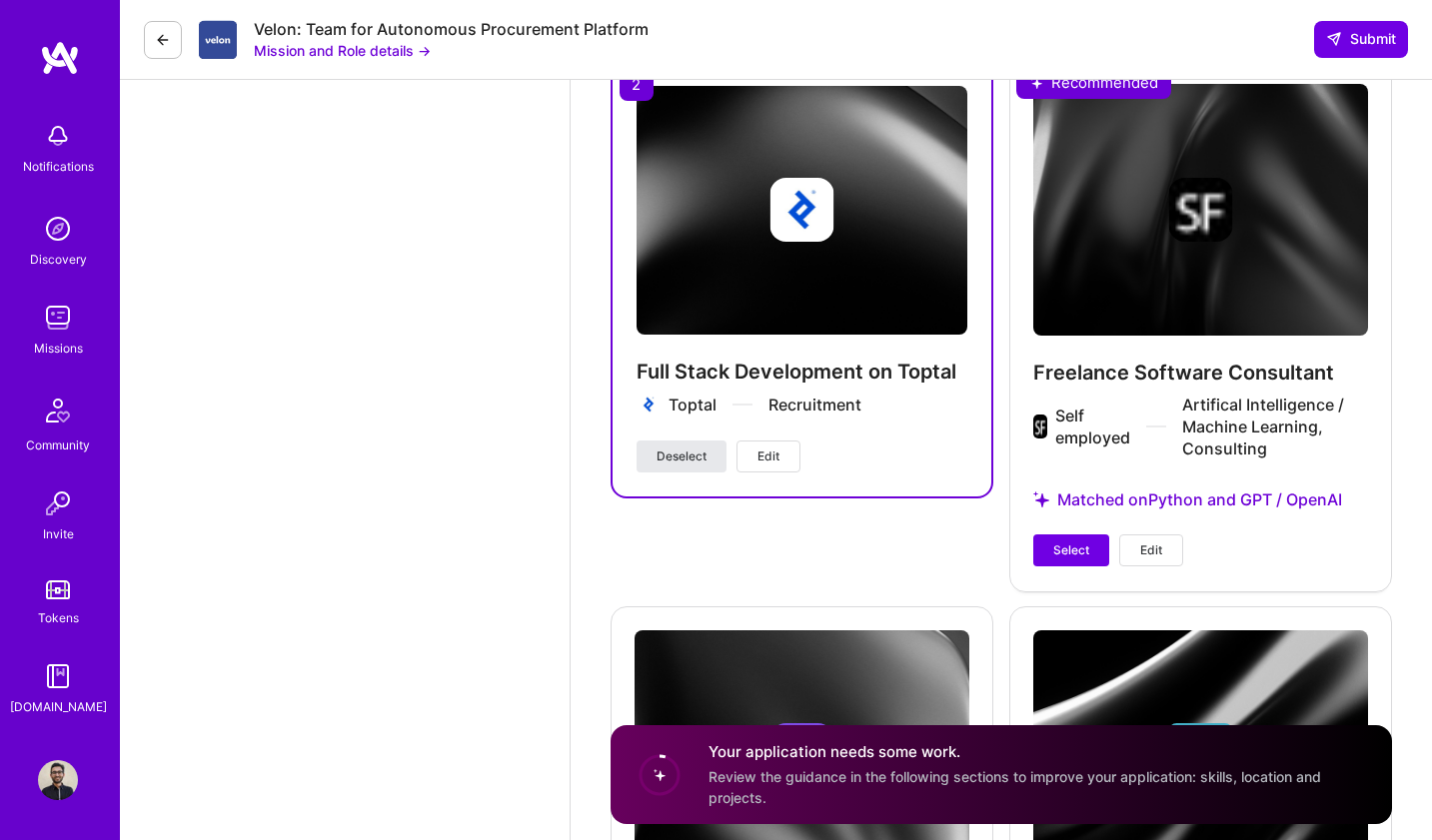 click on "Deselect" at bounding box center [682, 456] 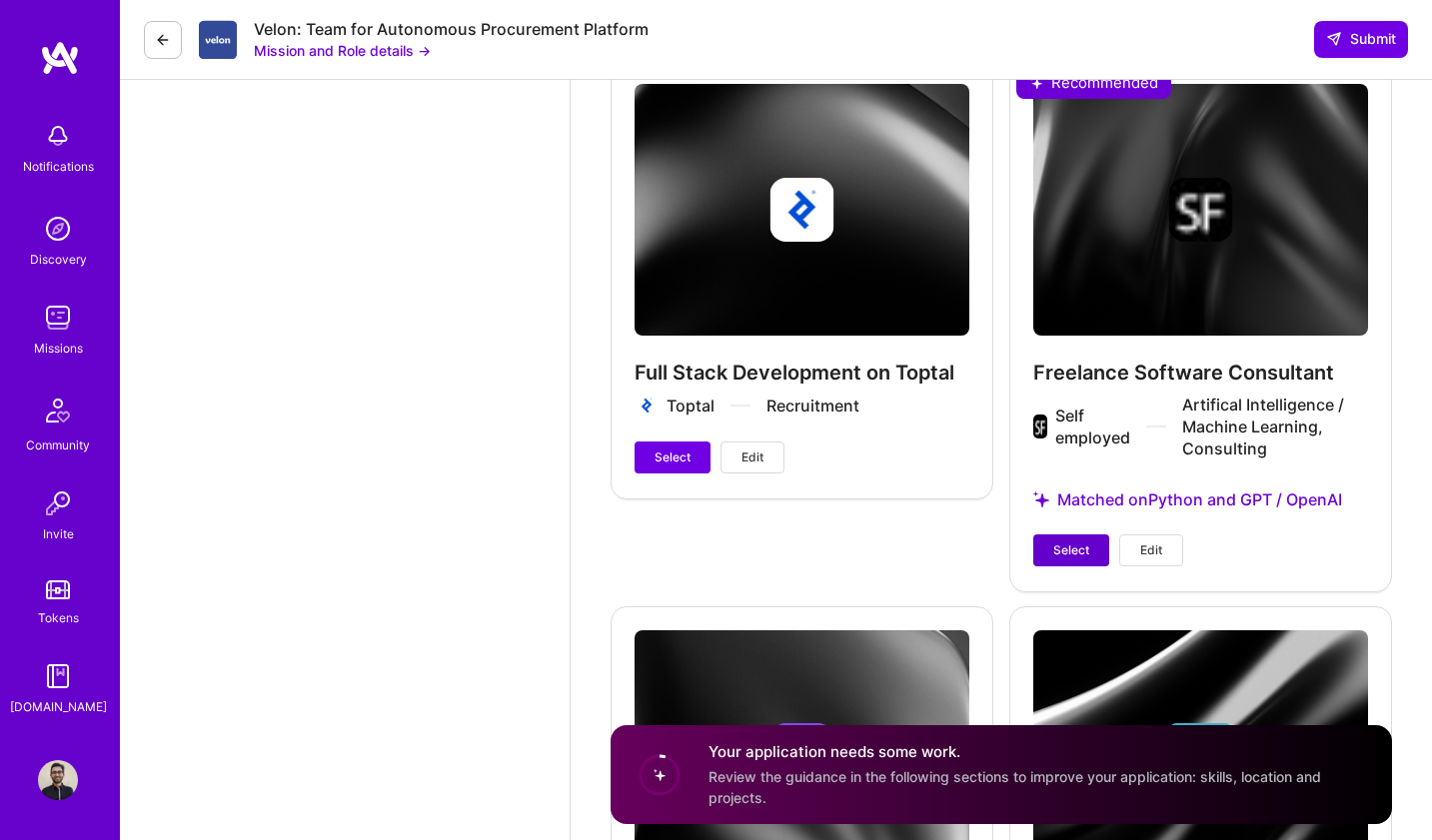 click on "Select" at bounding box center [1071, 550] 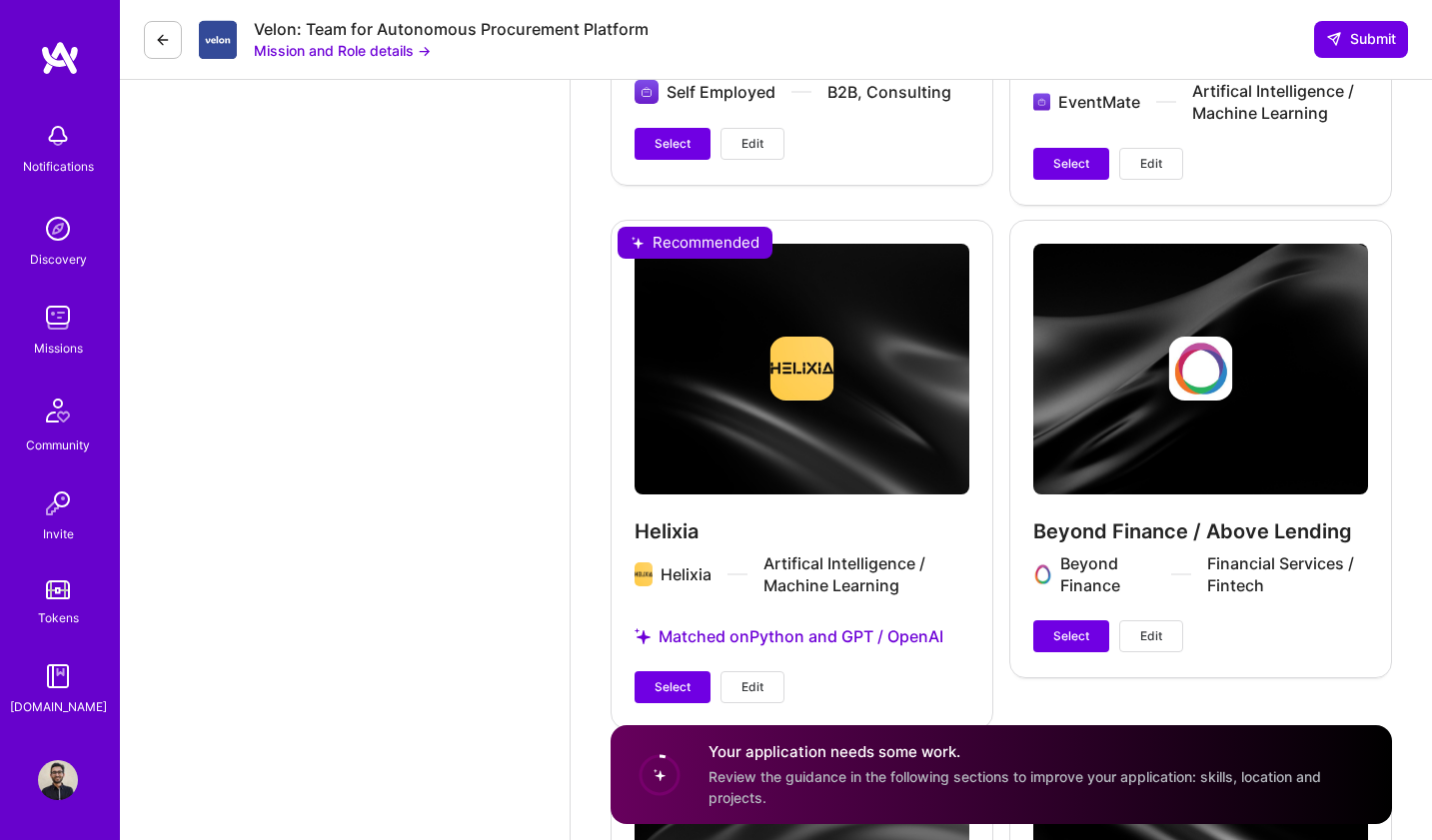 scroll, scrollTop: 5727, scrollLeft: 0, axis: vertical 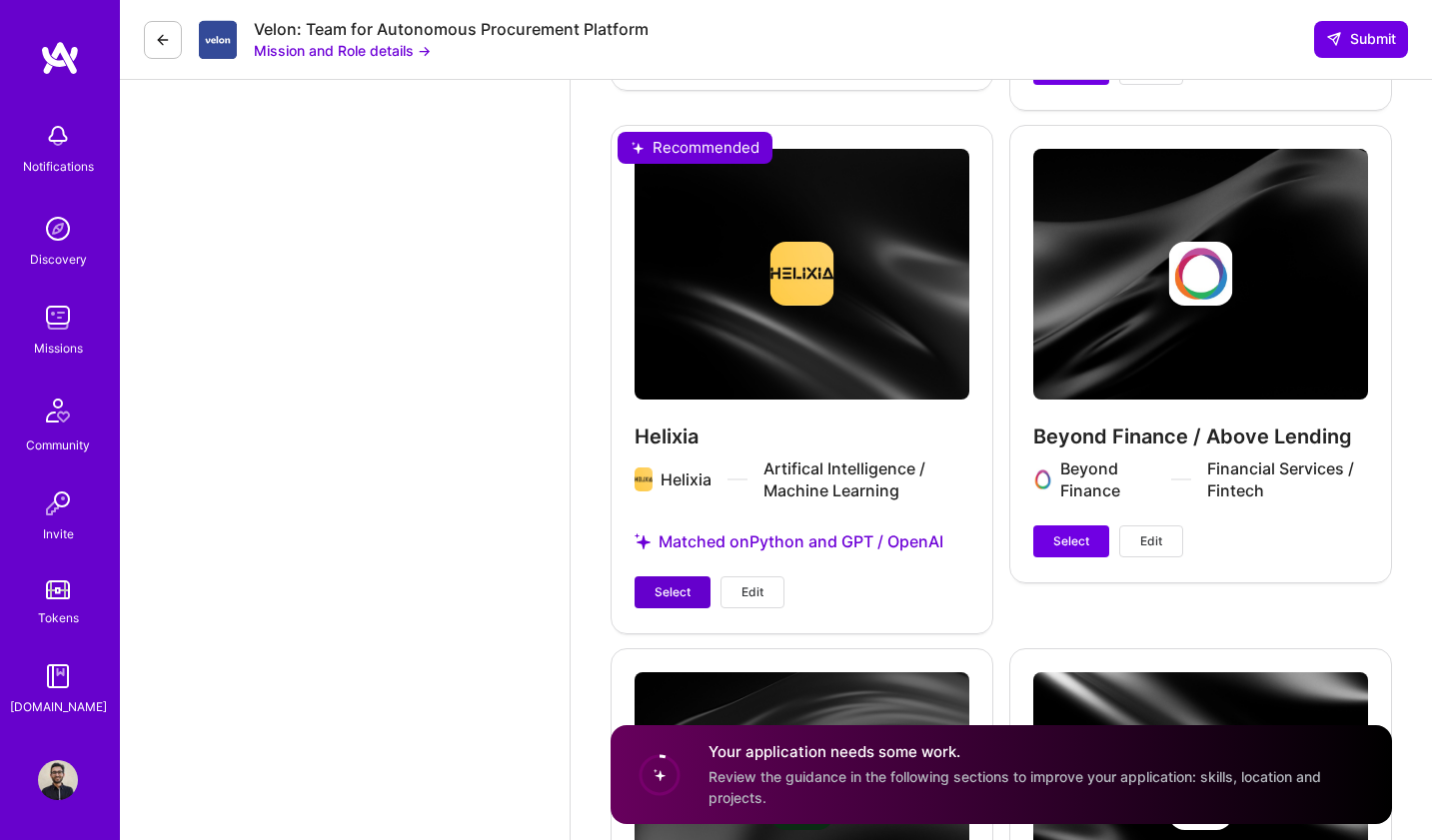 click on "Select" at bounding box center (673, 592) 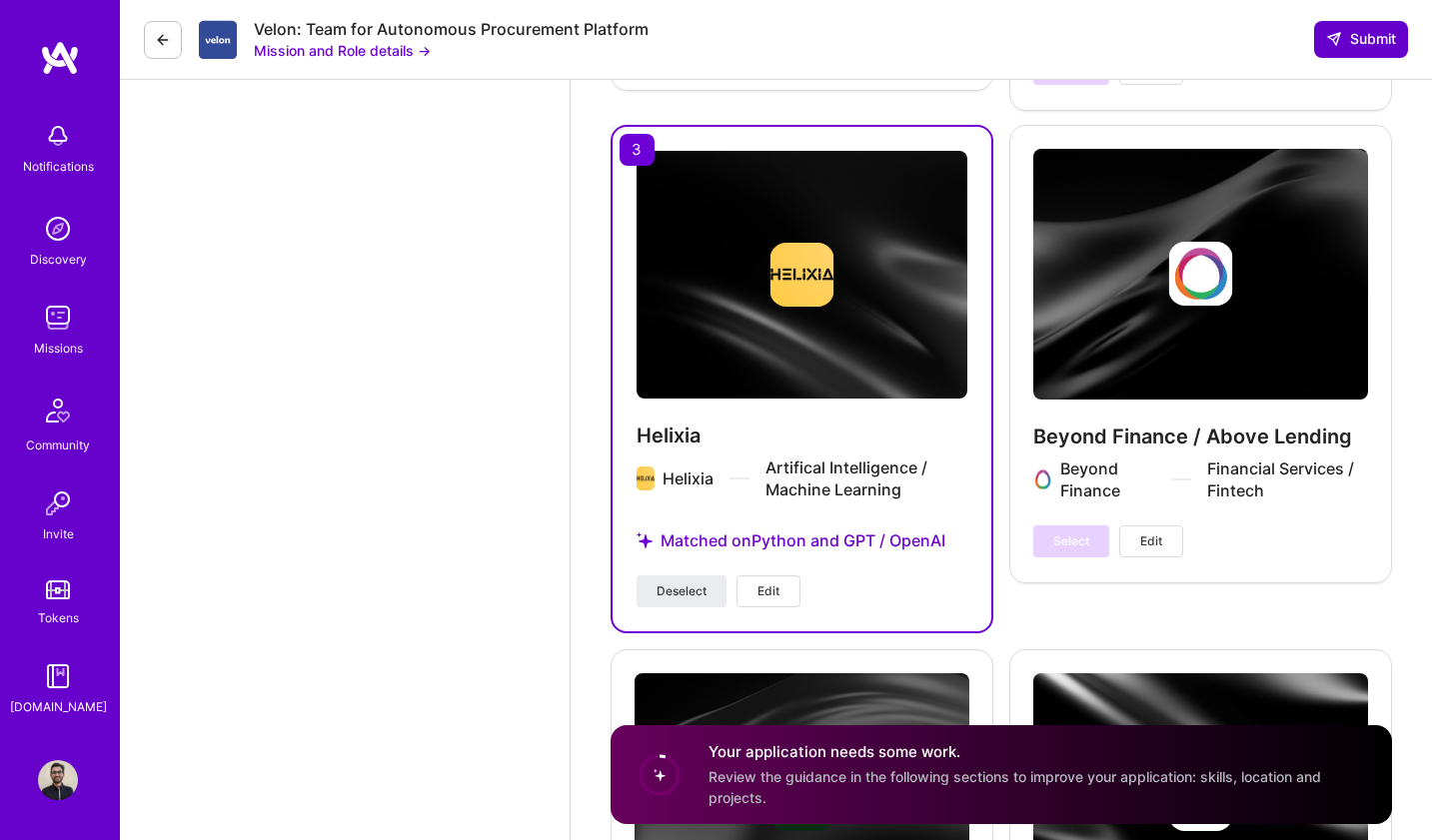 click on "Submit" at bounding box center [1361, 39] 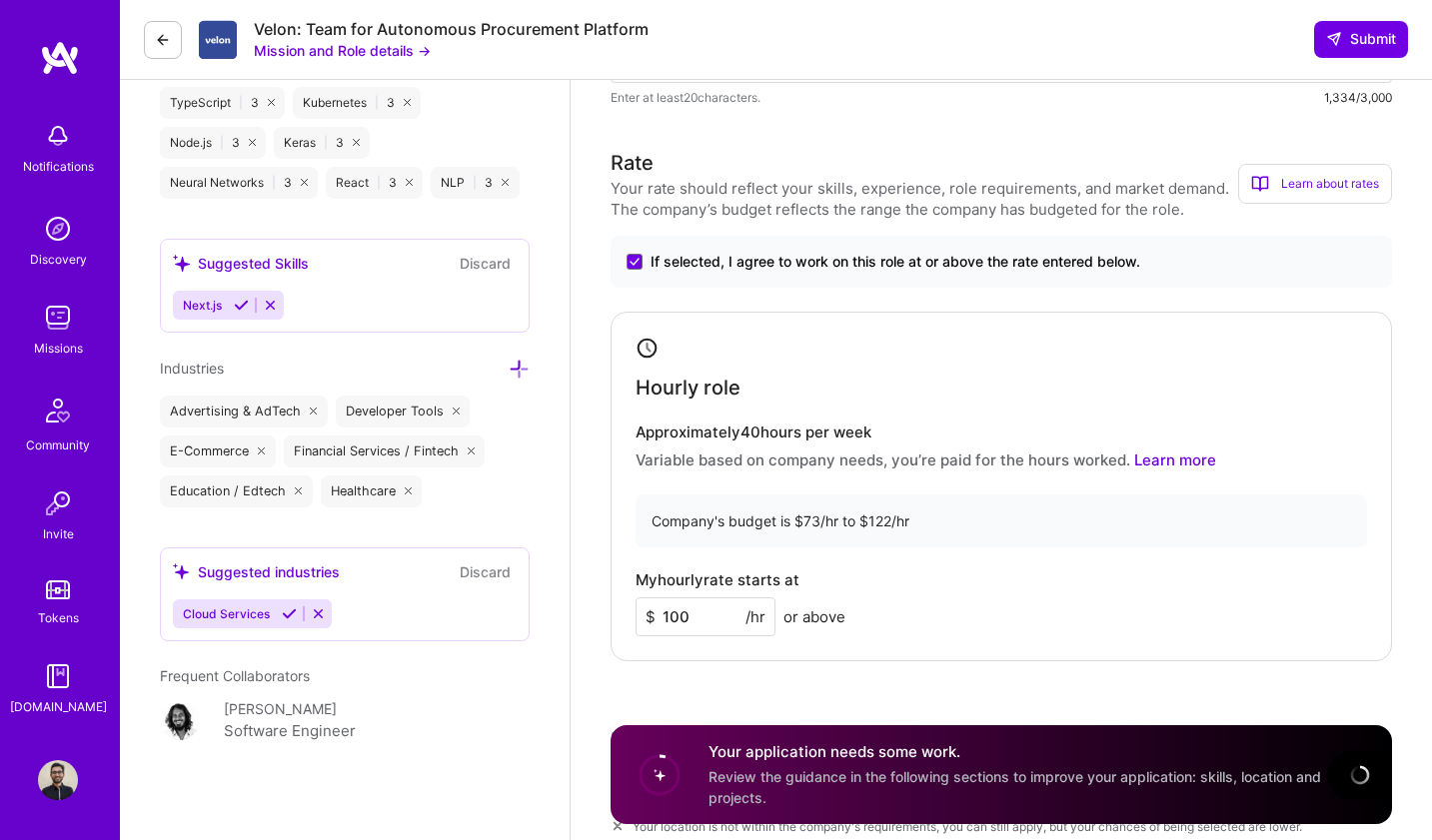 scroll, scrollTop: 0, scrollLeft: 0, axis: both 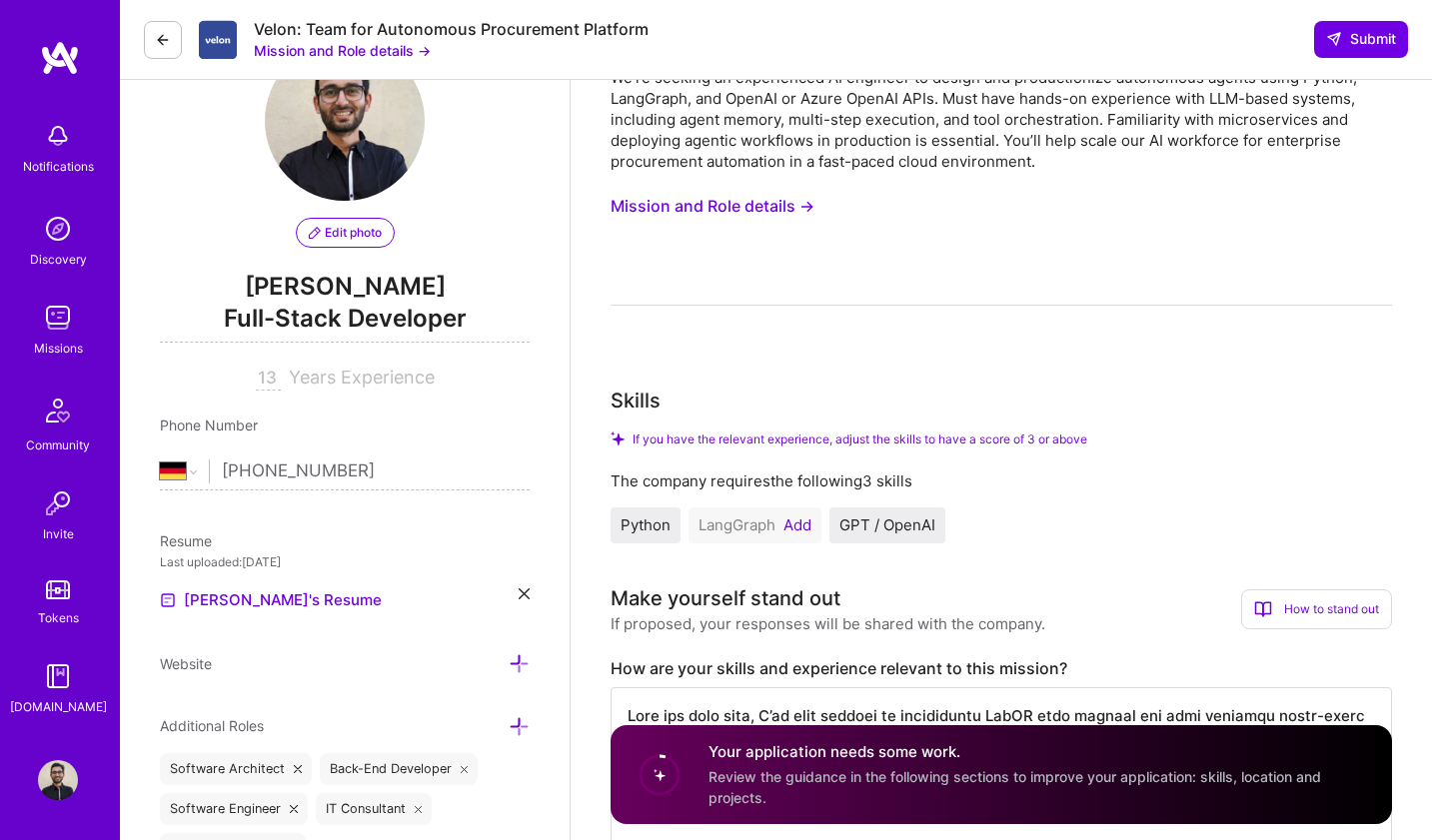 click on "Add" at bounding box center (797, 525) 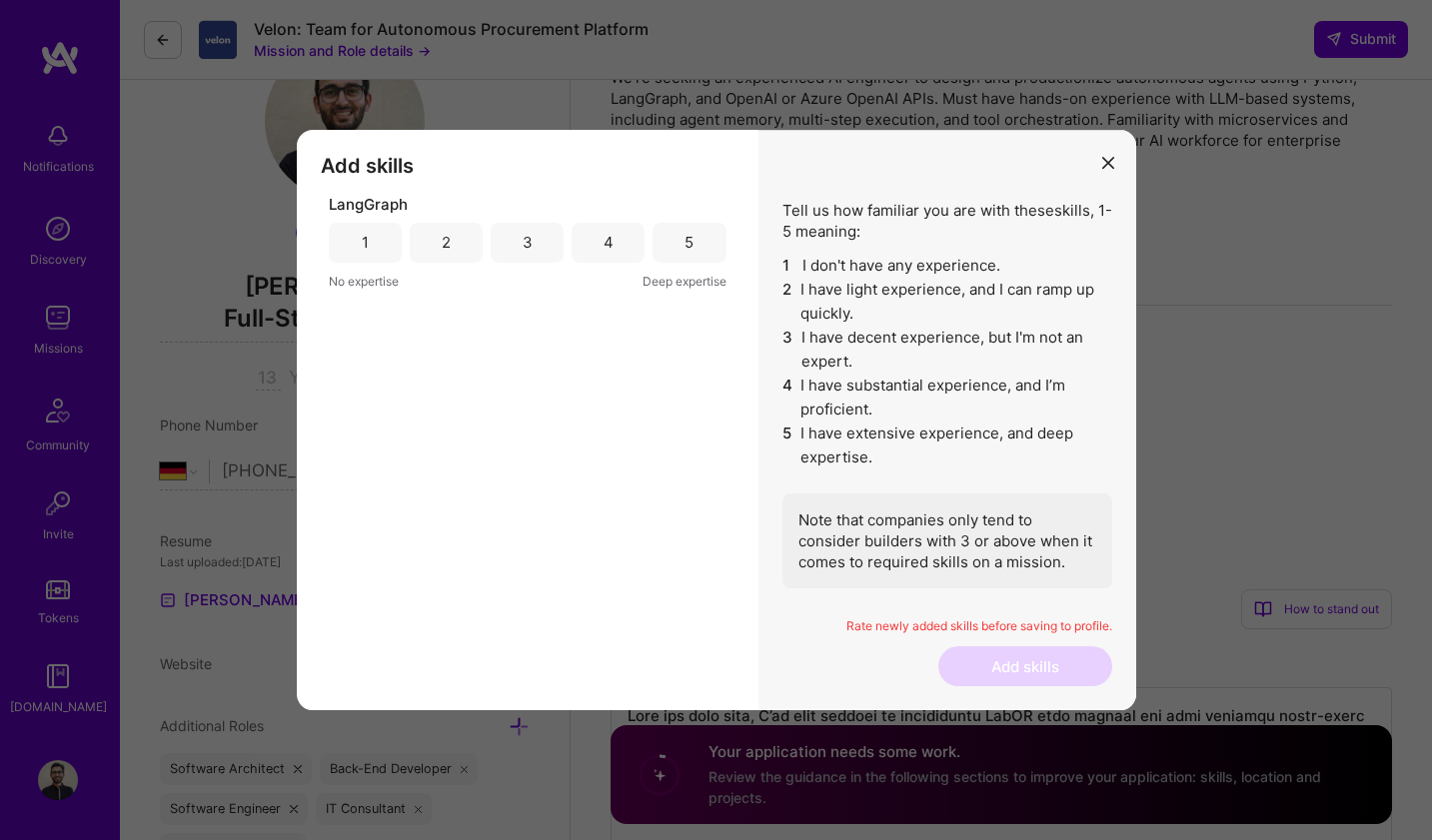 click on "5" at bounding box center (689, 243) 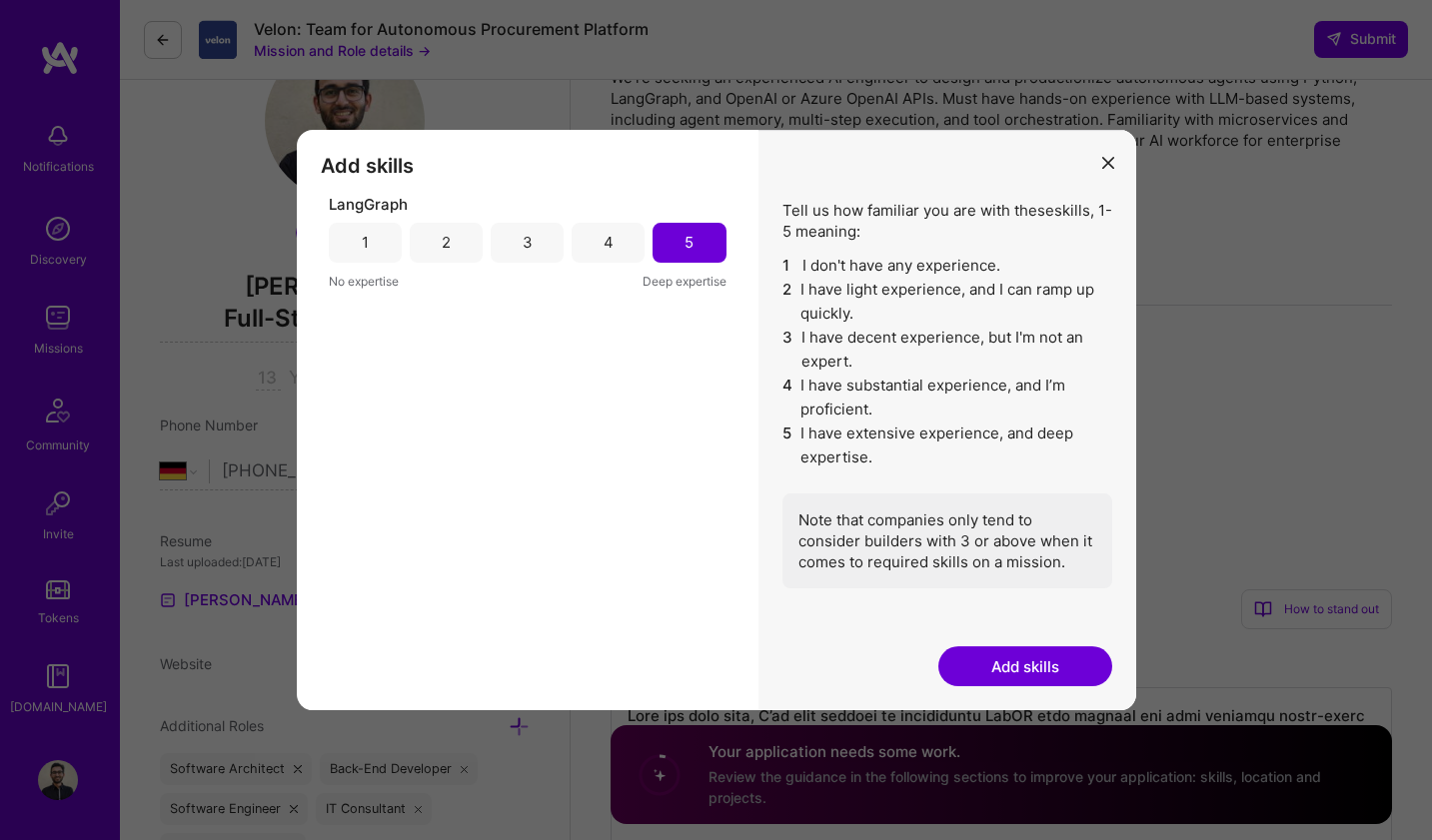click on "Add skills" at bounding box center (1025, 666) 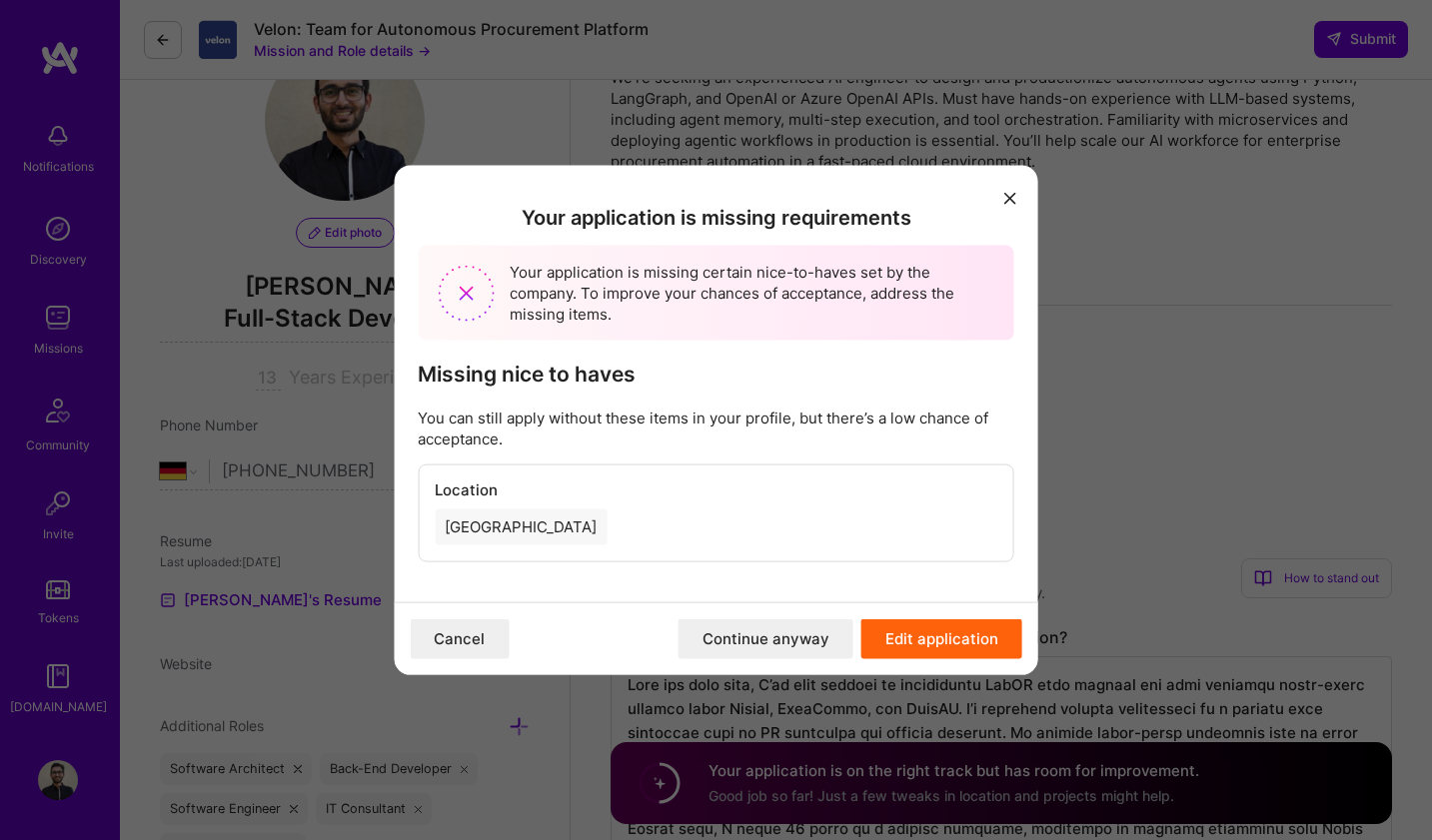 click on "Edit application" at bounding box center (941, 639) 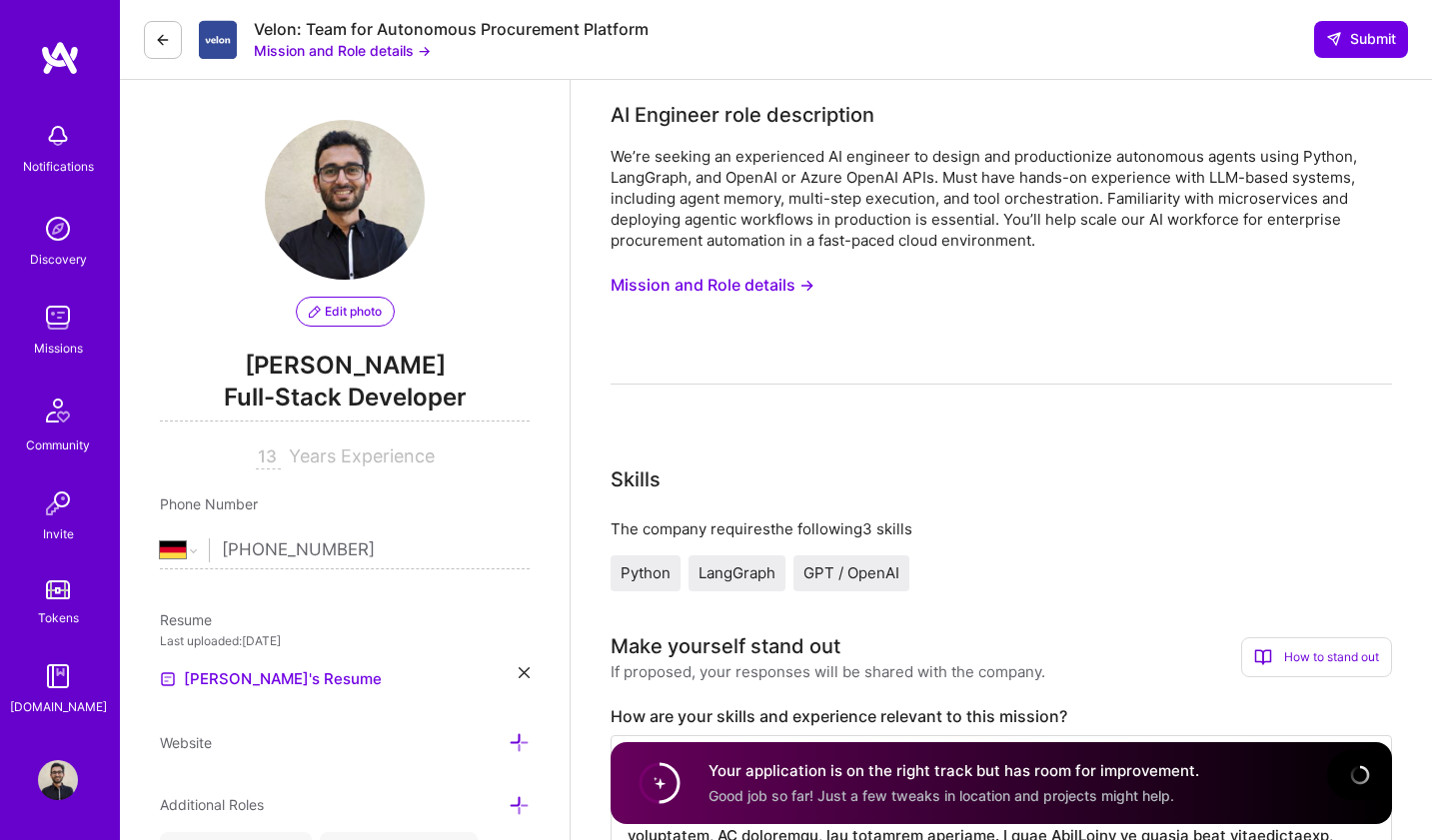 scroll, scrollTop: 711, scrollLeft: 0, axis: vertical 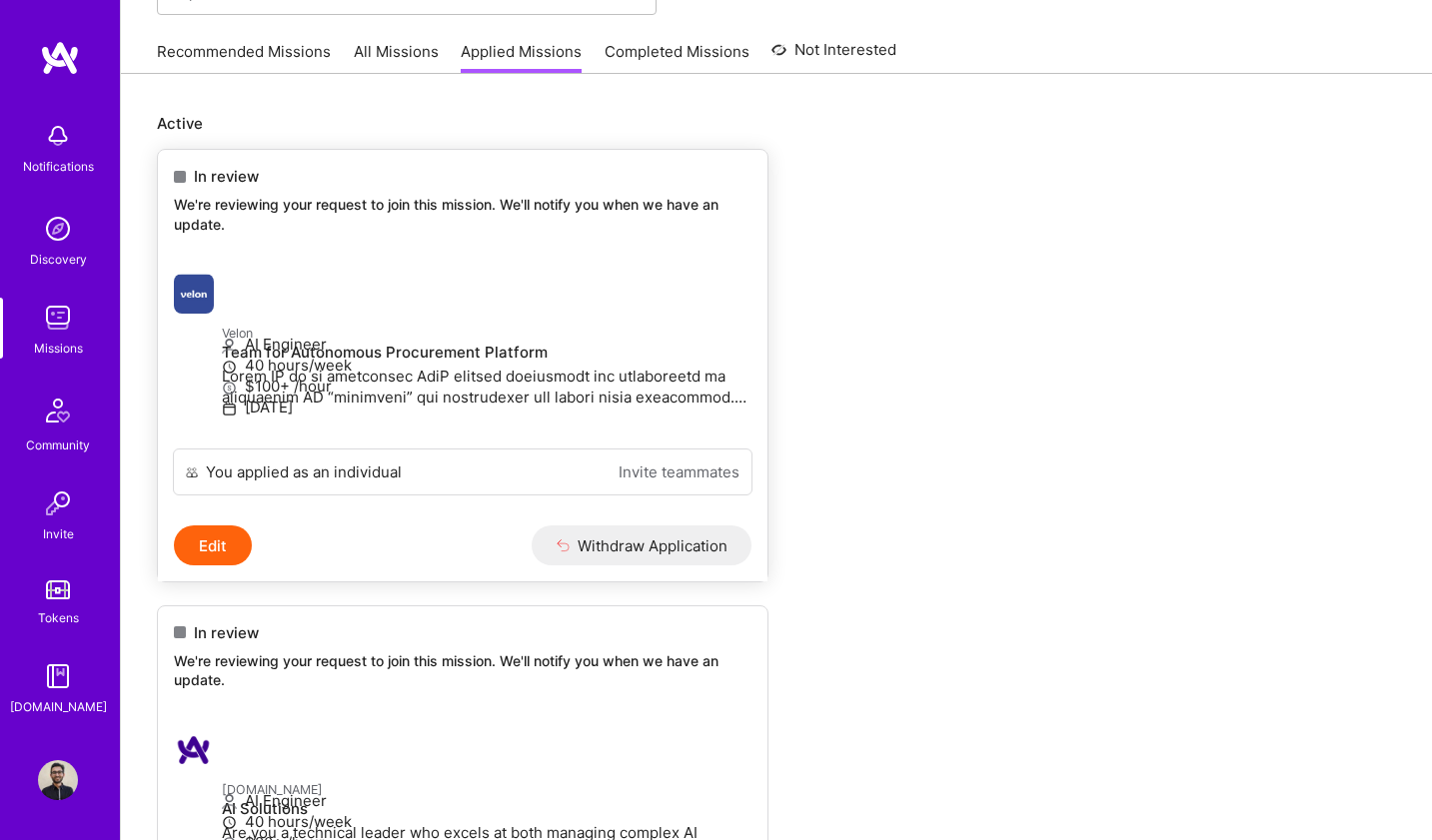 click on "Edit" at bounding box center [213, 545] 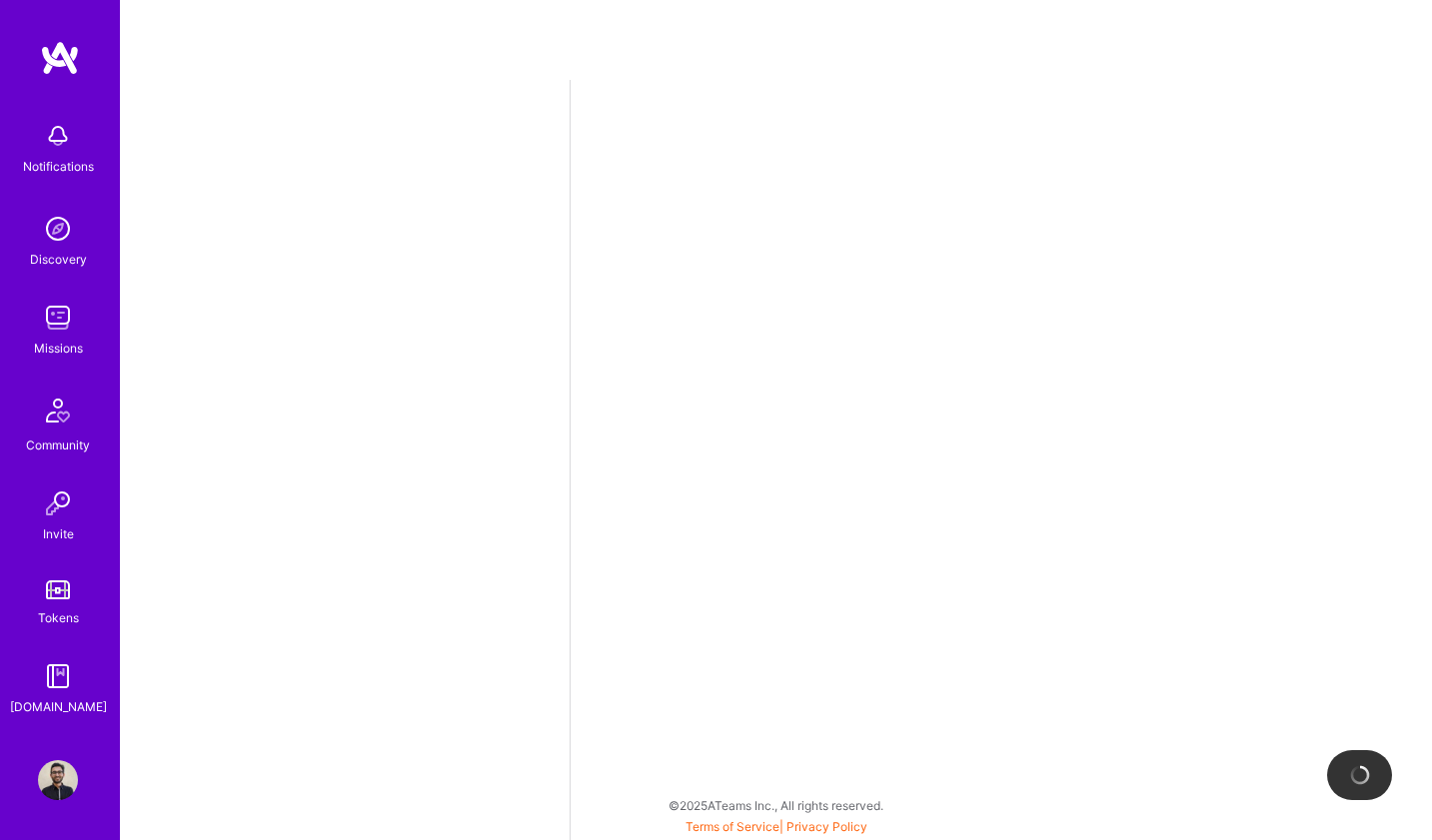 scroll, scrollTop: 0, scrollLeft: 0, axis: both 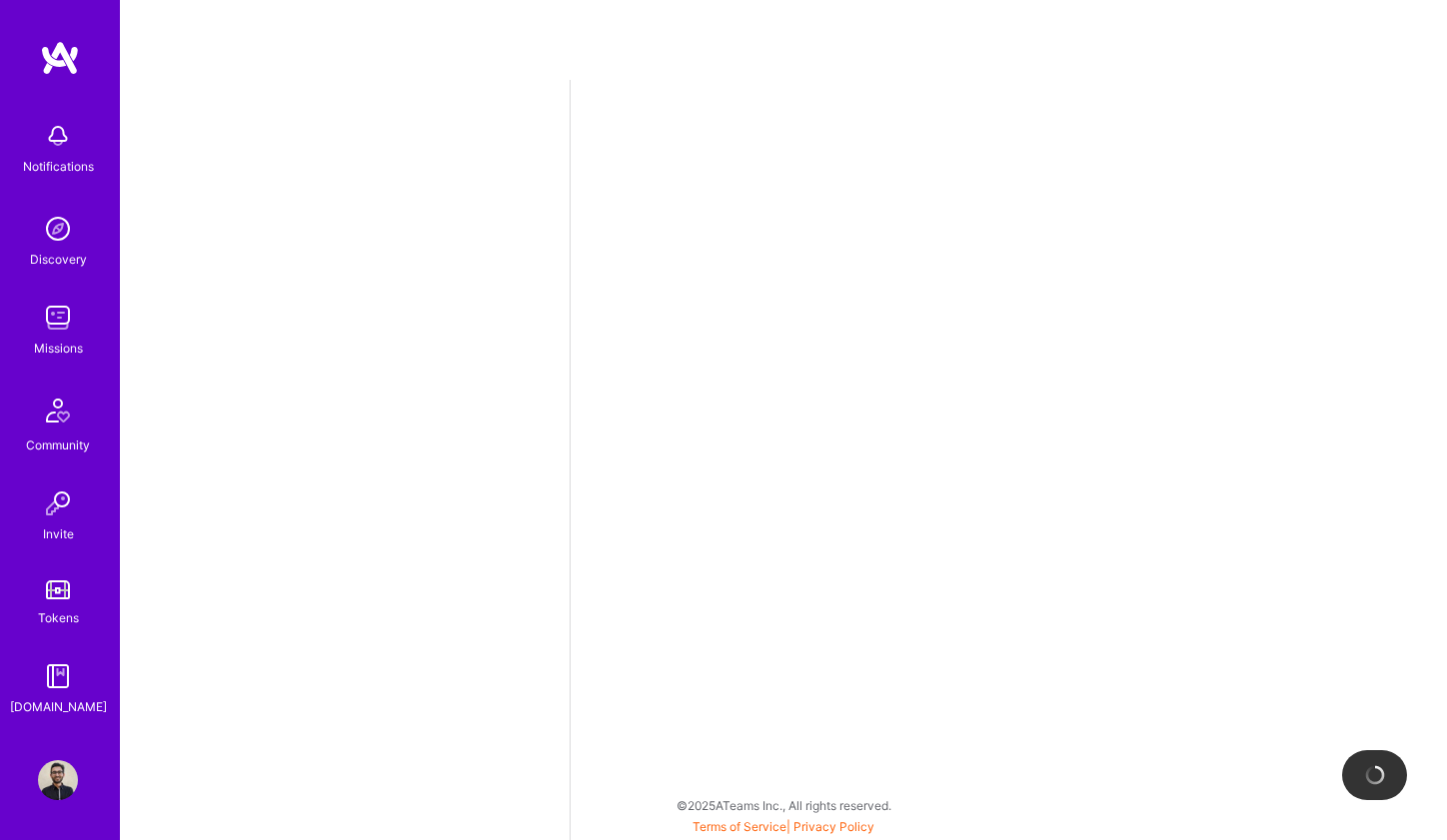 select on "DE" 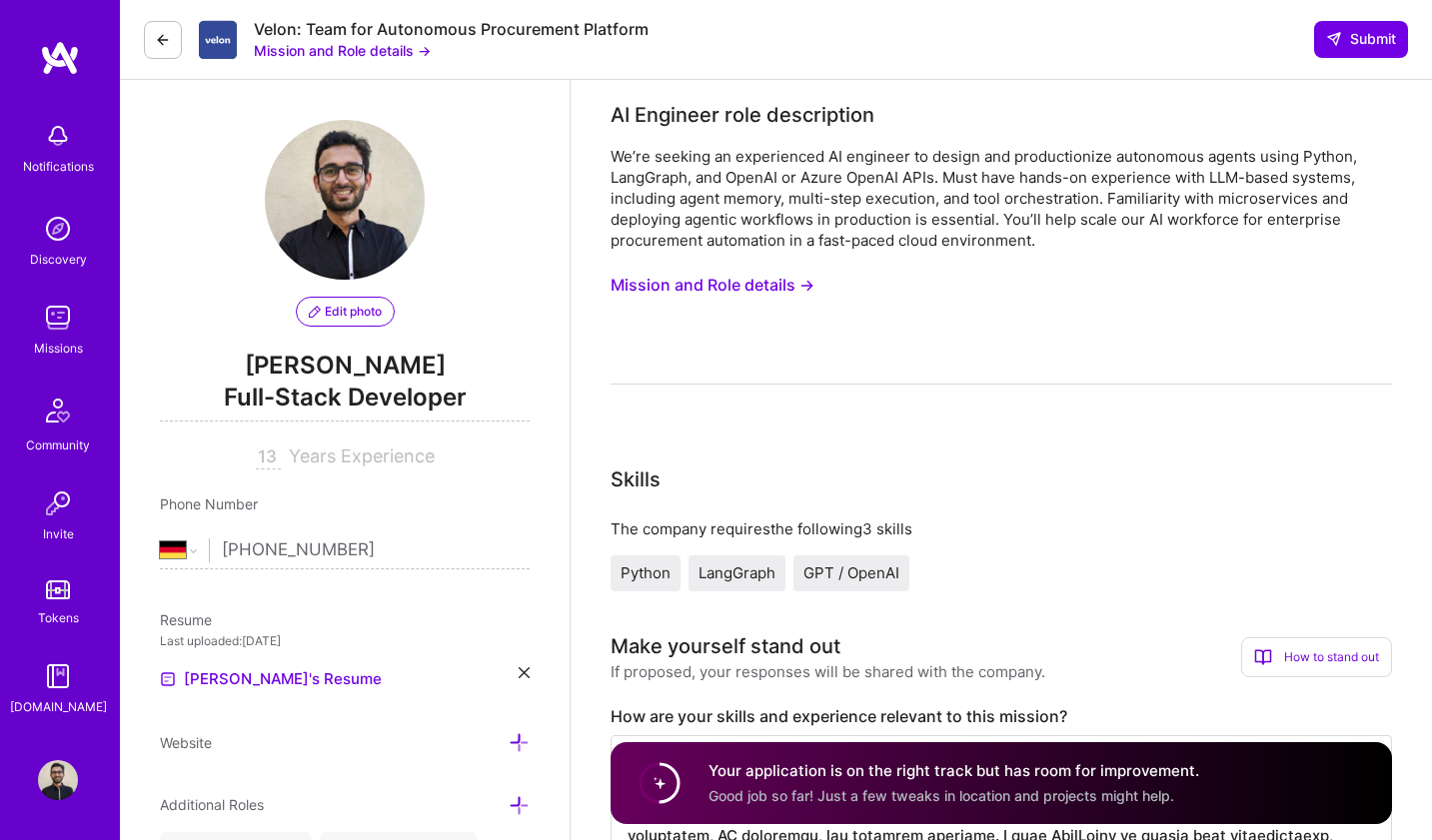 scroll, scrollTop: 420, scrollLeft: 0, axis: vertical 